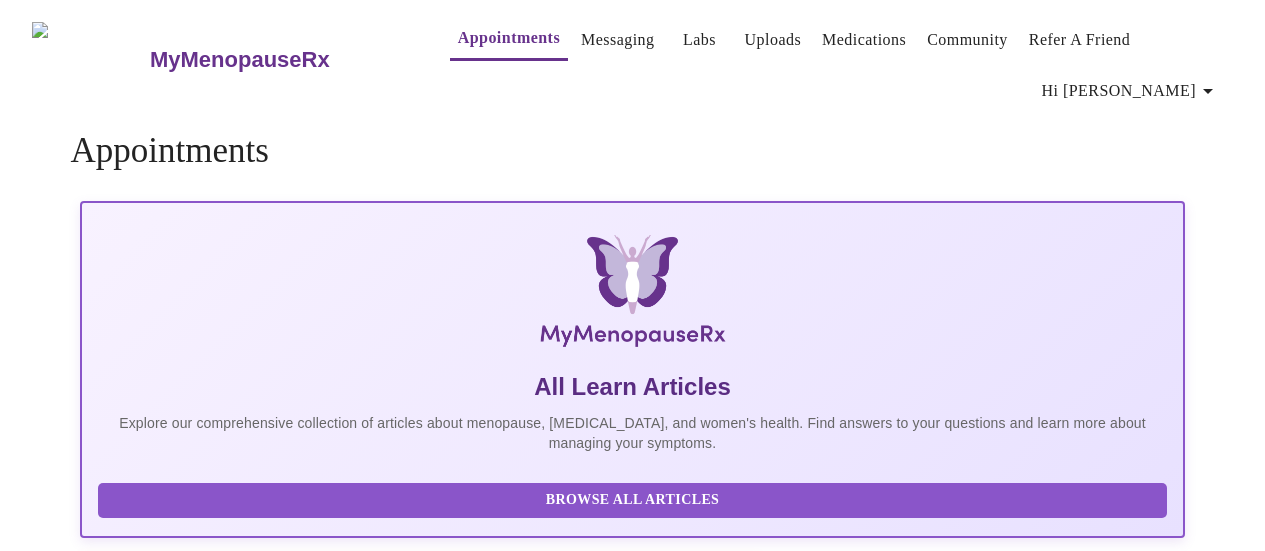 scroll, scrollTop: 0, scrollLeft: 0, axis: both 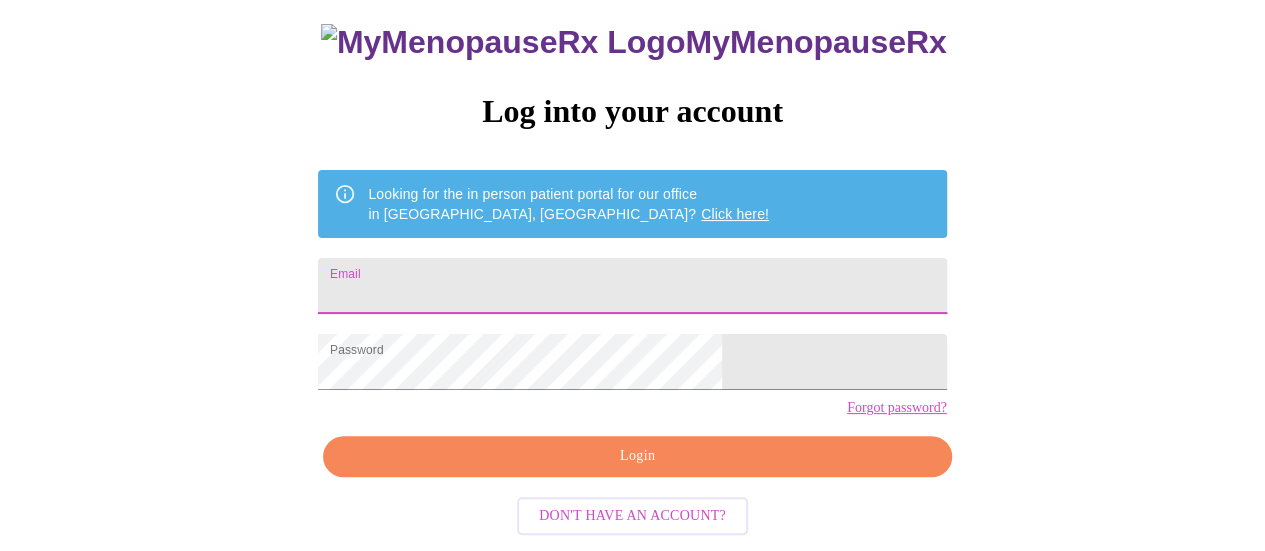 click on "Email" at bounding box center [632, 286] 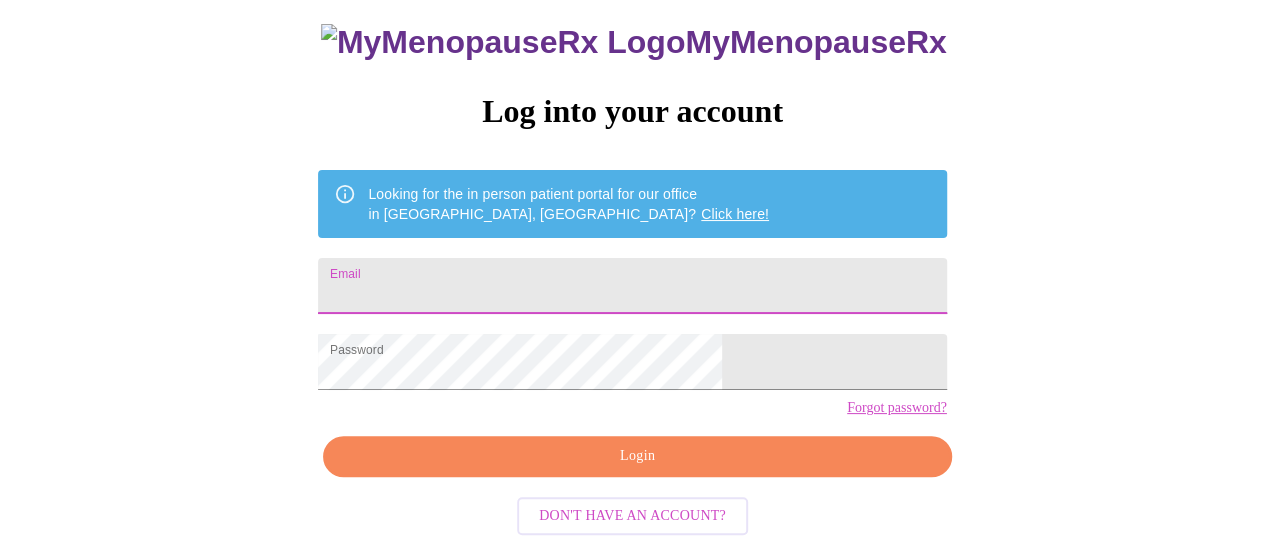 type on "johnsonkelly@wvsd208.org" 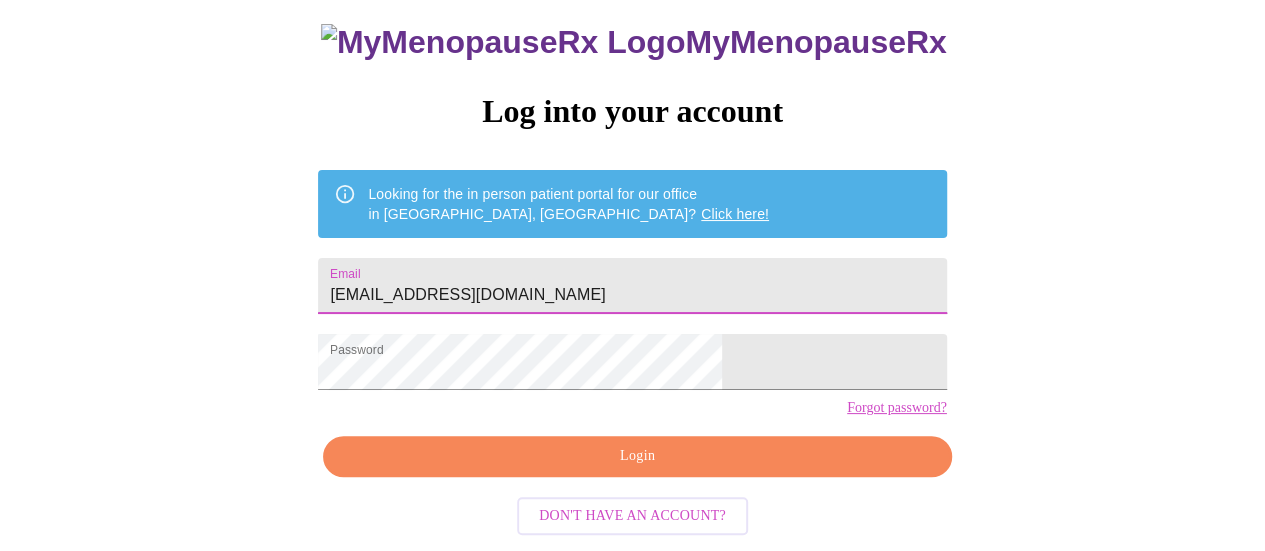 click on "Login" at bounding box center [637, 456] 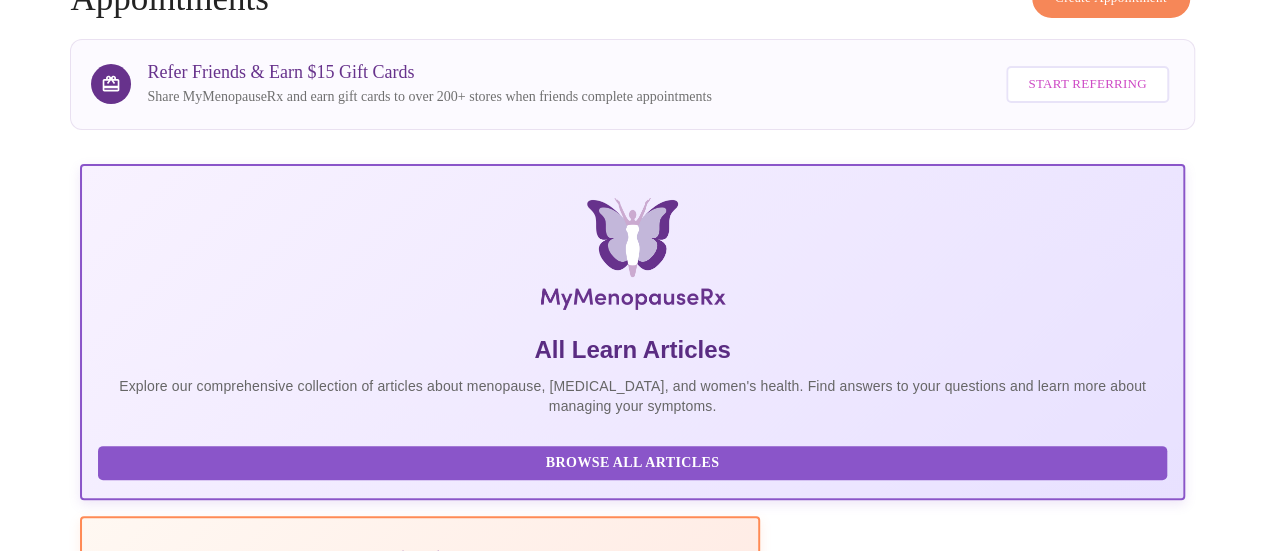 scroll, scrollTop: 0, scrollLeft: 0, axis: both 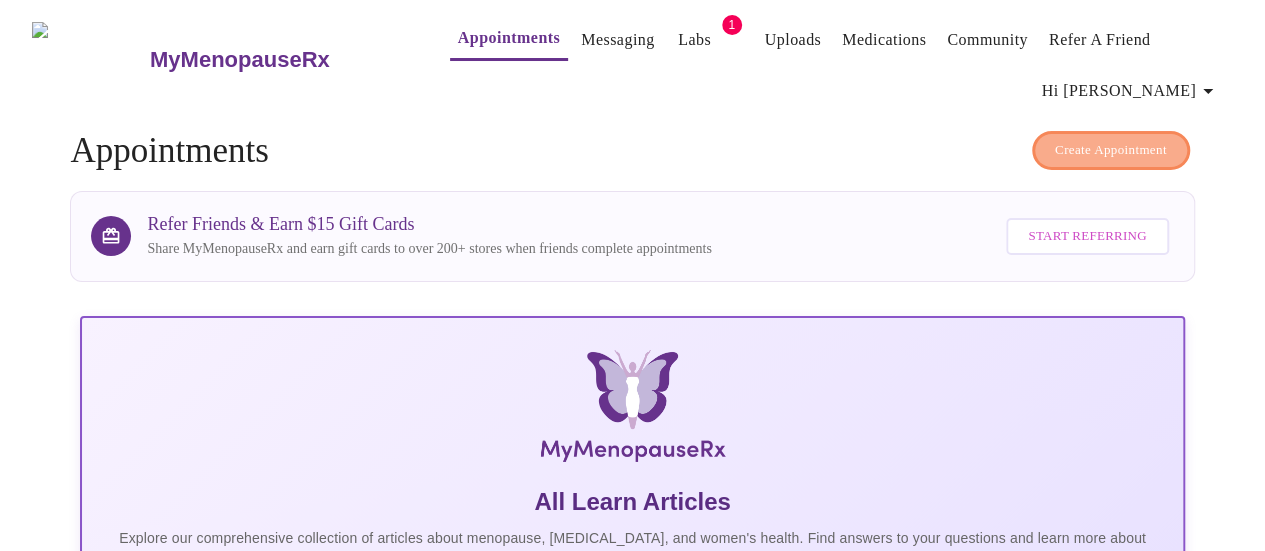 click on "Create Appointment" at bounding box center (1111, 150) 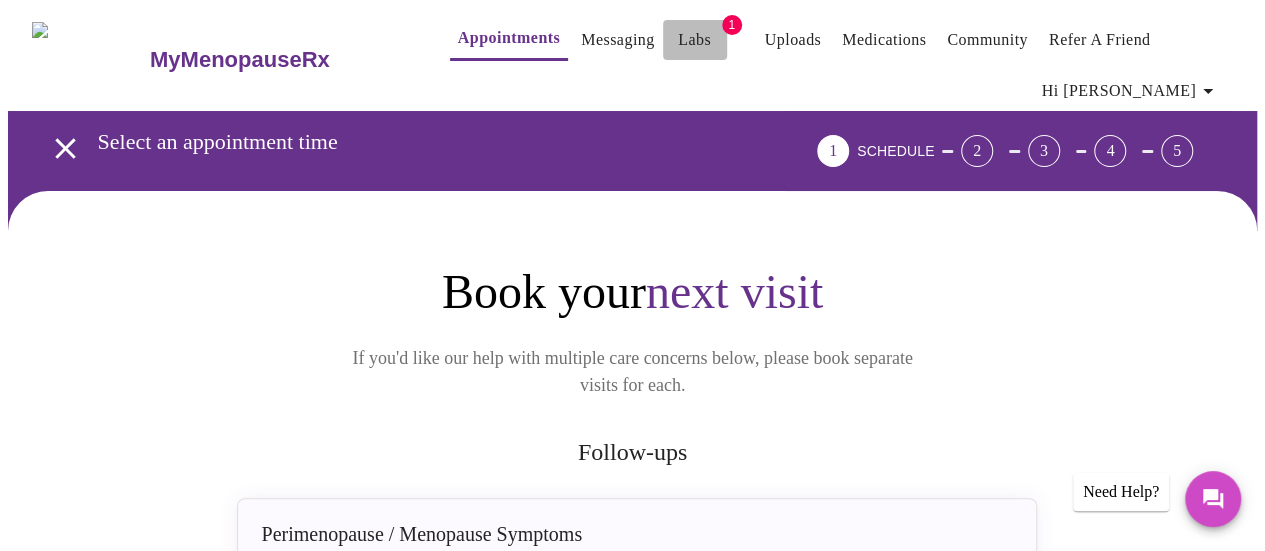 click on "Labs" at bounding box center [695, 40] 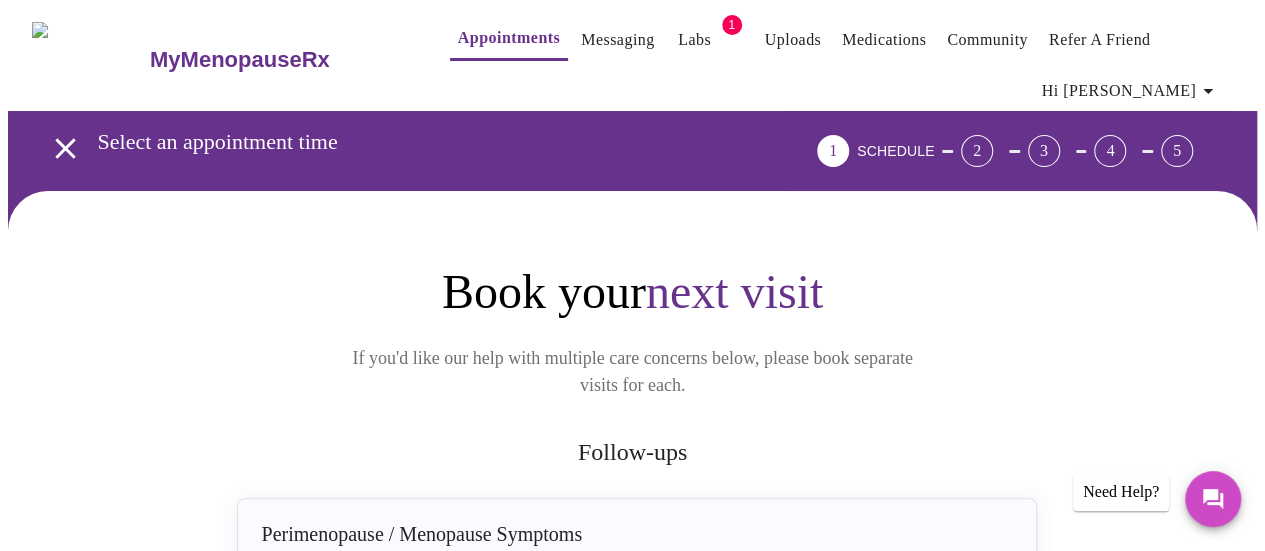 click on "Labs" at bounding box center (694, 40) 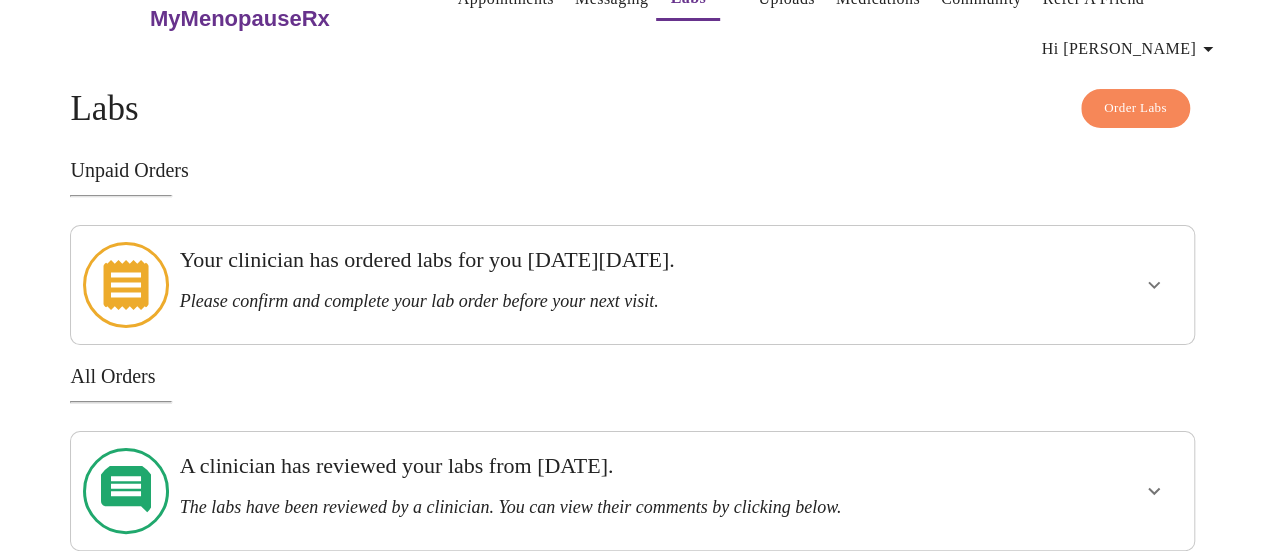 scroll, scrollTop: 0, scrollLeft: 0, axis: both 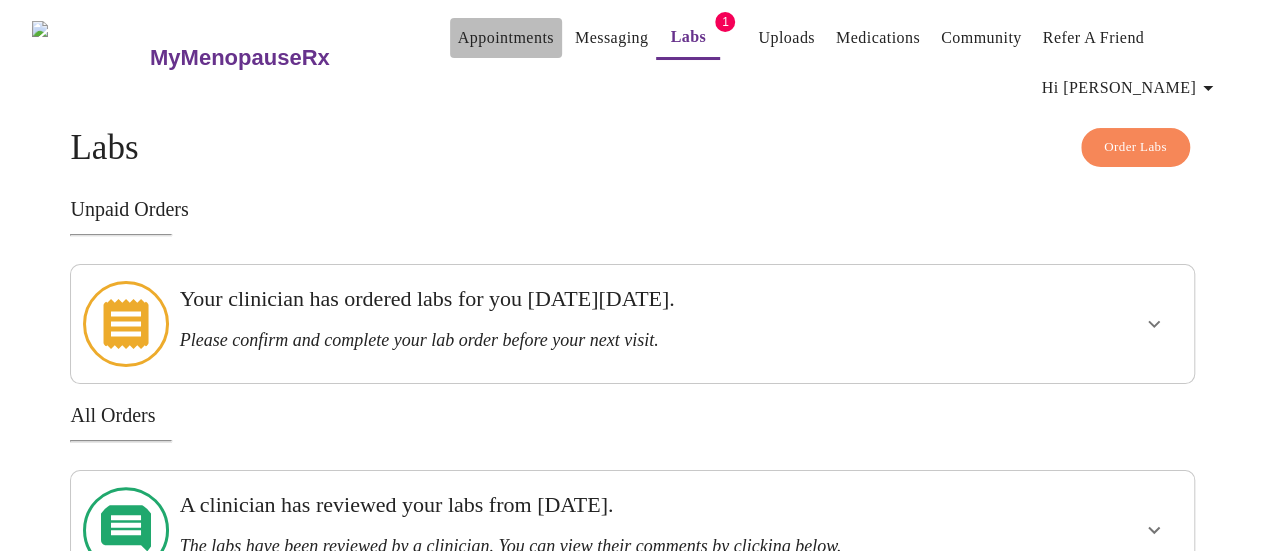 click on "Appointments" at bounding box center [506, 38] 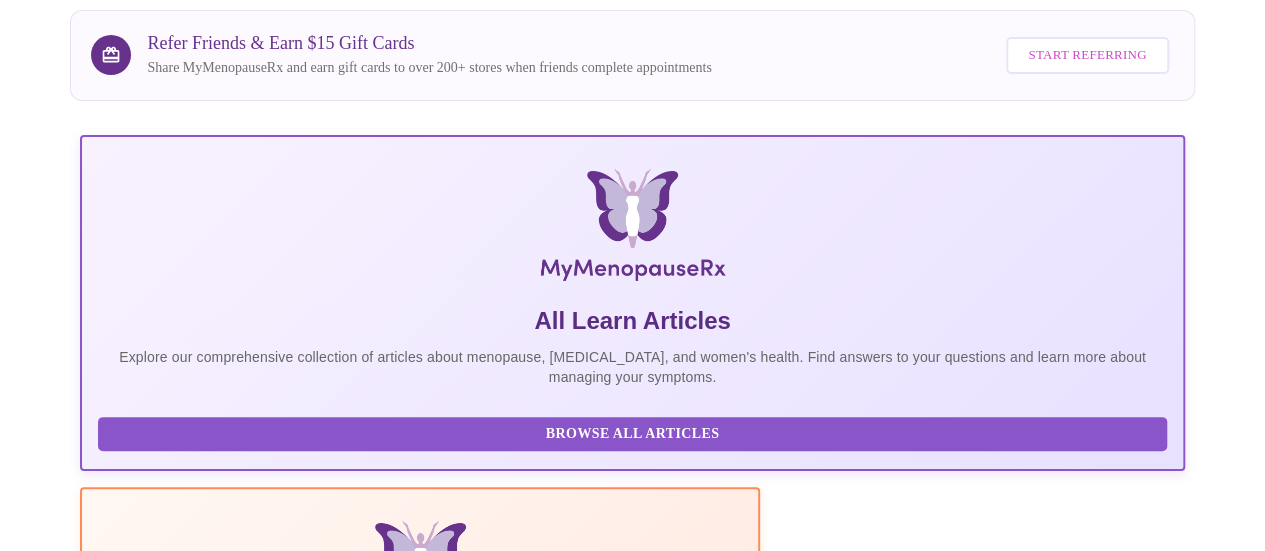 scroll, scrollTop: 0, scrollLeft: 0, axis: both 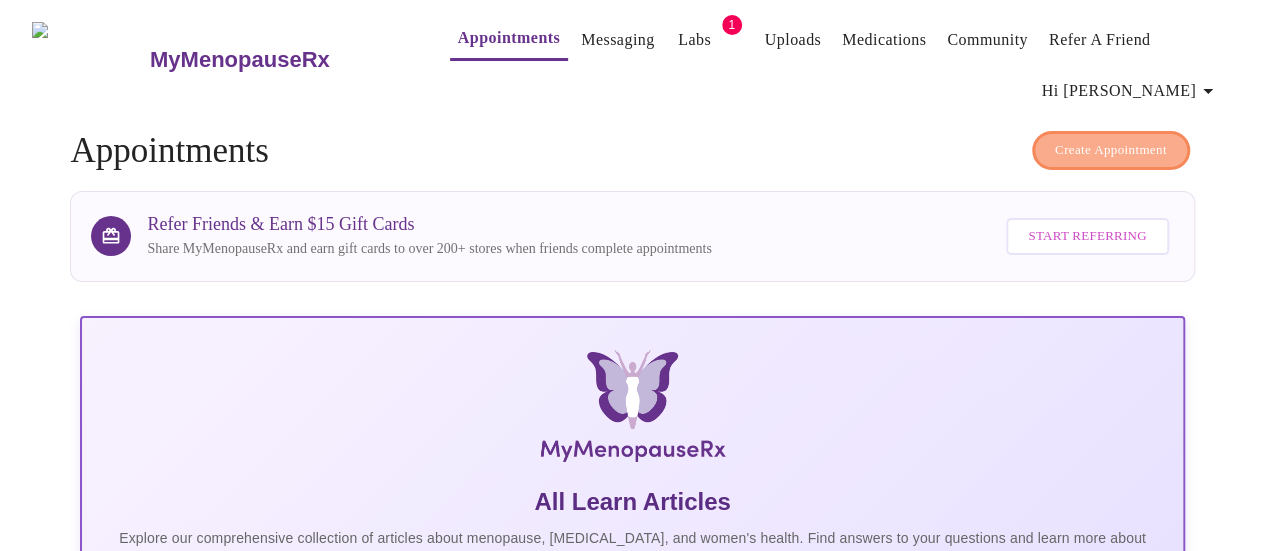 click on "Create Appointment" at bounding box center [1111, 150] 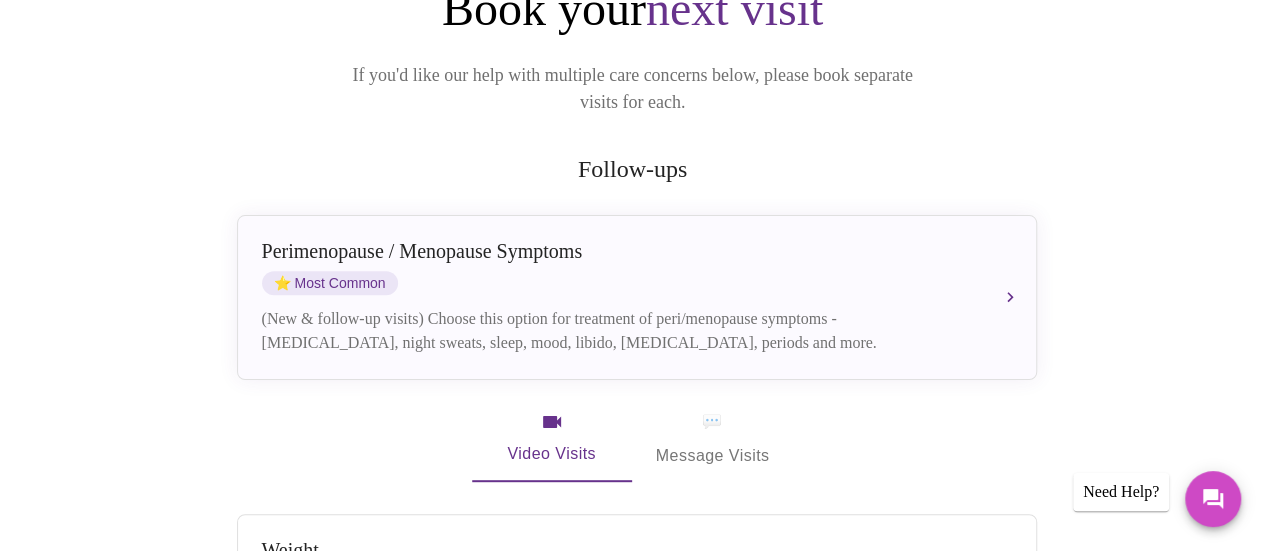 scroll, scrollTop: 282, scrollLeft: 0, axis: vertical 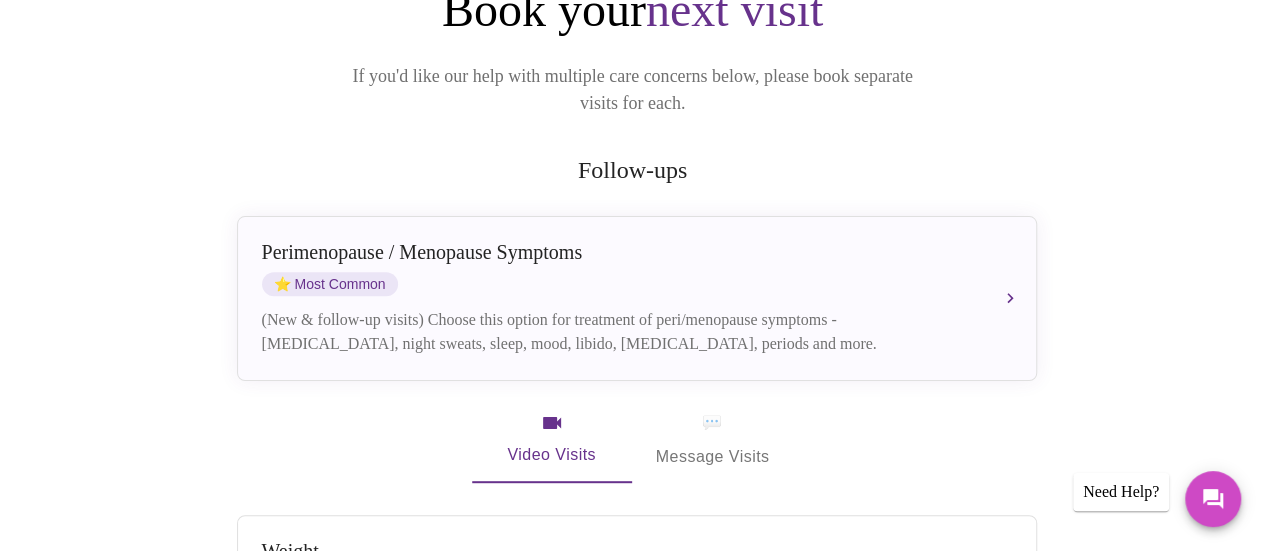 click on "(New & follow-up visits) Choose this option for treatment of peri/menopause symptoms - hot flashes, night sweats, sleep, mood, libido, vaginal dryness, periods and more." at bounding box center [617, 332] 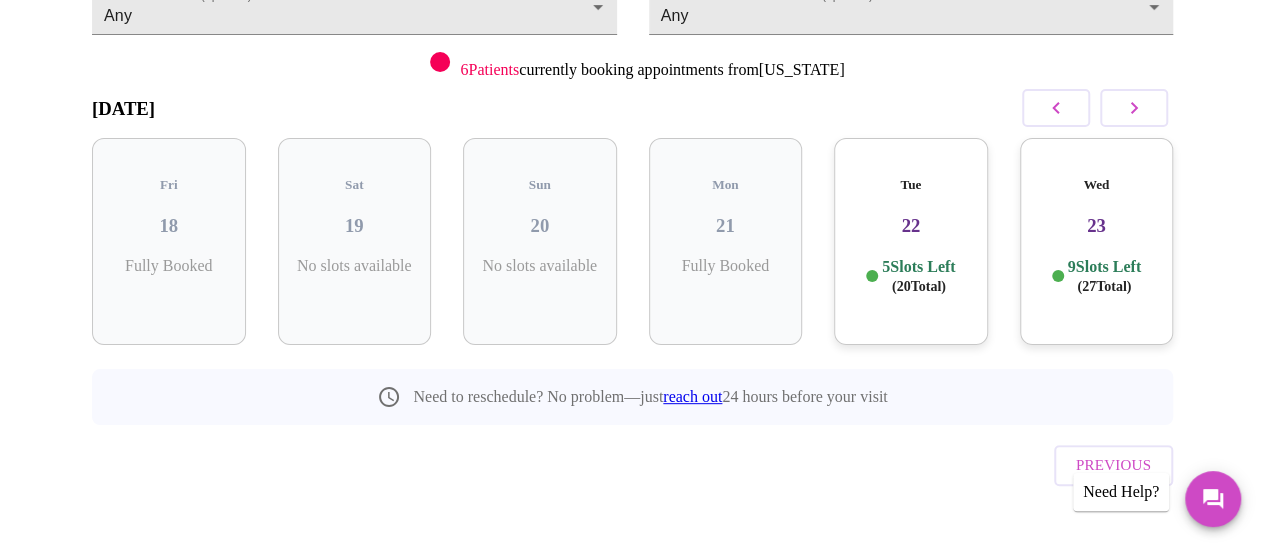 scroll, scrollTop: 0, scrollLeft: 0, axis: both 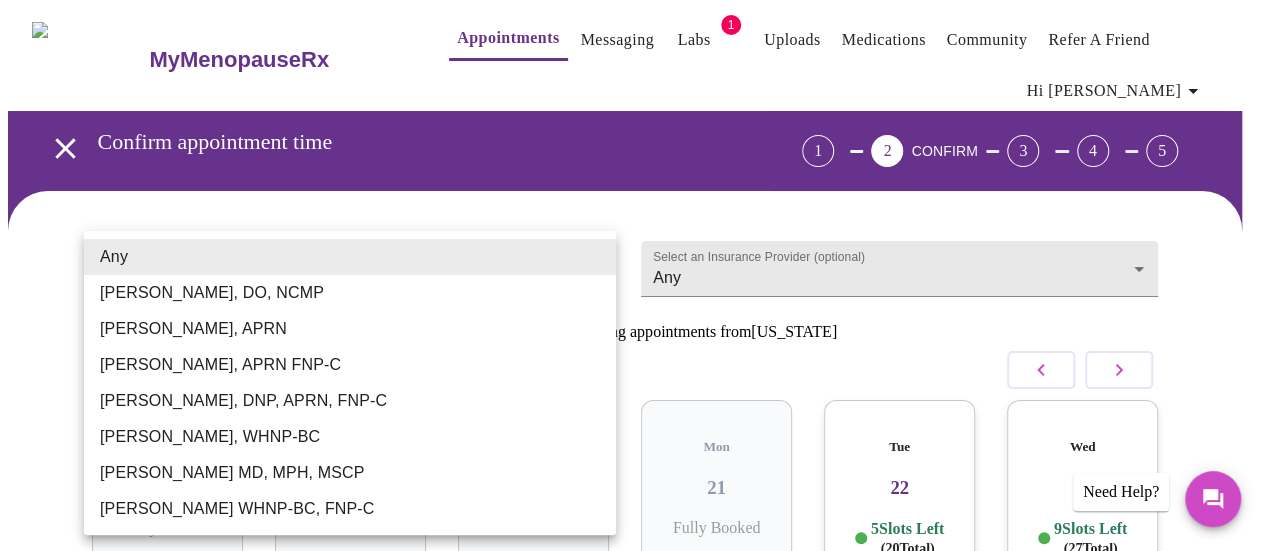 click on "MyMenopauseRx Appointments Messaging Labs 1 Uploads Medications Community Refer a Friend Hi Kelly   Confirm appointment time 1 2 CONFIRM 3 4 5 Select a Provider (optional) Any Any Select an Insurance Provider (optional) Any Any 6  Patients  currently booking appointments from  Washington July 2025 Fri 18 Fully Booked Sat 19 No slots available Sun 20 No slots available Mon 21 Fully Booked Tue 22 5  Slots Left ( 20  Total) Wed 23 9  Slots Left ( 27  Total) Need to reschedule? No problem—just  reach out  24 hours before your visit Previous Need Help? Settings Billing Invoices Log out Any Barbra S Hanna, DO, NCMP Emilie McLain, APRN Kelly Perisin, APRN FNP-C Jillian Montefusco, DNP, APRN, FNP-C Meghan Matz, WHNP-BC Vadim Gelman MD, MPH, MSCP Jenny Kowalczyk WHNP-BC, FNP-C" at bounding box center (632, 428) 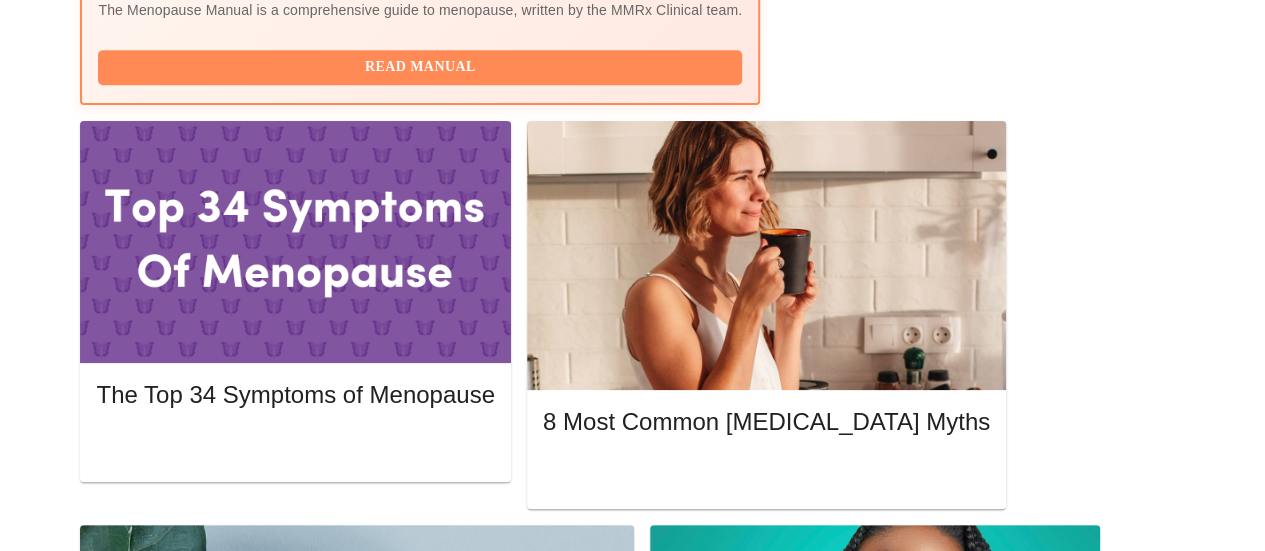 scroll, scrollTop: 882, scrollLeft: 0, axis: vertical 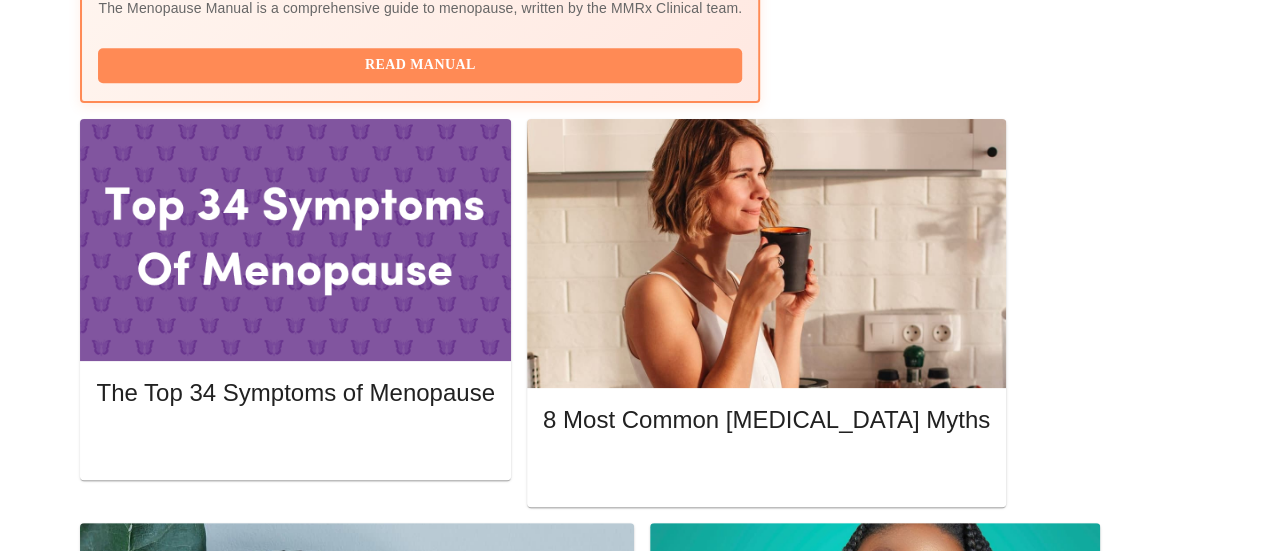 click on "This virtual visit has been completed." at bounding box center (579, 1885) 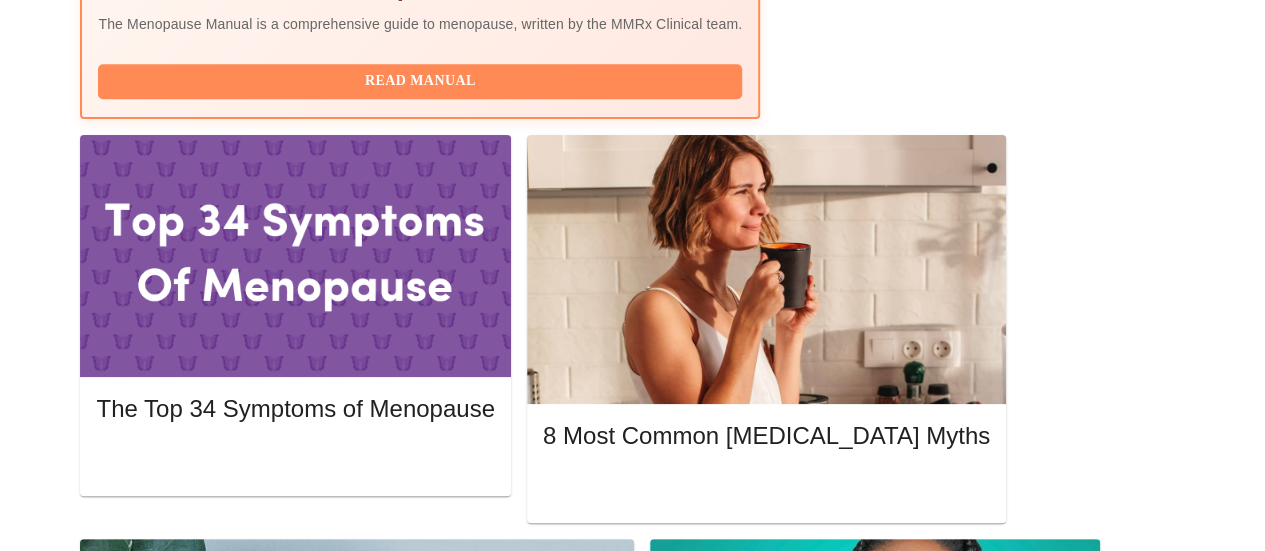 scroll, scrollTop: 870, scrollLeft: 0, axis: vertical 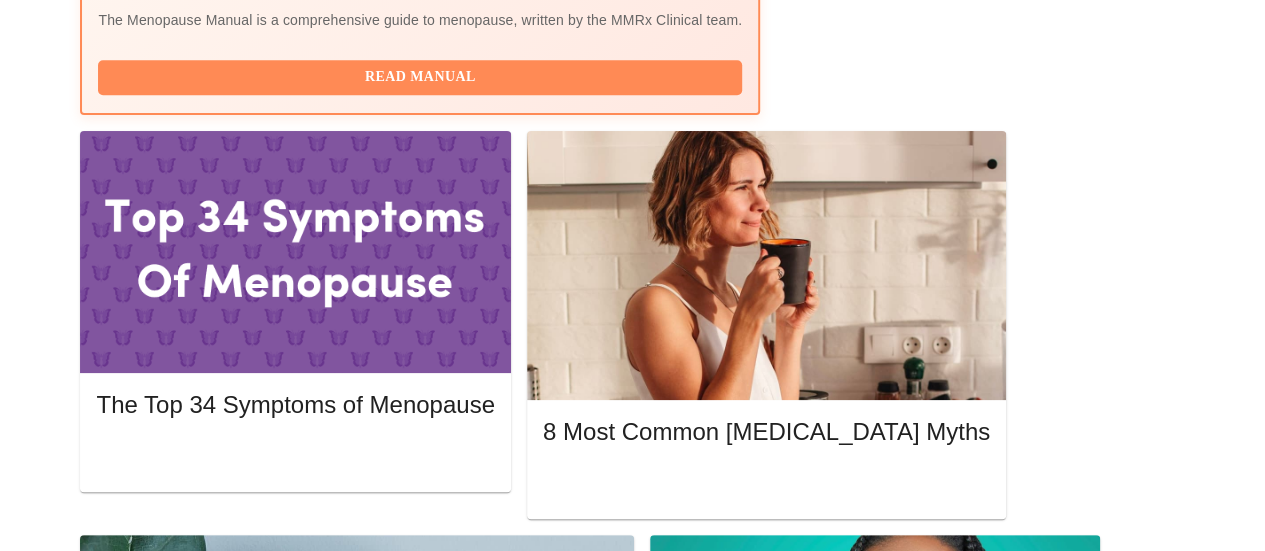 click 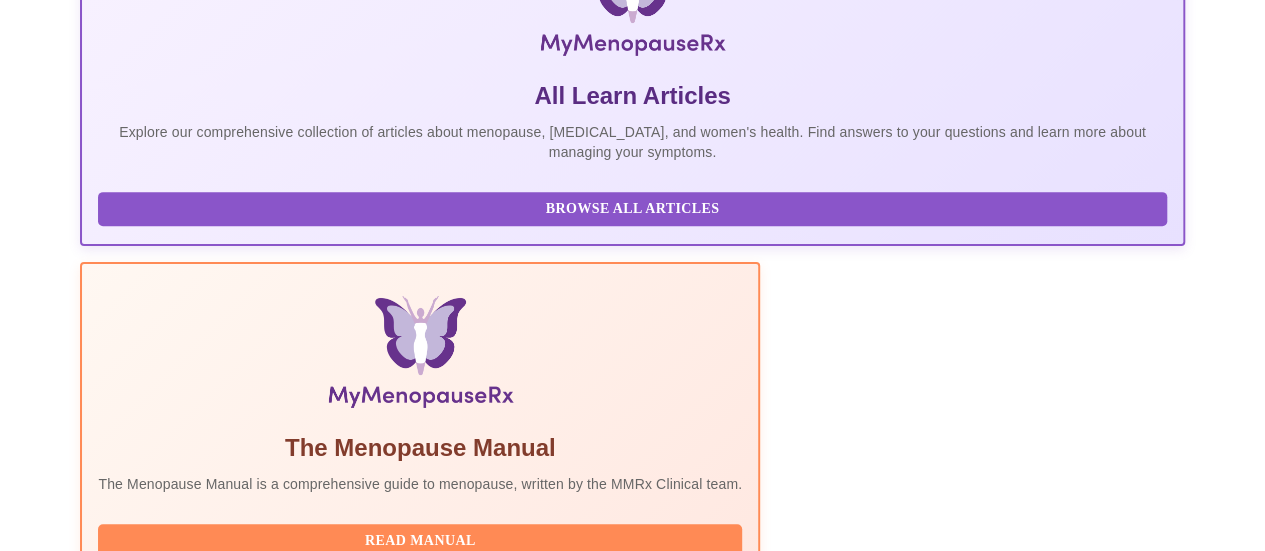 scroll, scrollTop: 0, scrollLeft: 0, axis: both 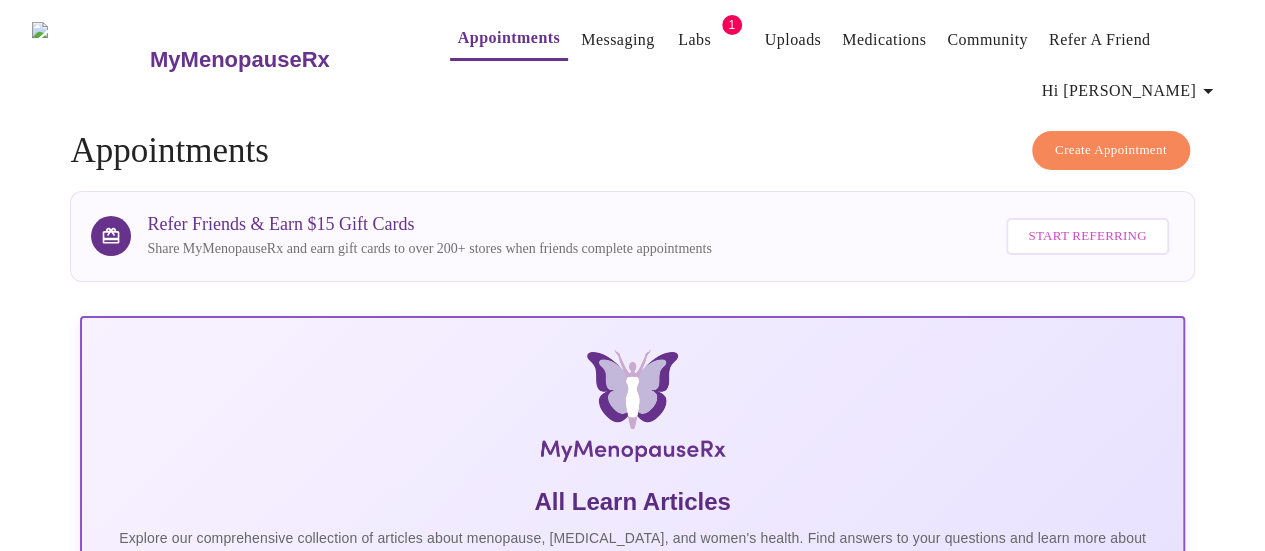 click on "Create Appointment" at bounding box center (1111, 150) 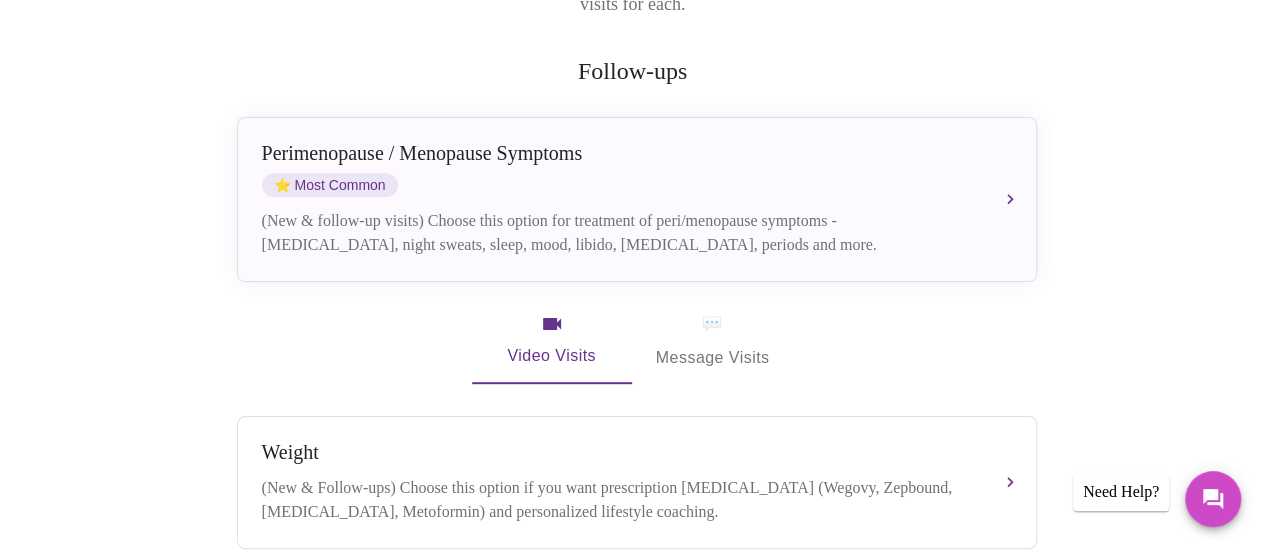 scroll, scrollTop: 382, scrollLeft: 0, axis: vertical 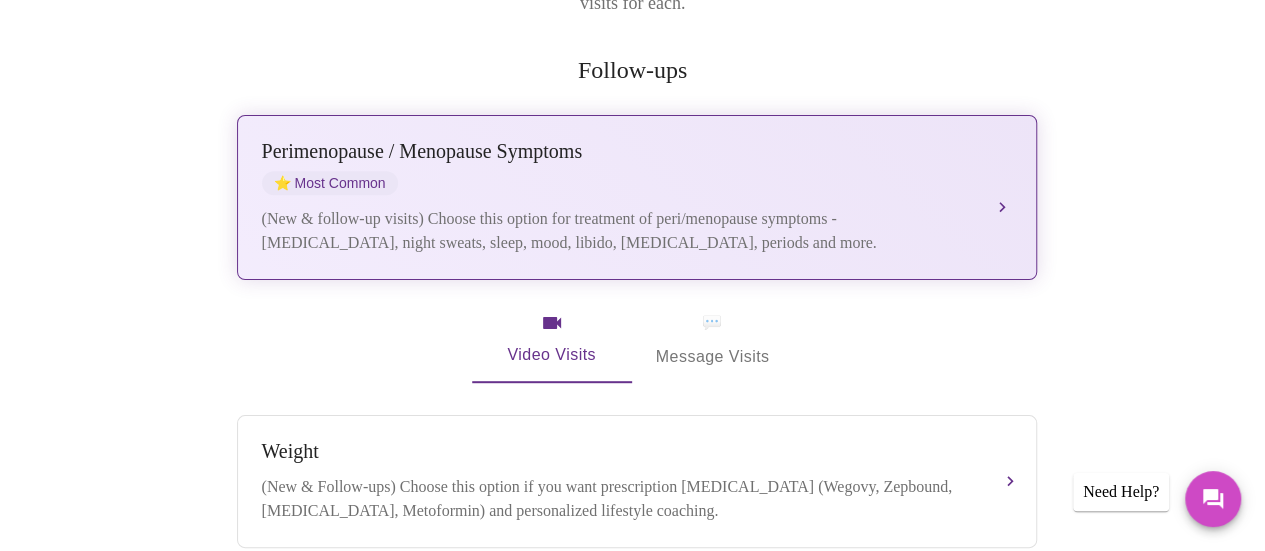 click on "(New & follow-up visits) Choose this option for treatment of peri/menopause symptoms - hot flashes, night sweats, sleep, mood, libido, vaginal dryness, periods and more." at bounding box center [617, 231] 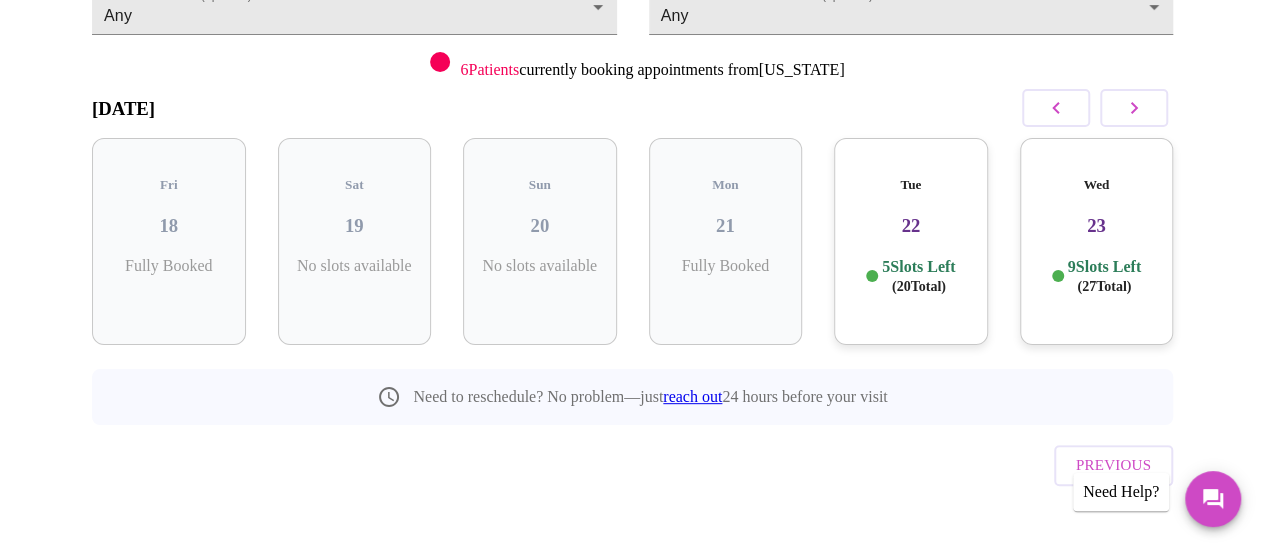click on "22" at bounding box center (911, 226) 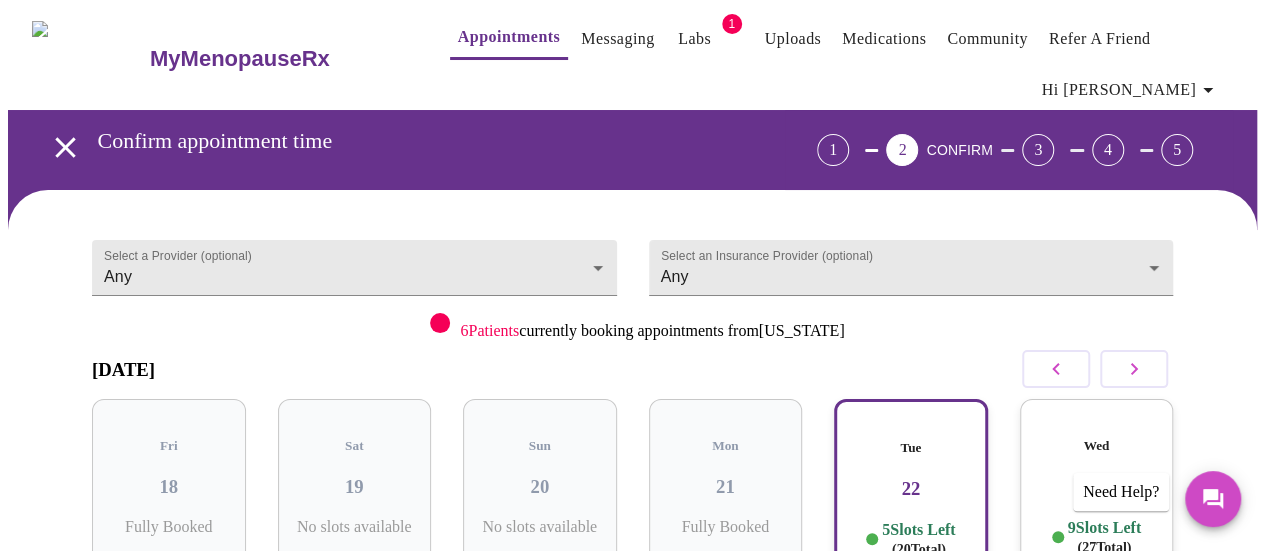 scroll, scrollTop: 0, scrollLeft: 0, axis: both 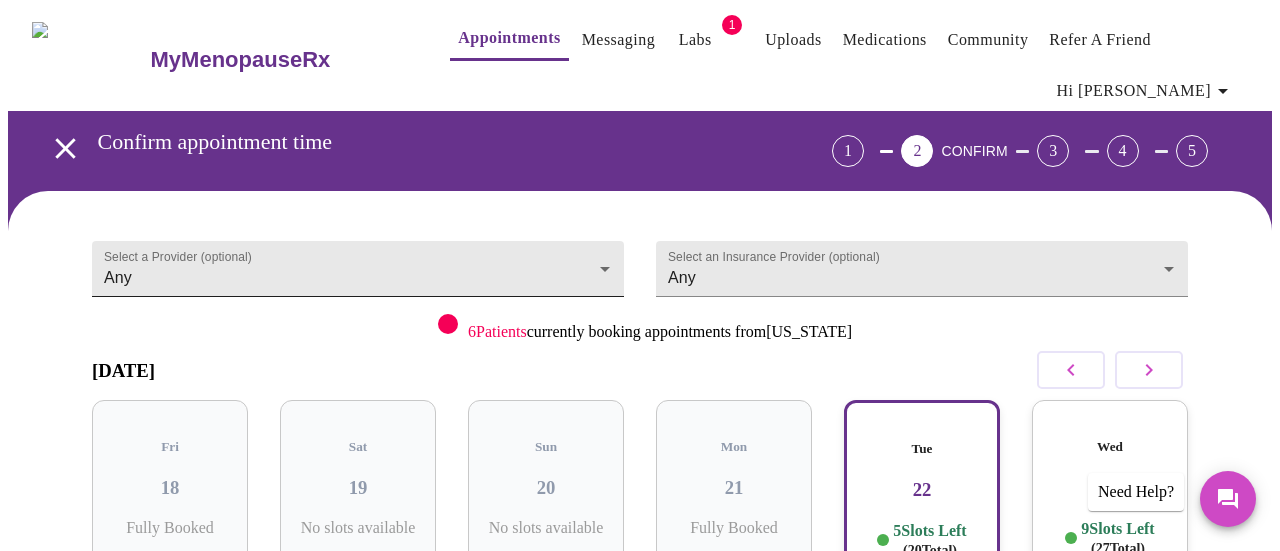click on "MyMenopauseRx Appointments Messaging Labs 1 Uploads Medications Community Refer a Friend Hi Kelly   Confirm appointment time 1 2 CONFIRM 3 4 5 Select a Provider (optional) Any Any Select an Insurance Provider (optional) Any Any 6  Patients  currently booking appointments from  Washington July 2025 Fri 18 Fully Booked Sat 19 No slots available Sun 20 No slots available Mon 21 Fully Booked Tue 22 5  Slots Left ( 20  Total) Wed 23 9  Slots Left ( 27  Total) Your Timezone:  America/Los_Angeles 20 min appointment 05:20 AM 06:20 AM 08:40 AM 11:00 AM 01:00 PM Need to reschedule? No problem—just  reach out  24 hours before your visit Previous Need Help? Settings Billing Invoices Log out" at bounding box center (640, 572) 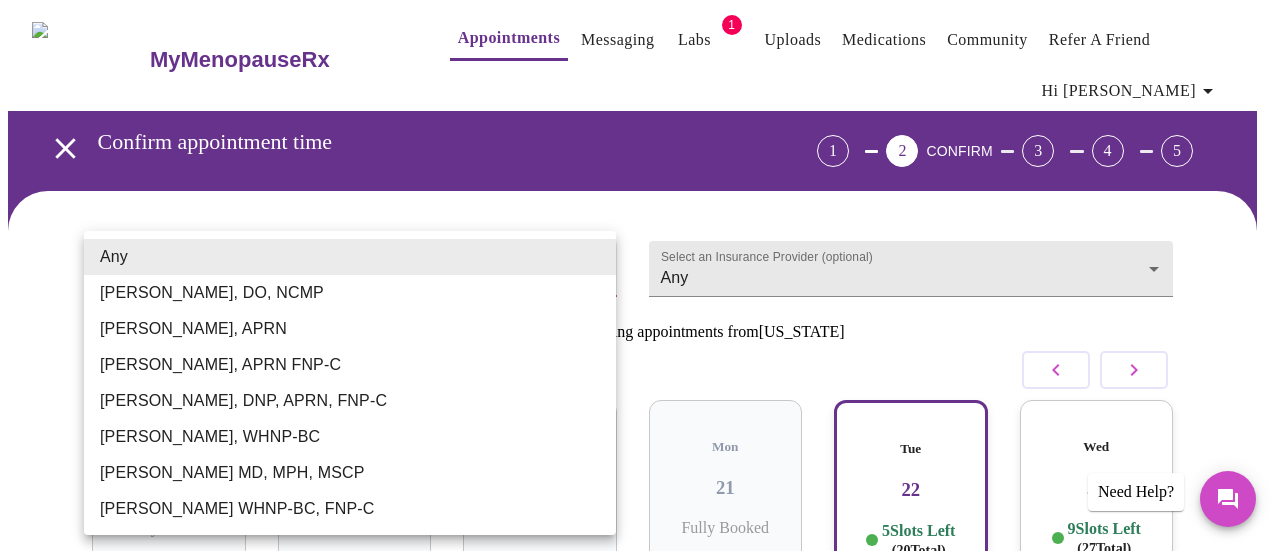 click at bounding box center [640, 275] 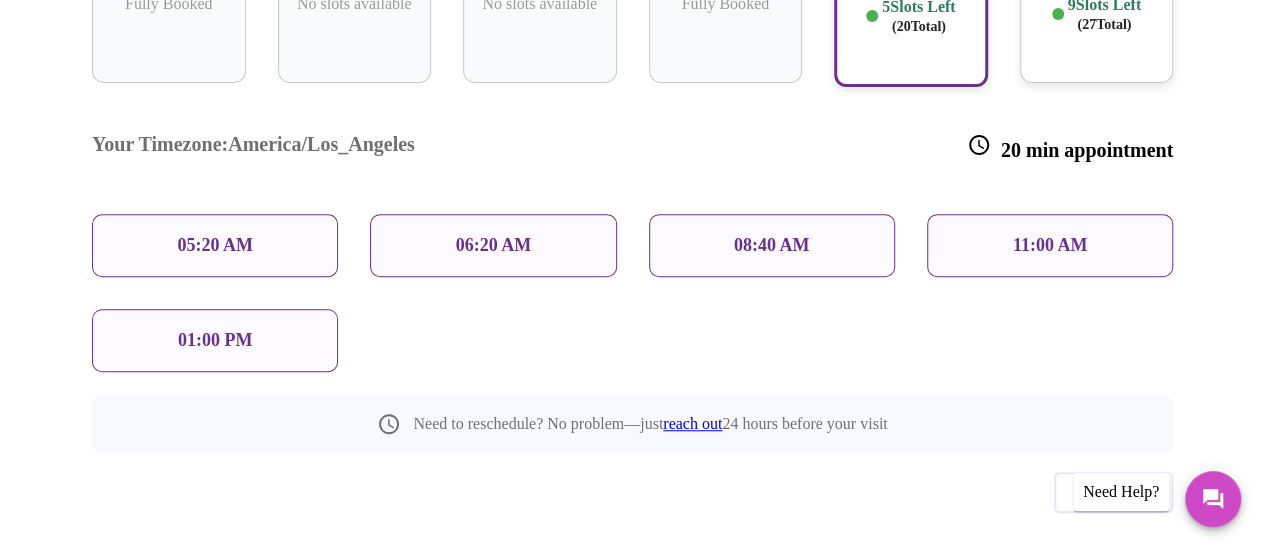 scroll, scrollTop: 0, scrollLeft: 0, axis: both 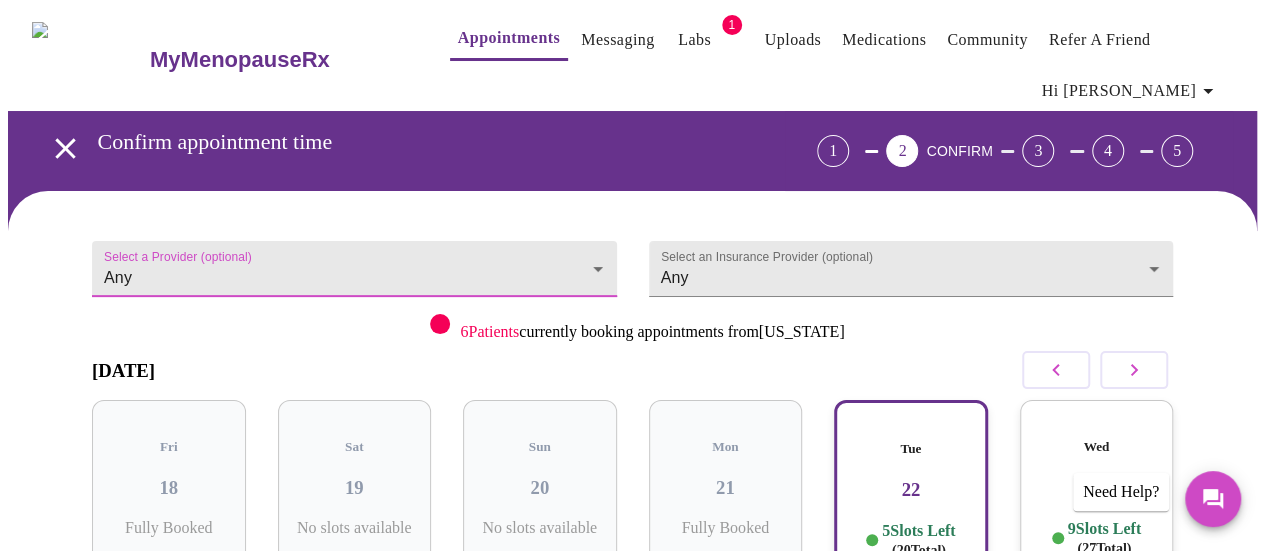 click on "Appointments" at bounding box center (509, 38) 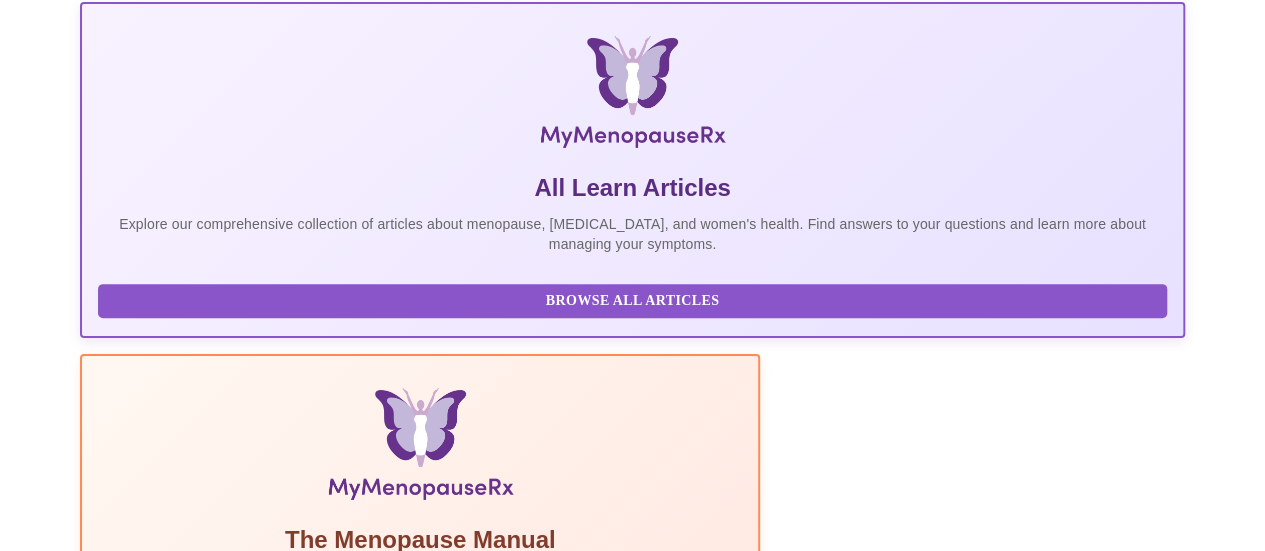 scroll, scrollTop: 0, scrollLeft: 0, axis: both 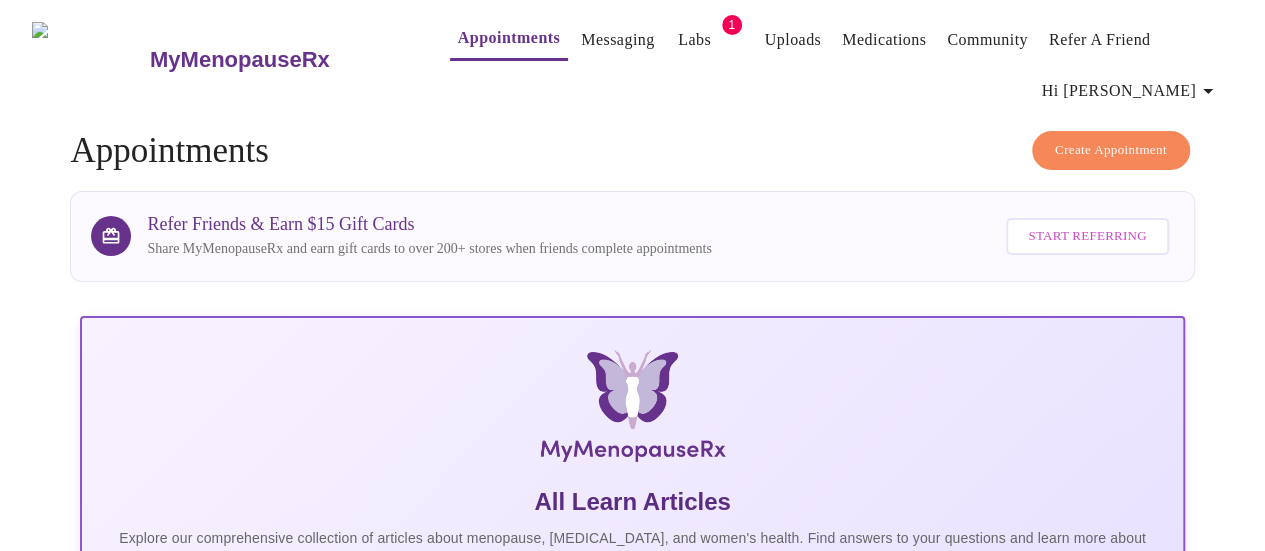 click on "Labs" at bounding box center (694, 40) 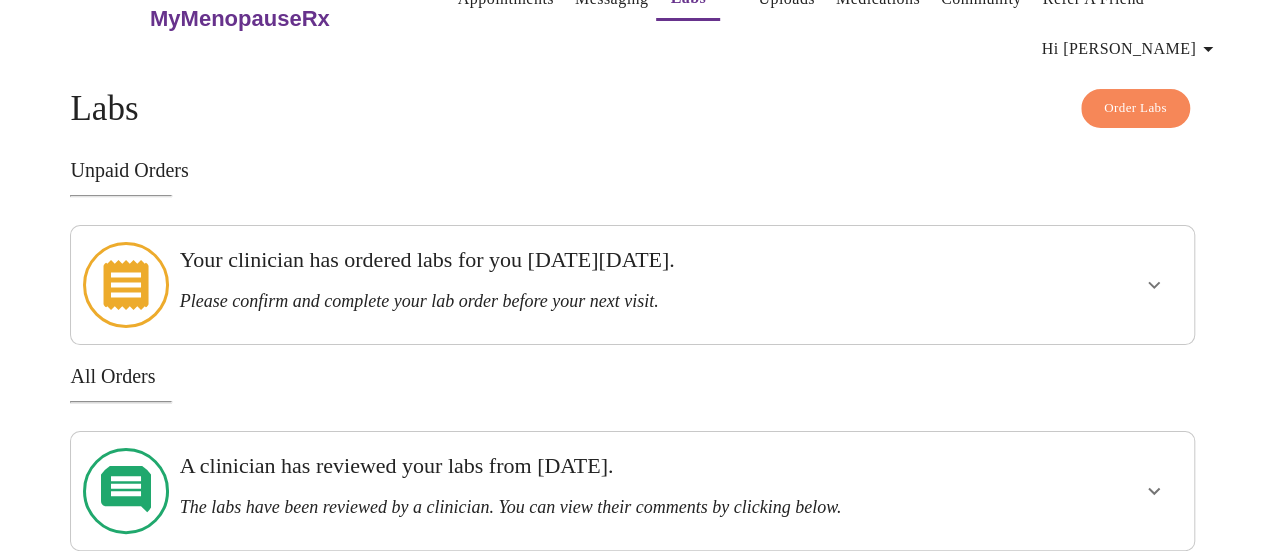 scroll, scrollTop: 0, scrollLeft: 0, axis: both 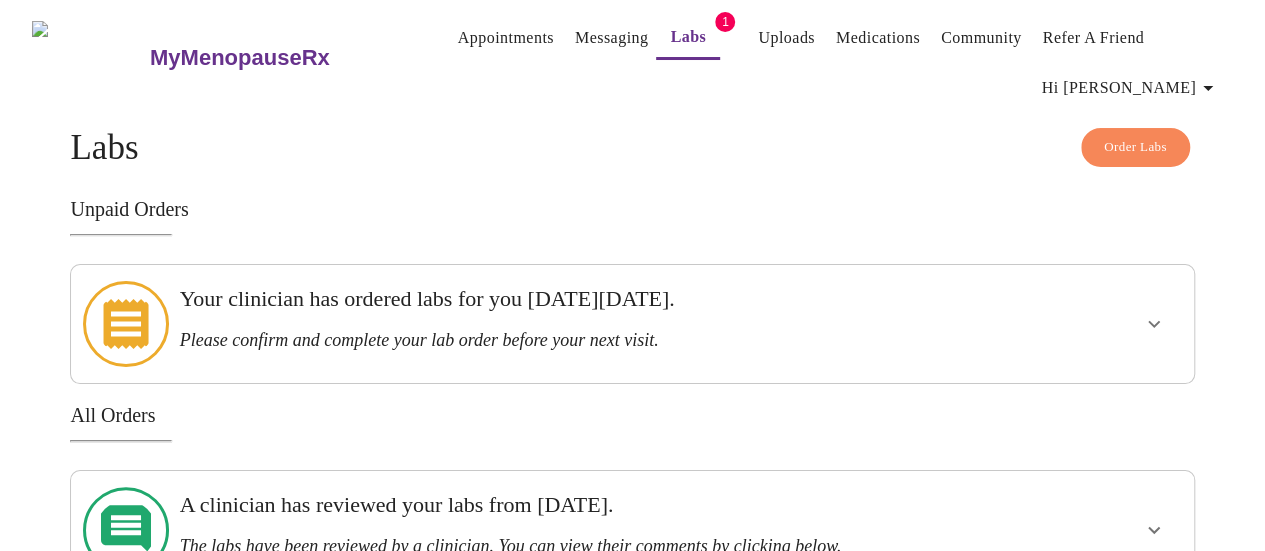 click on "Order Labs" at bounding box center [1135, 147] 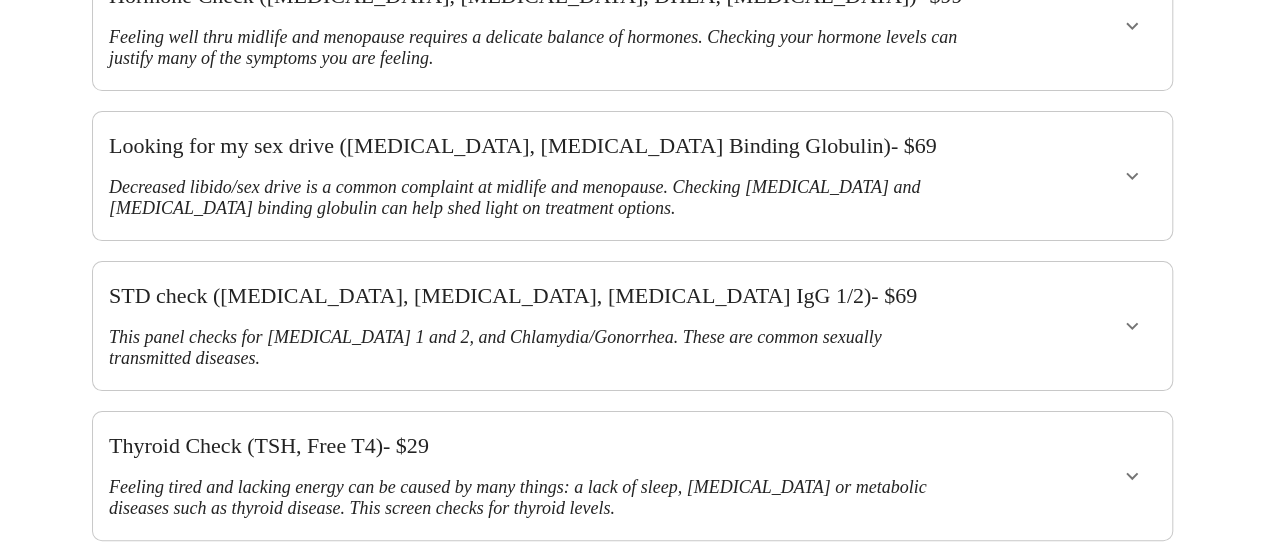 scroll, scrollTop: 0, scrollLeft: 0, axis: both 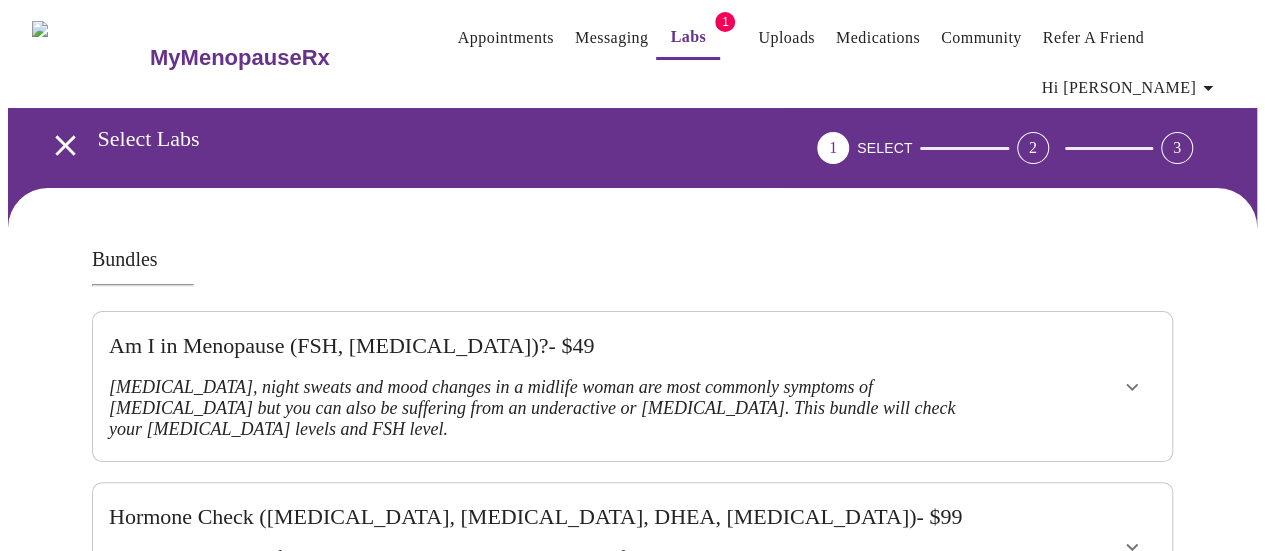 click on "Messaging" at bounding box center (611, 38) 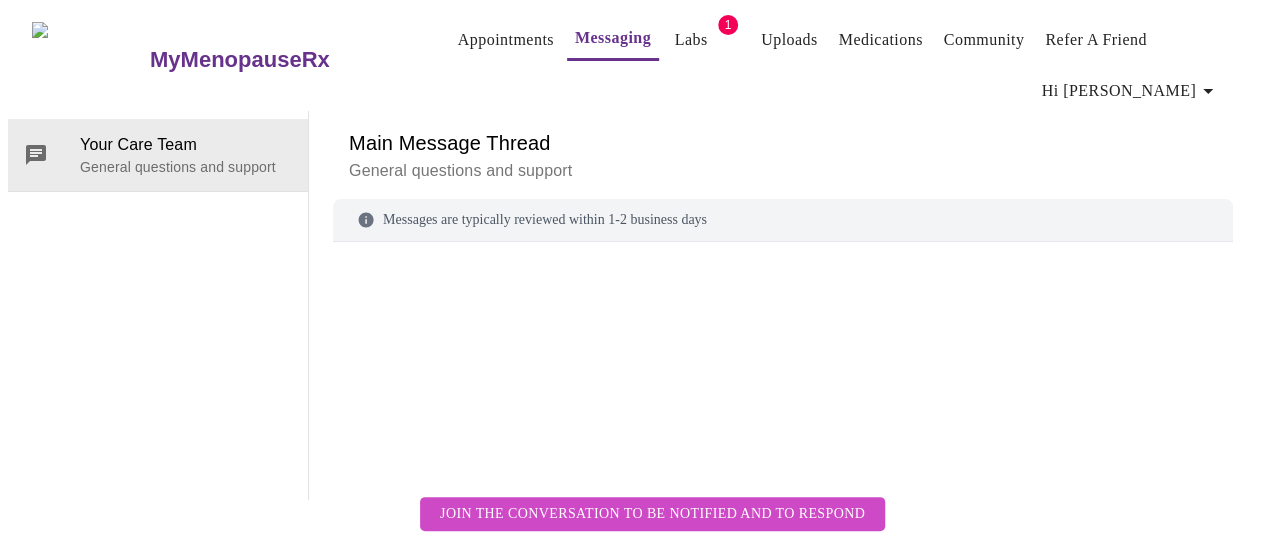 scroll, scrollTop: 102, scrollLeft: 0, axis: vertical 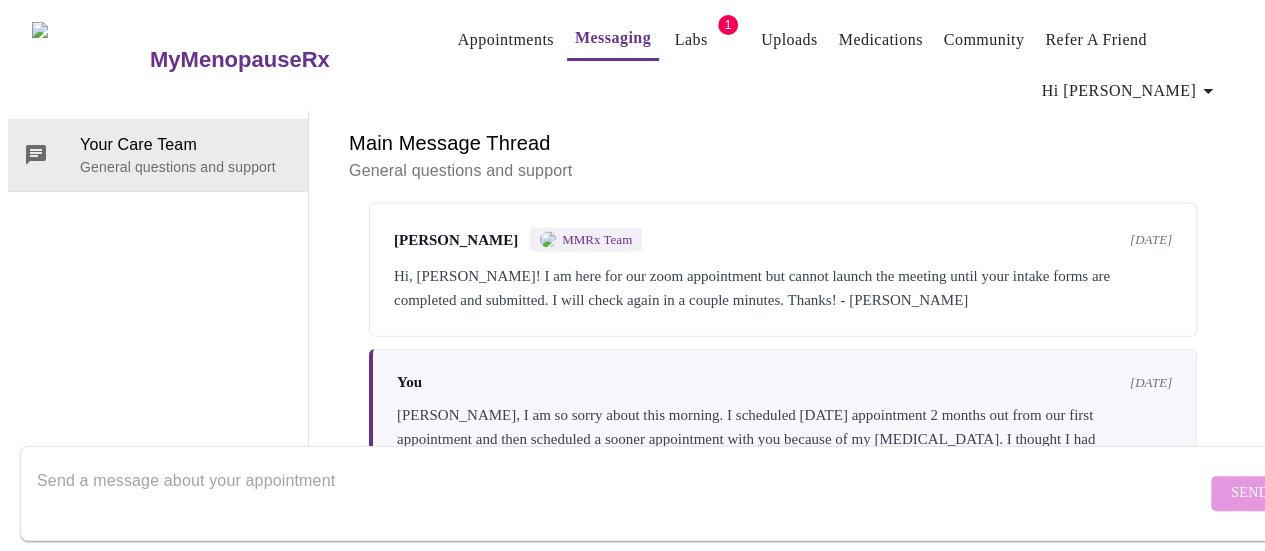 click on "Your Care Team General questions and support" at bounding box center [158, 305] 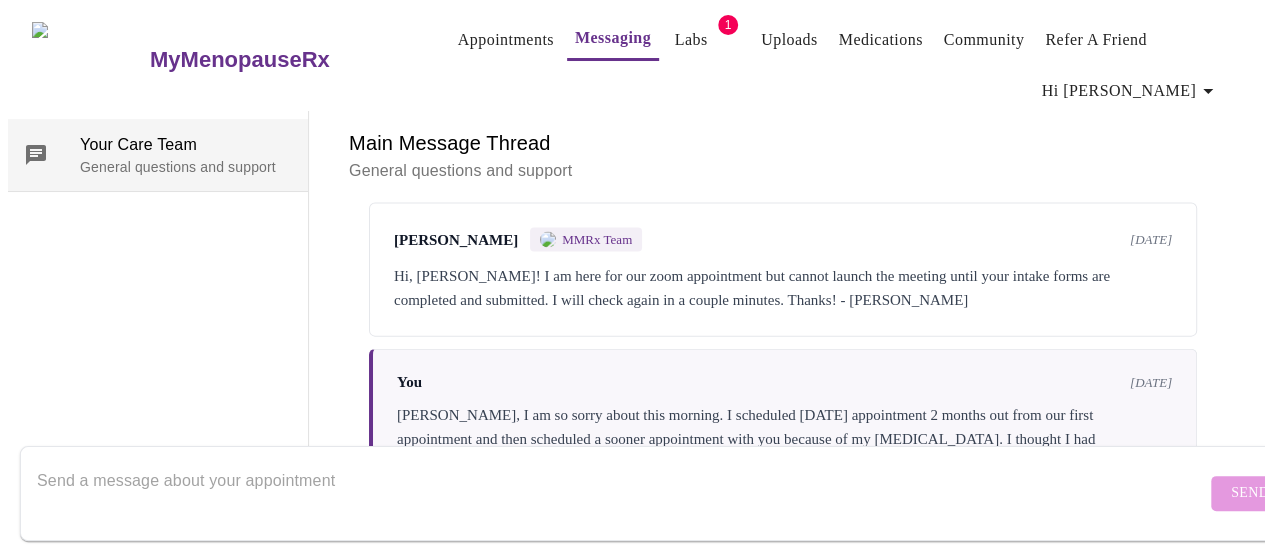 click on "Your Care Team" at bounding box center (186, 145) 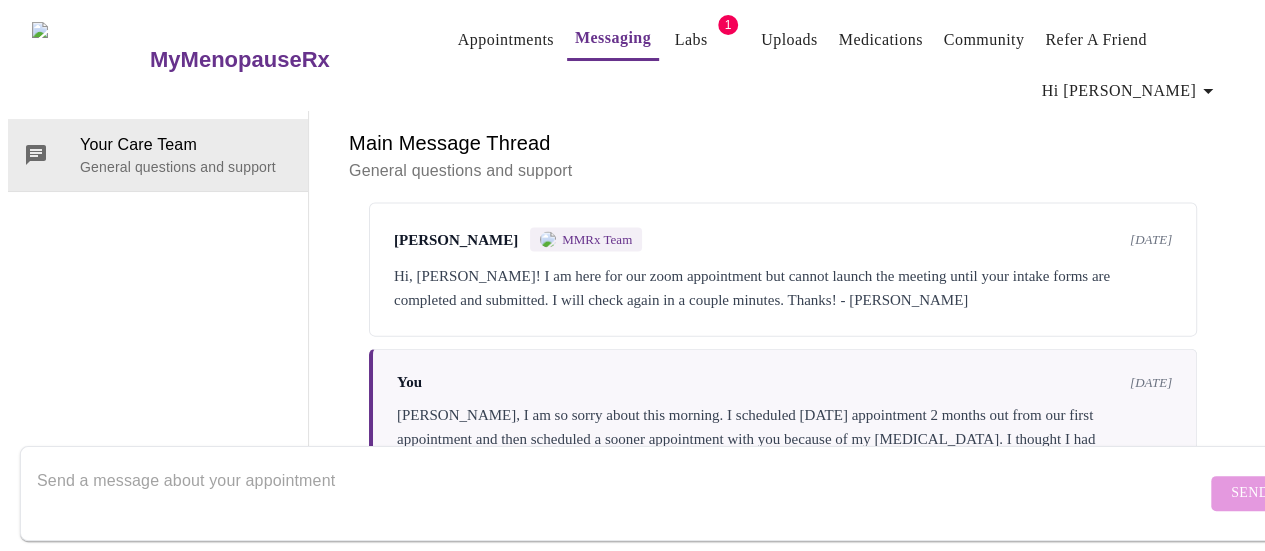 scroll, scrollTop: 2310, scrollLeft: 0, axis: vertical 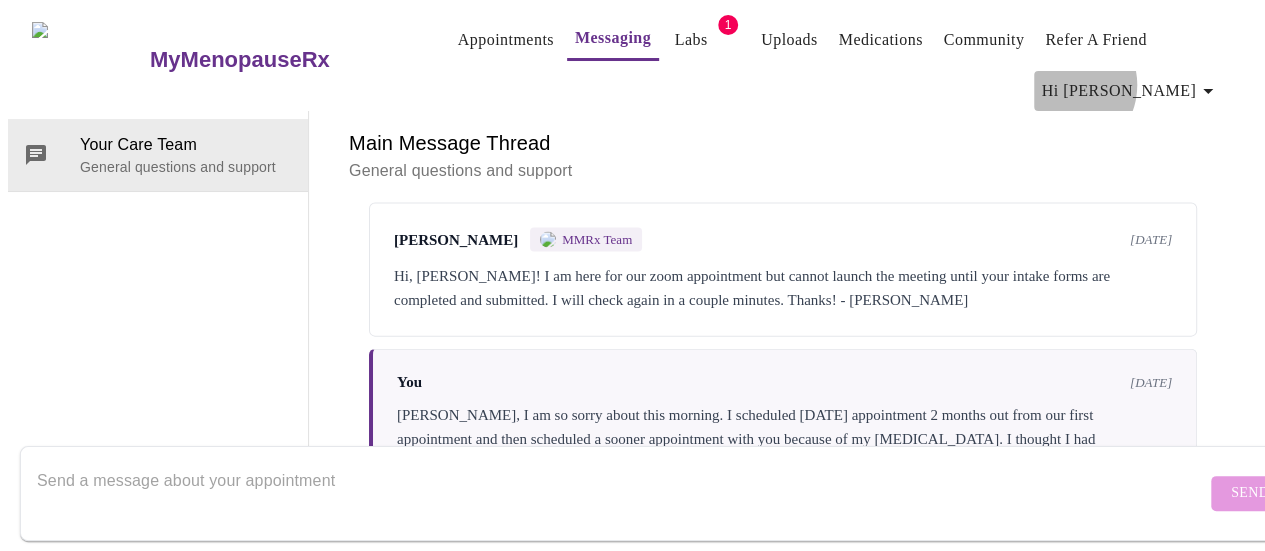 click on "Hi [PERSON_NAME]" at bounding box center (1131, 91) 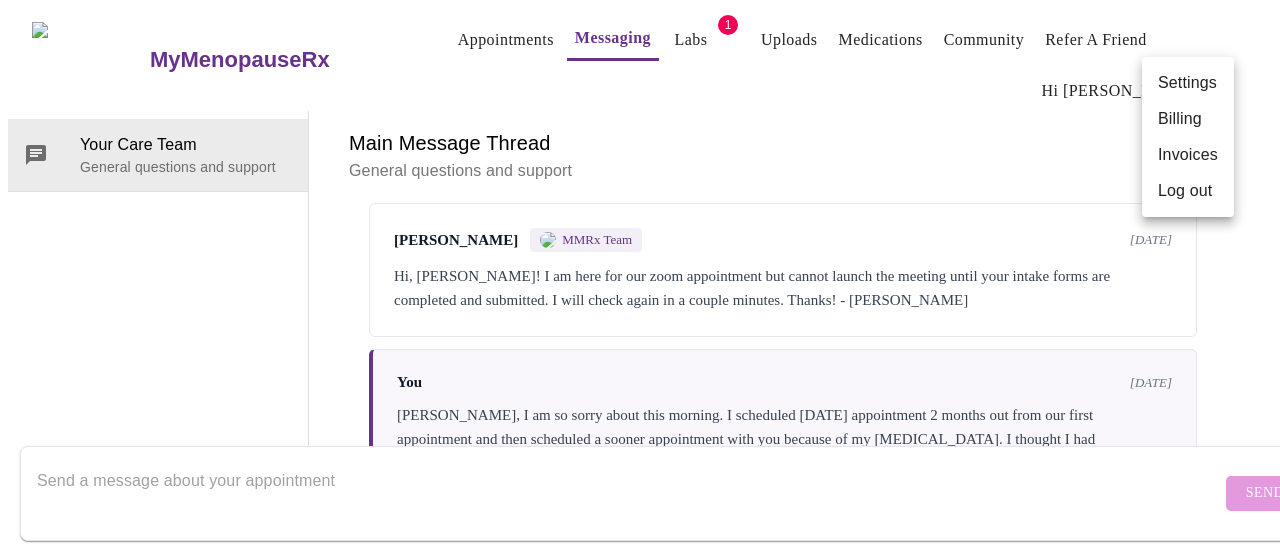 click at bounding box center [640, 275] 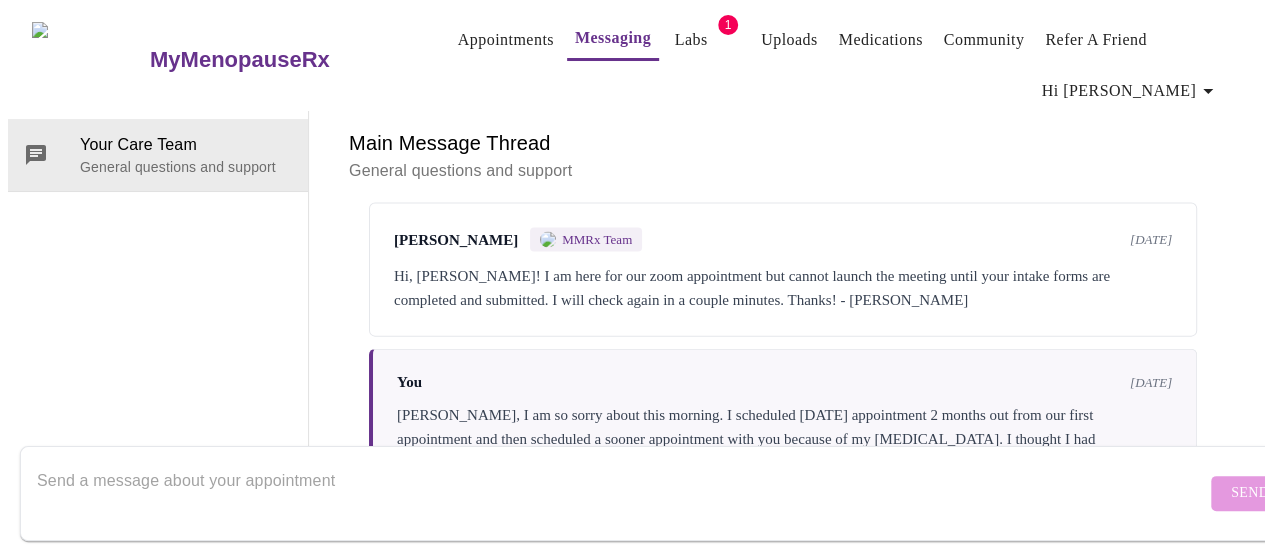 click on "Uploads" at bounding box center [789, 40] 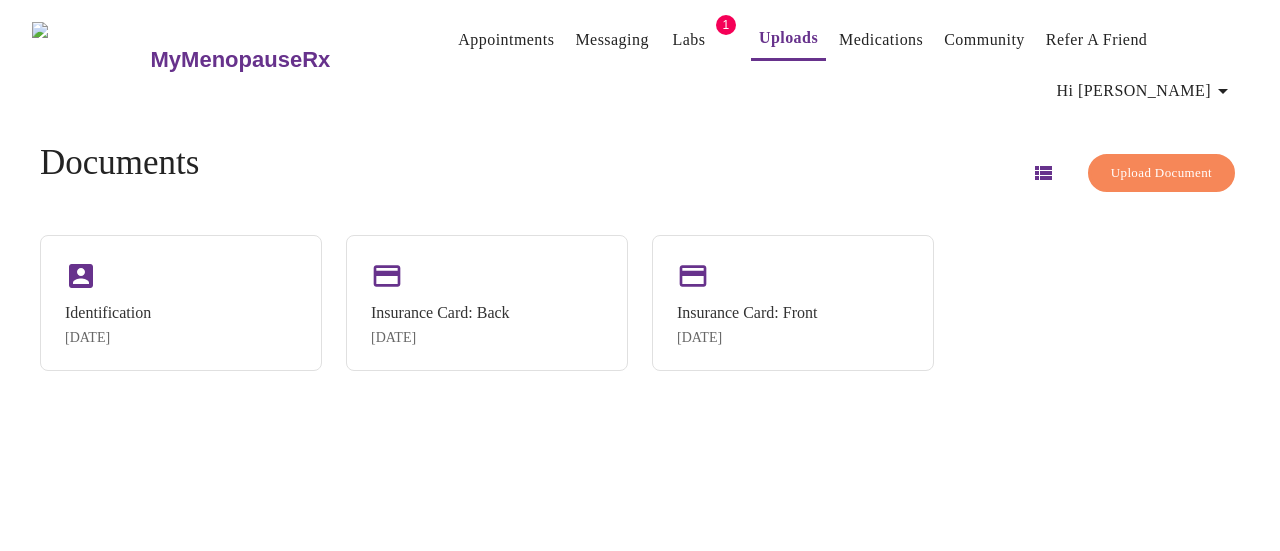 click on "Messaging" at bounding box center [611, 40] 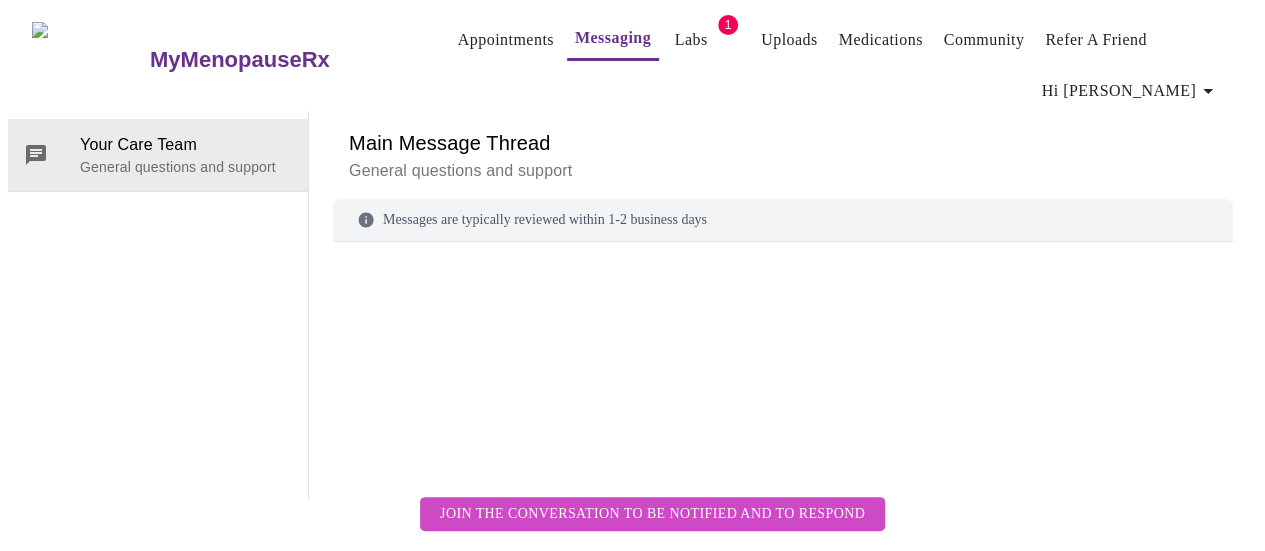 scroll, scrollTop: 102, scrollLeft: 0, axis: vertical 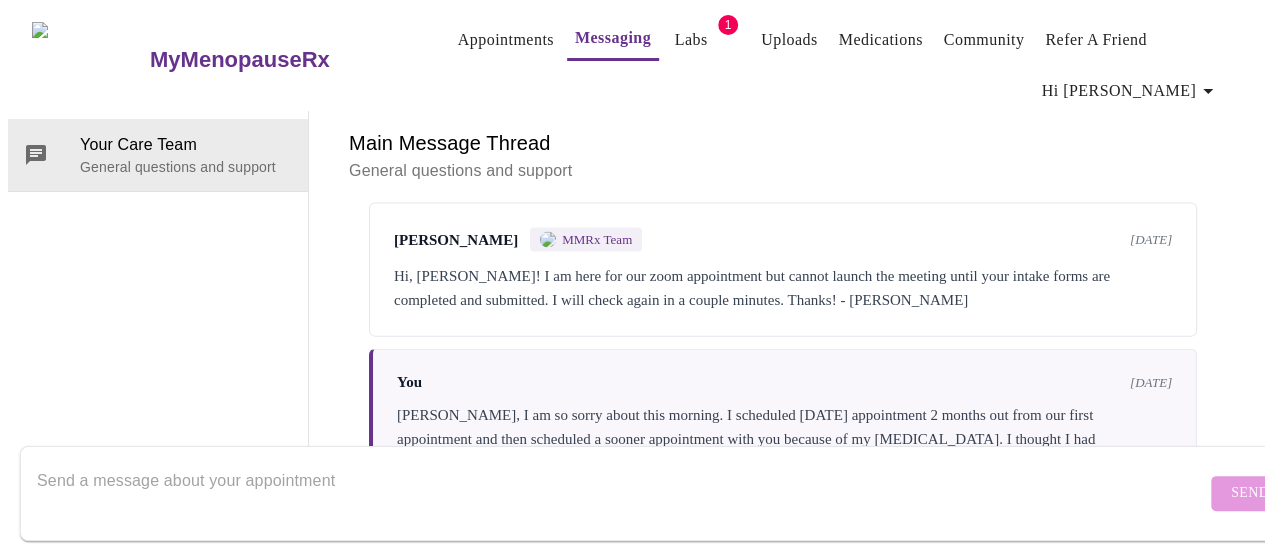 click on "Hi [PERSON_NAME]" at bounding box center [1131, 91] 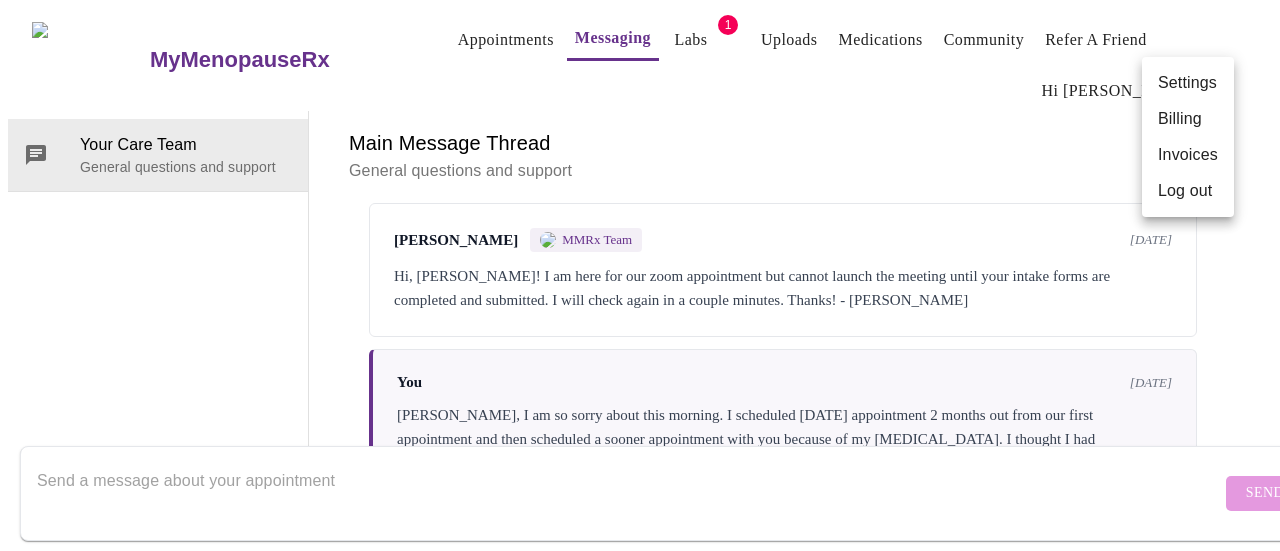 click at bounding box center [640, 275] 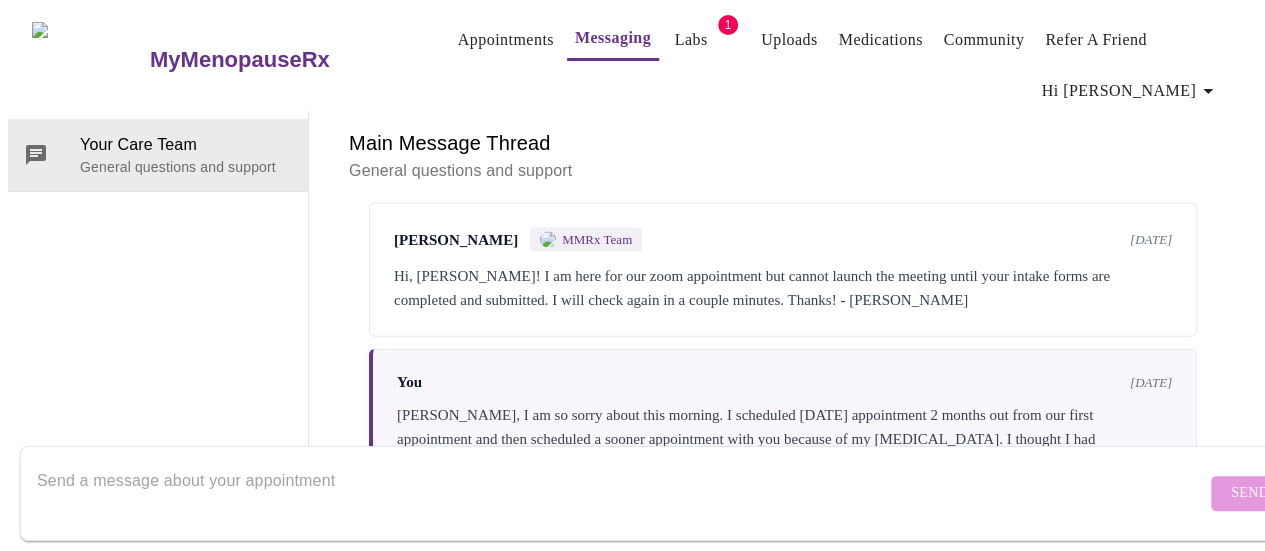 click at bounding box center (621, 493) 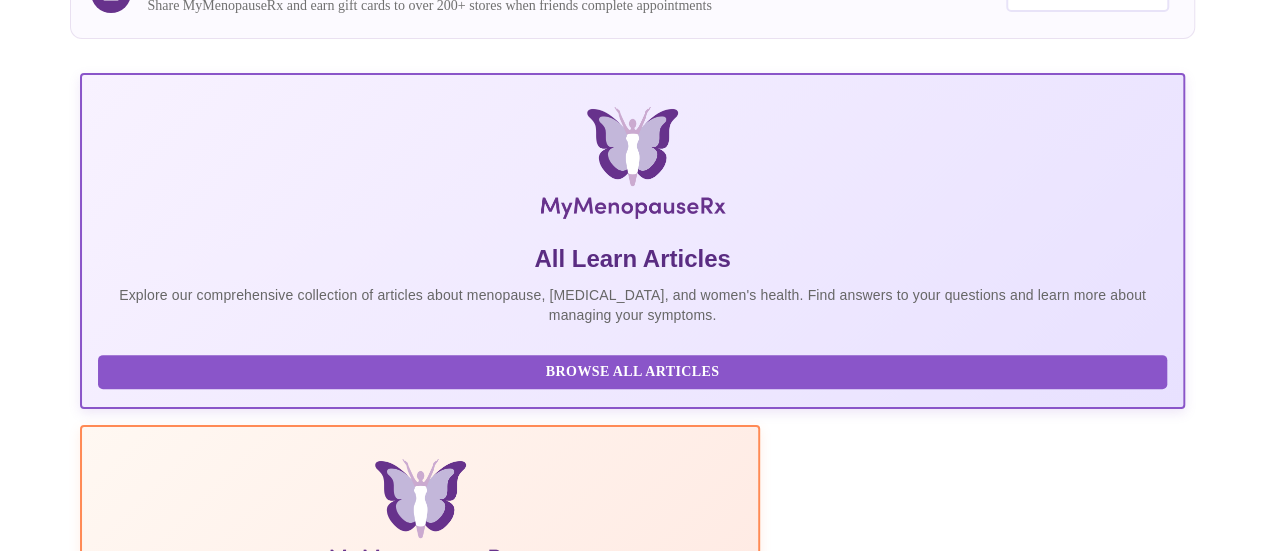 scroll, scrollTop: 244, scrollLeft: 0, axis: vertical 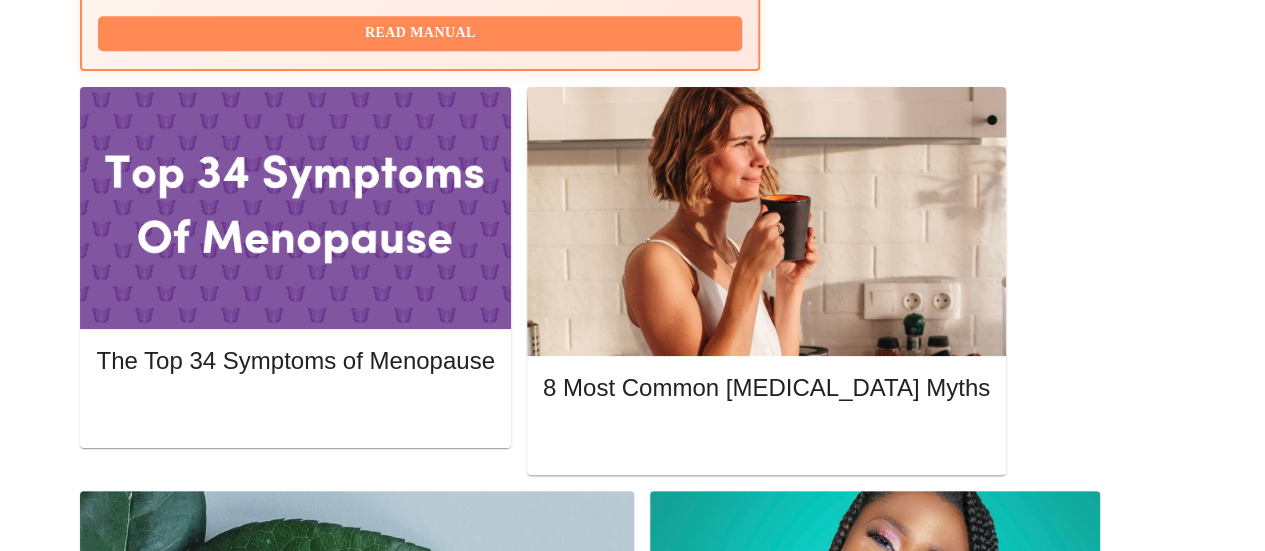 click at bounding box center [1093, 1818] 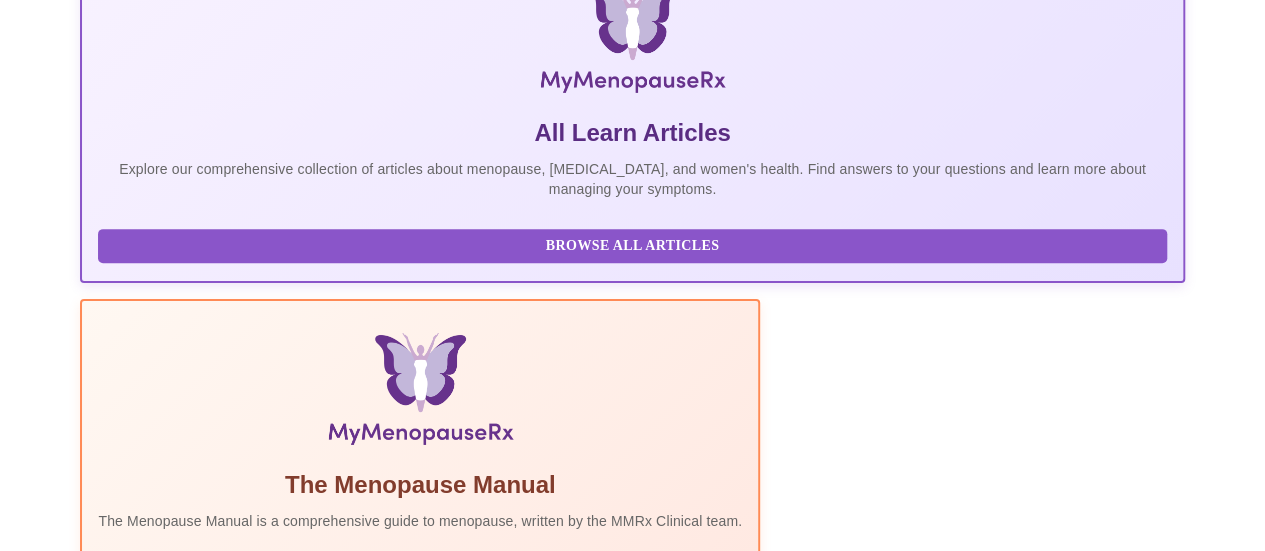 scroll, scrollTop: 367, scrollLeft: 0, axis: vertical 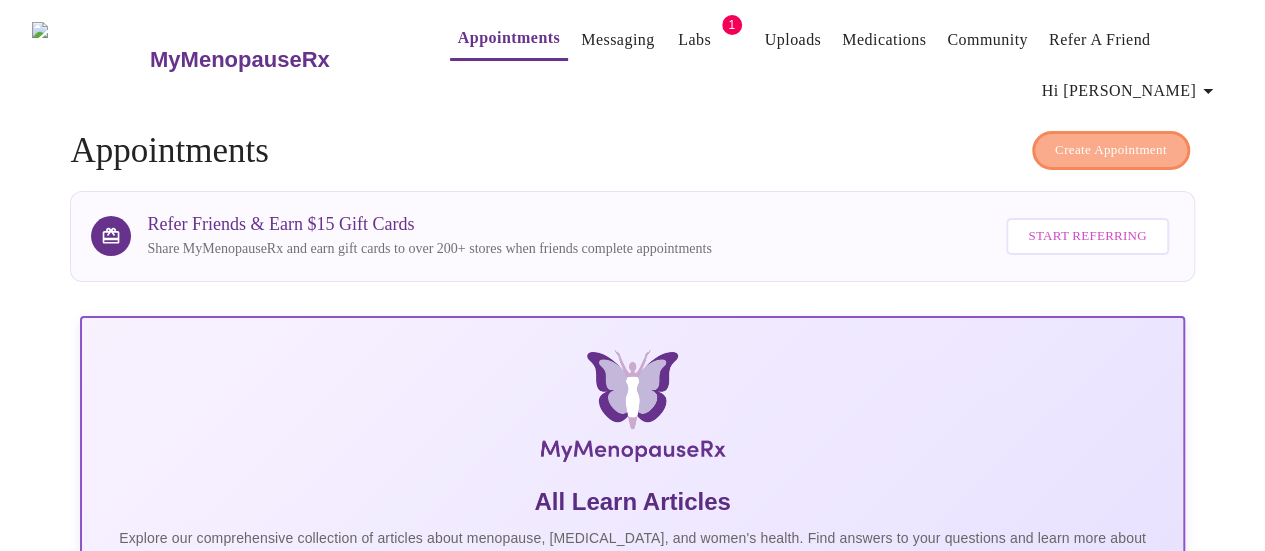 click on "Create Appointment" at bounding box center [1111, 150] 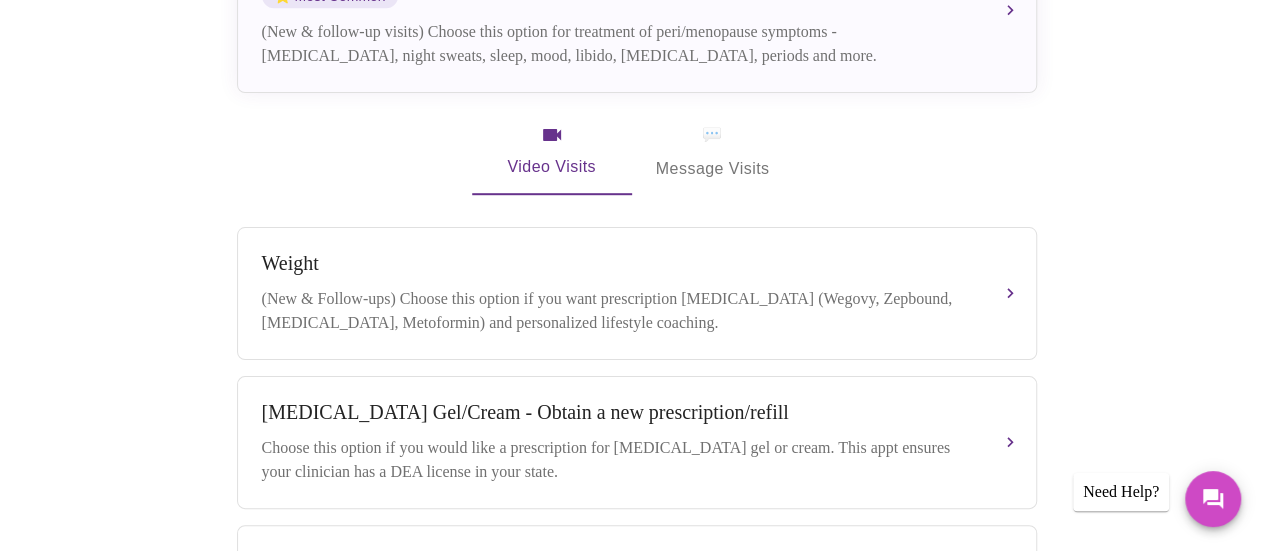 scroll, scrollTop: 573, scrollLeft: 0, axis: vertical 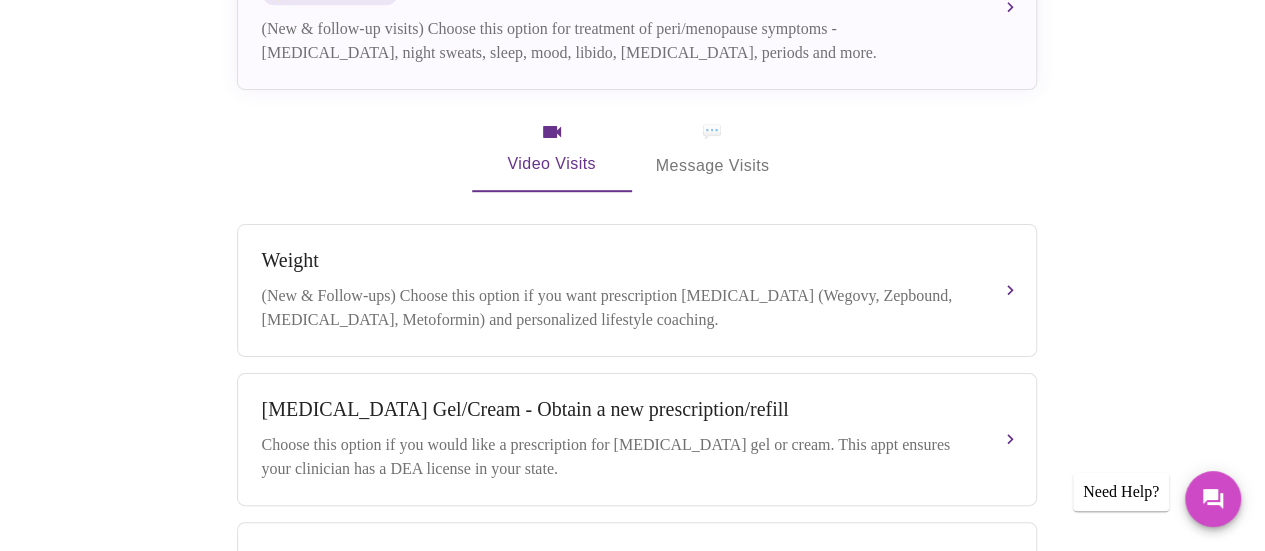 click on "💬" at bounding box center (712, 132) 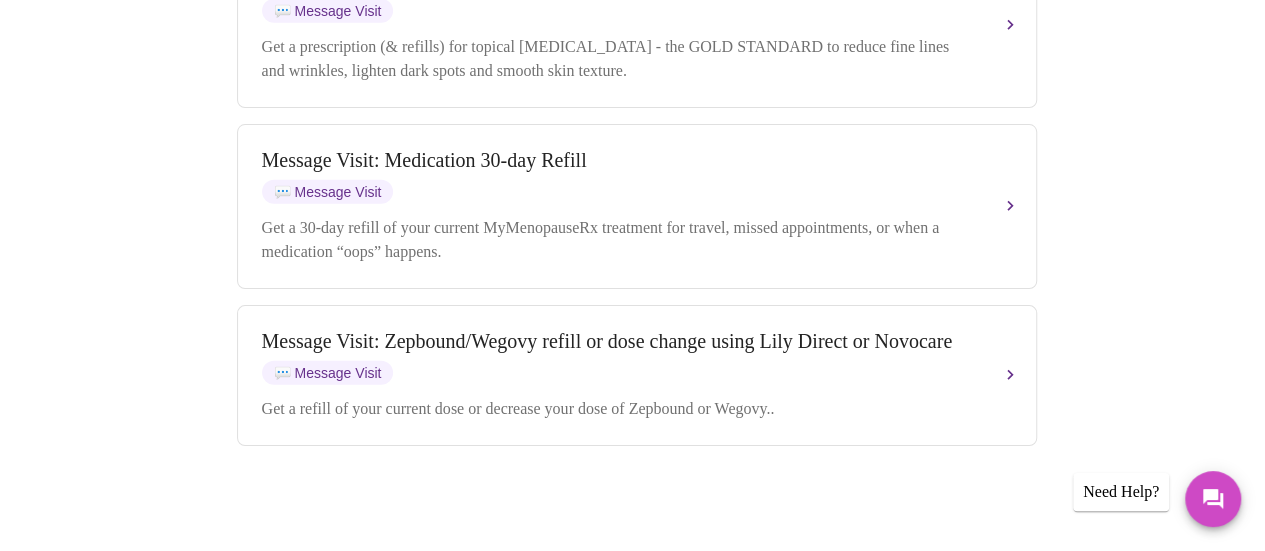 scroll, scrollTop: 2643, scrollLeft: 0, axis: vertical 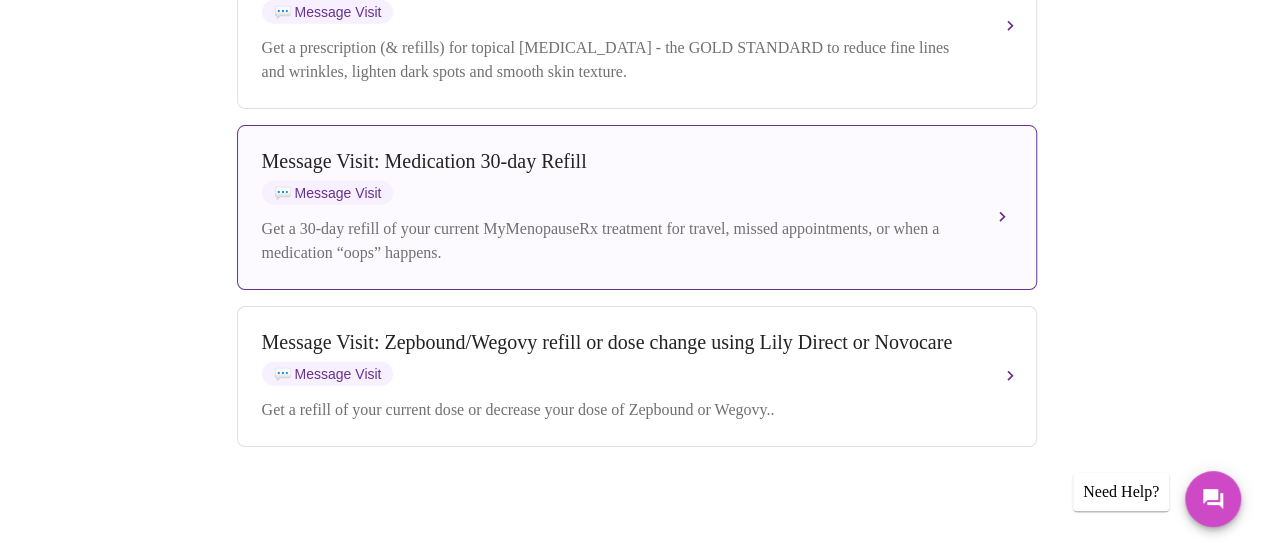 click on "💬  Message Visit" at bounding box center [328, 193] 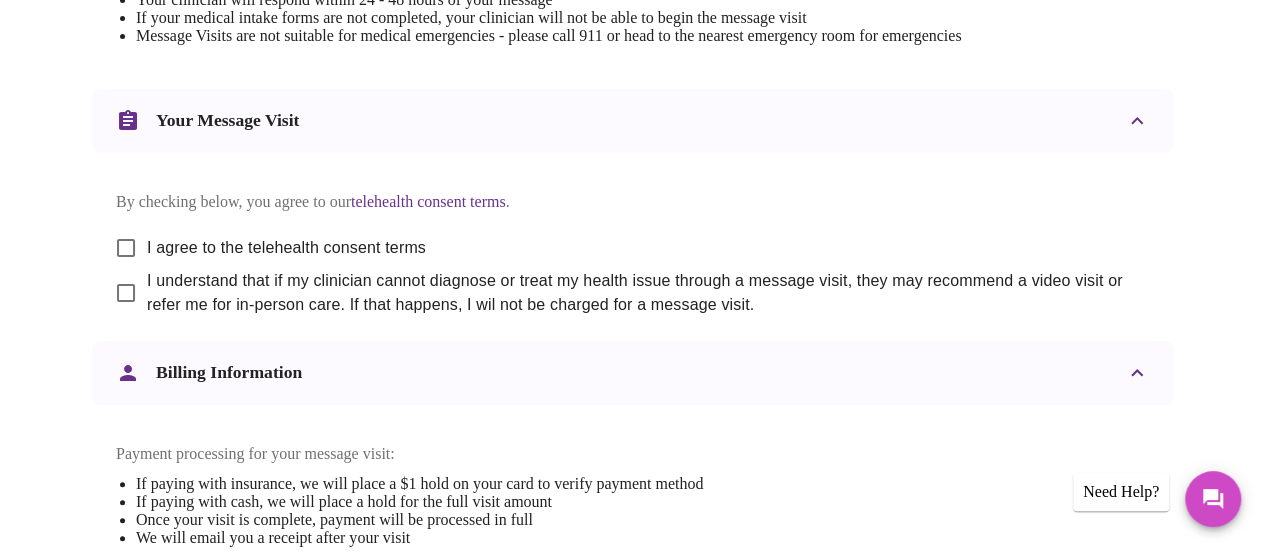 scroll, scrollTop: 1032, scrollLeft: 0, axis: vertical 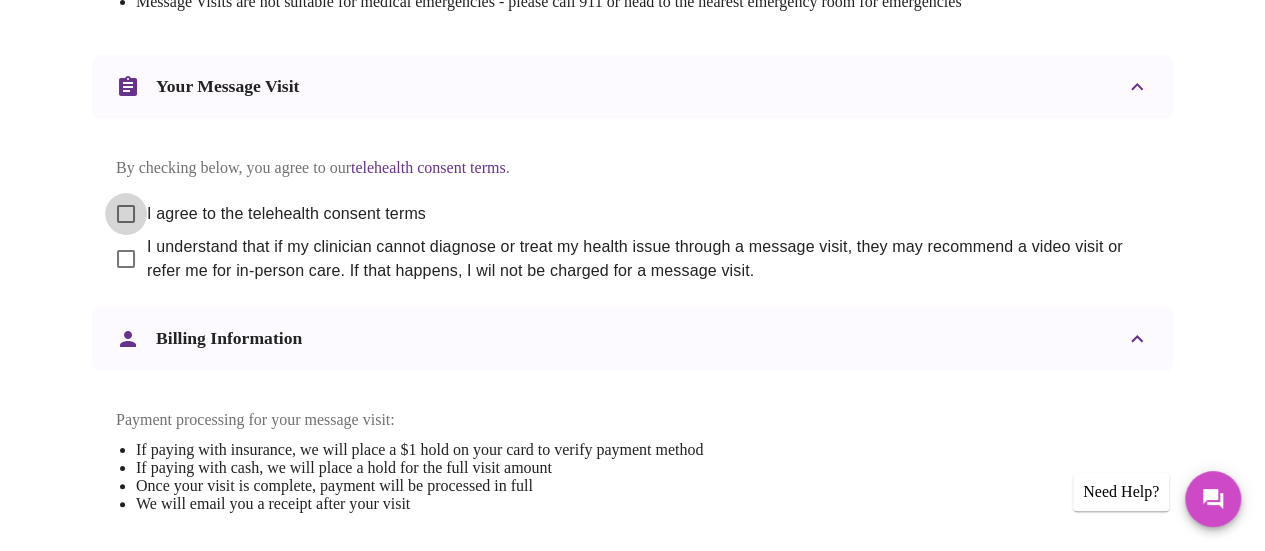 click on "I agree to the telehealth consent terms" at bounding box center [126, 214] 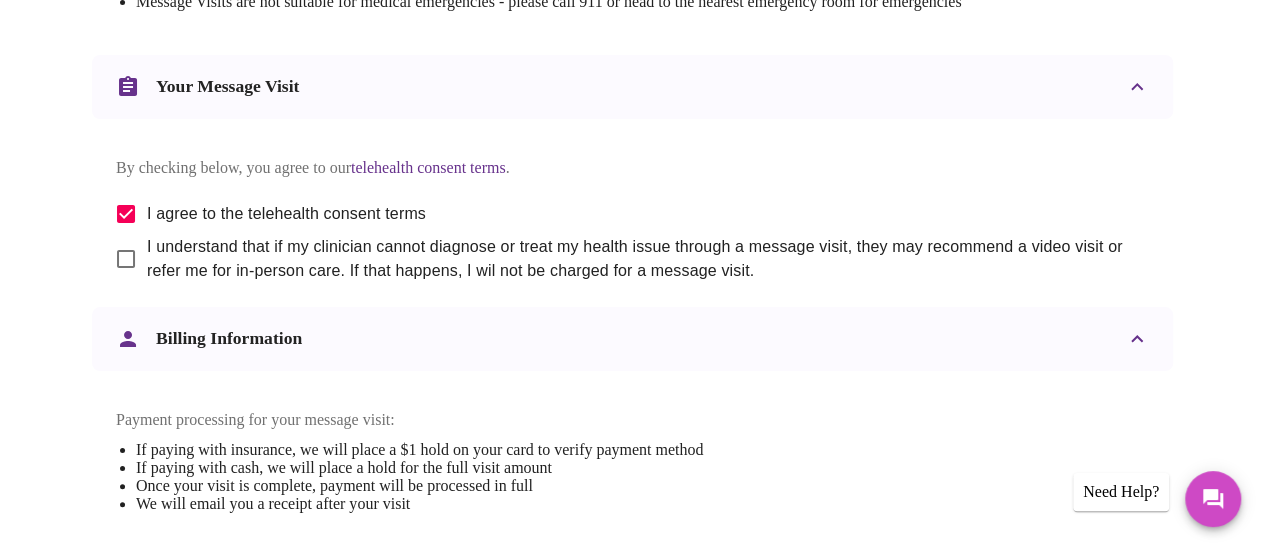 click on "I understand that if my clinician cannot diagnose or treat my health issue through a message visit, they may recommend a video visit or refer me for in-person care. If that happens, I wil not be charged for a message visit." at bounding box center (126, 259) 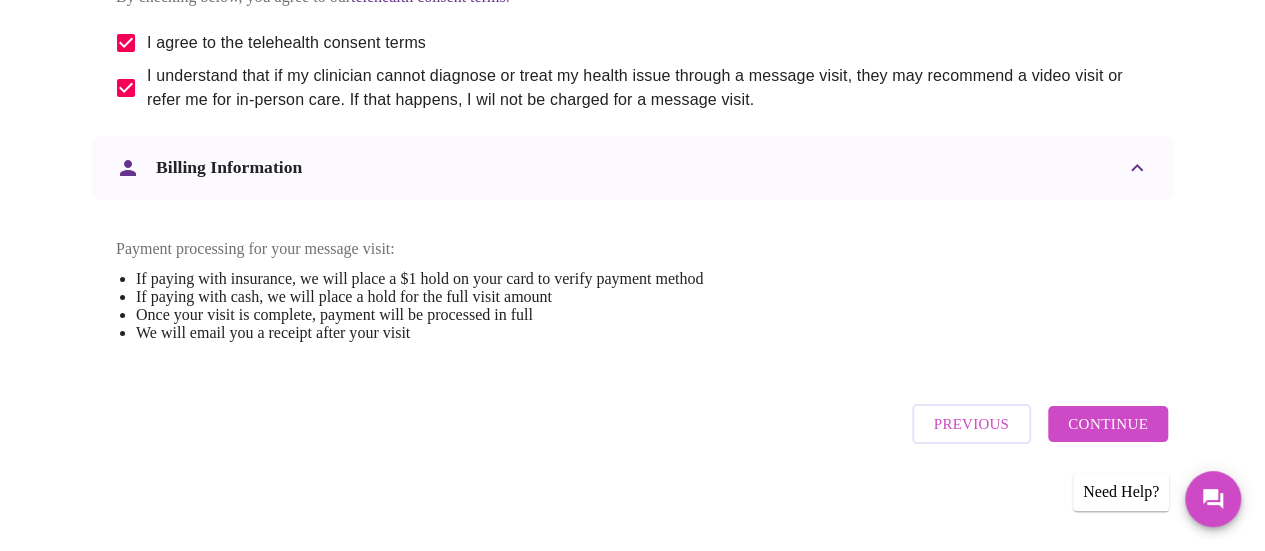 scroll, scrollTop: 1244, scrollLeft: 0, axis: vertical 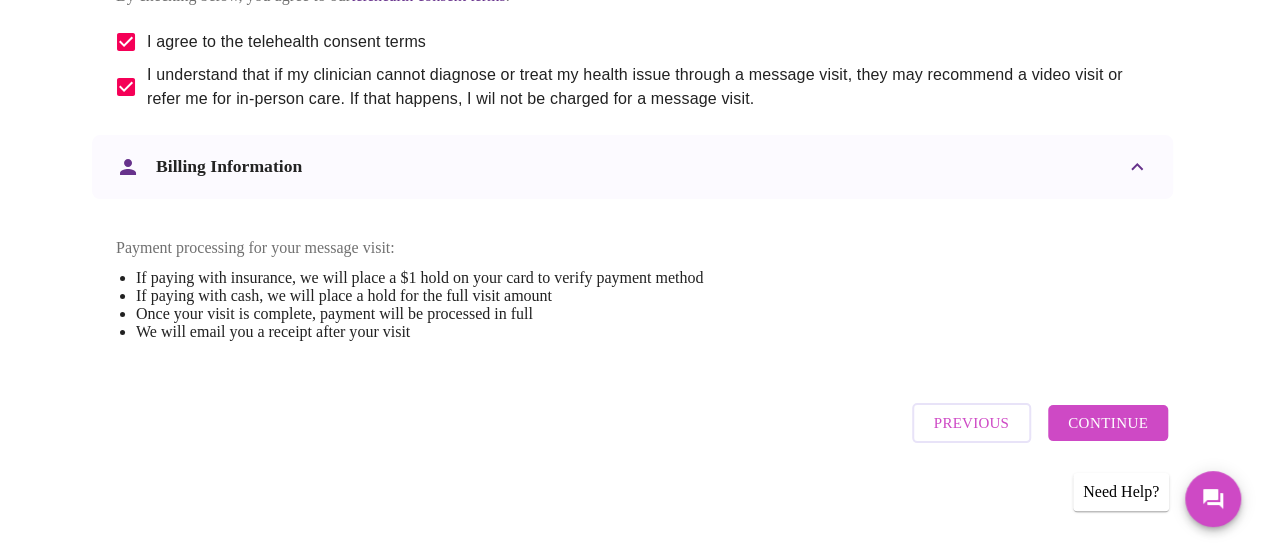click on "Continue" at bounding box center (1108, 423) 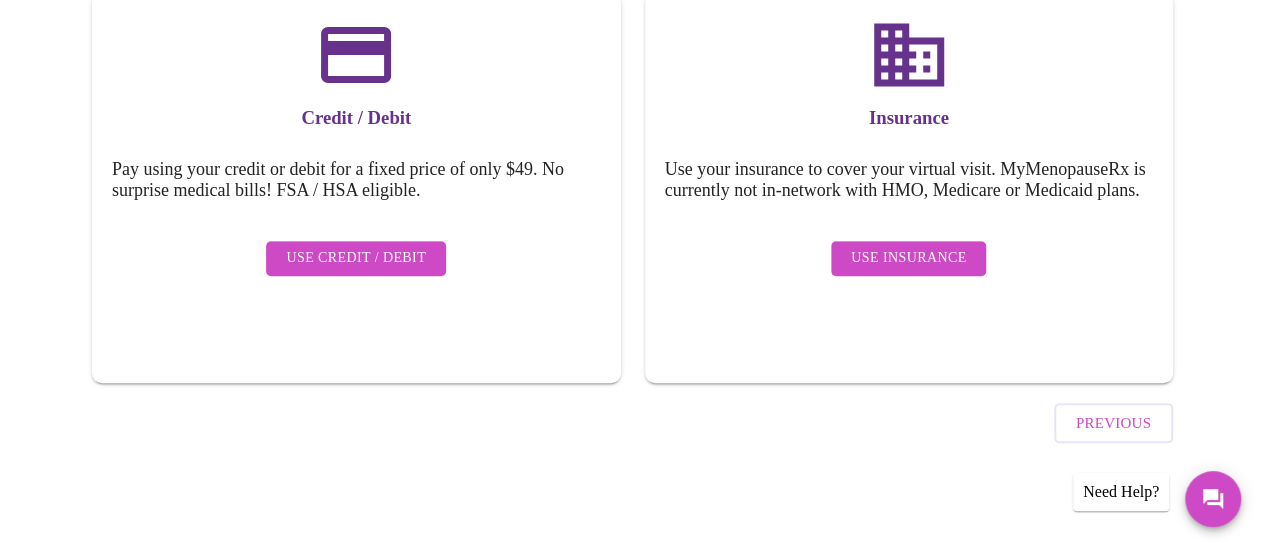 scroll, scrollTop: 327, scrollLeft: 0, axis: vertical 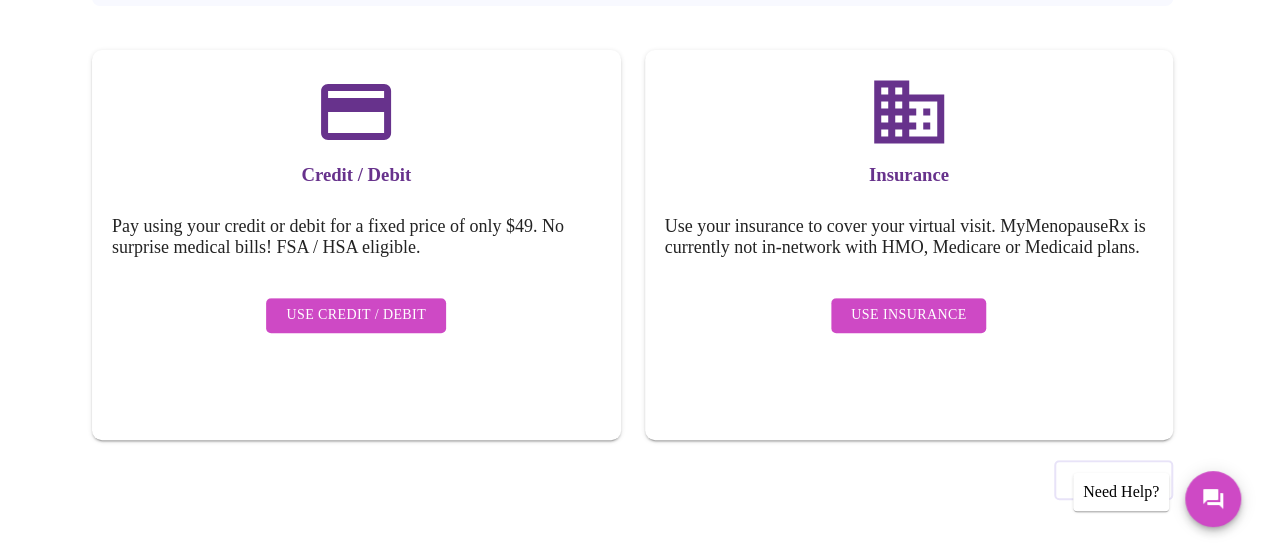 click on "Use Credit / Debit" at bounding box center [356, 315] 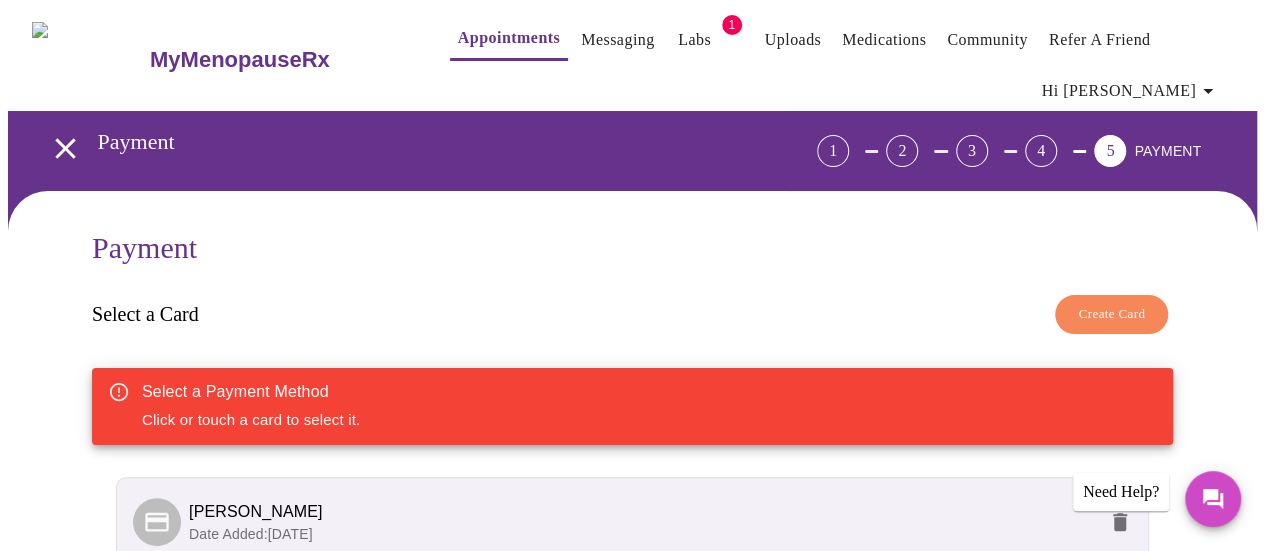 click 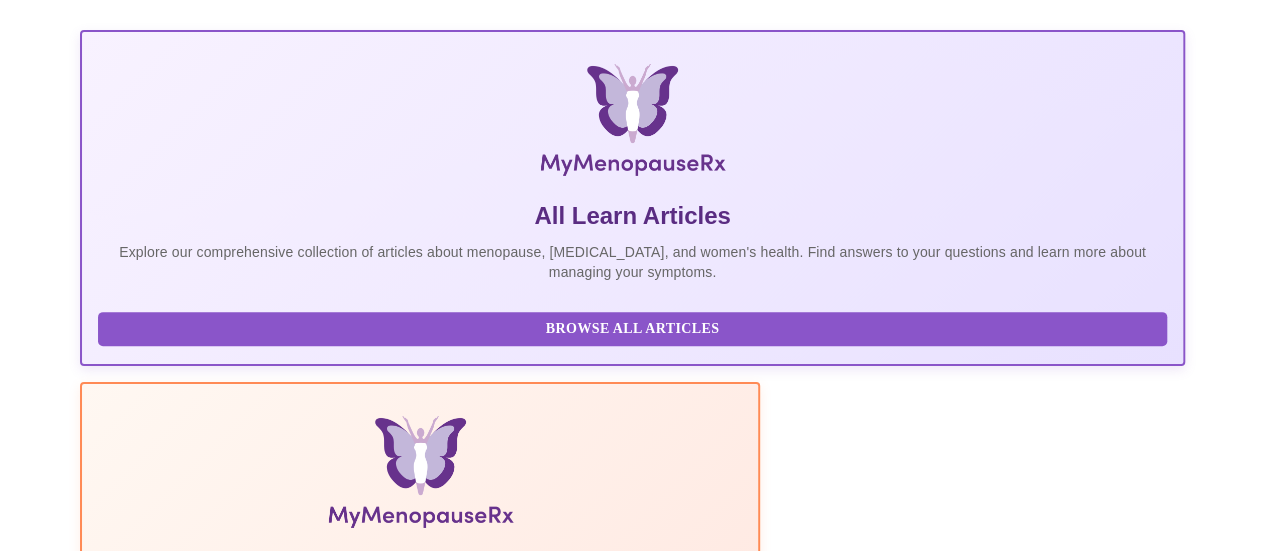scroll, scrollTop: 0, scrollLeft: 0, axis: both 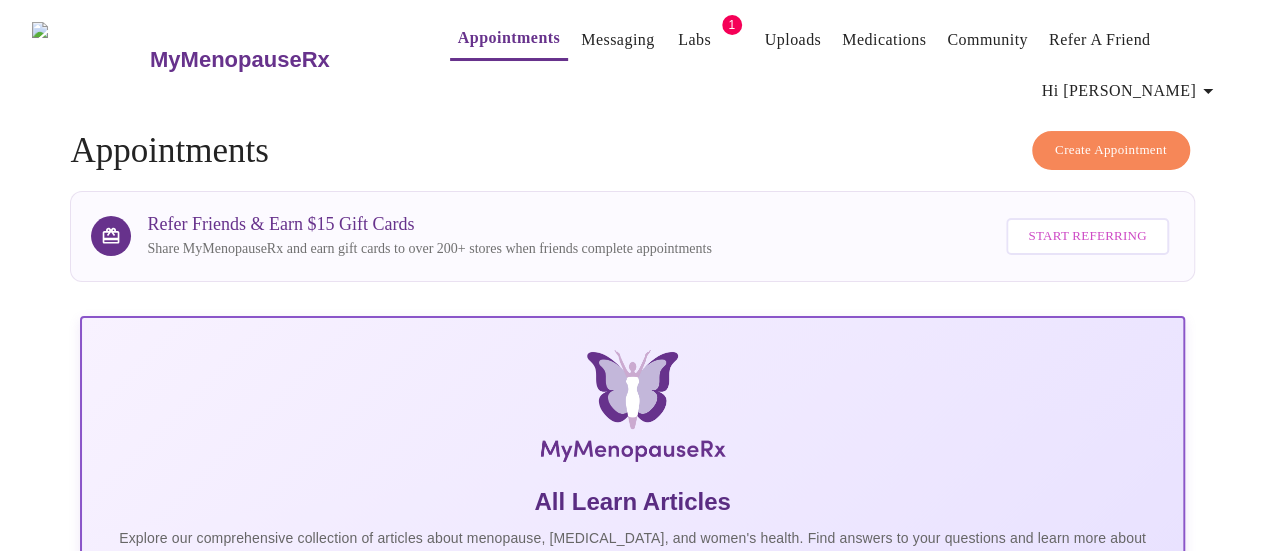 click on "Create Appointment" at bounding box center [1111, 150] 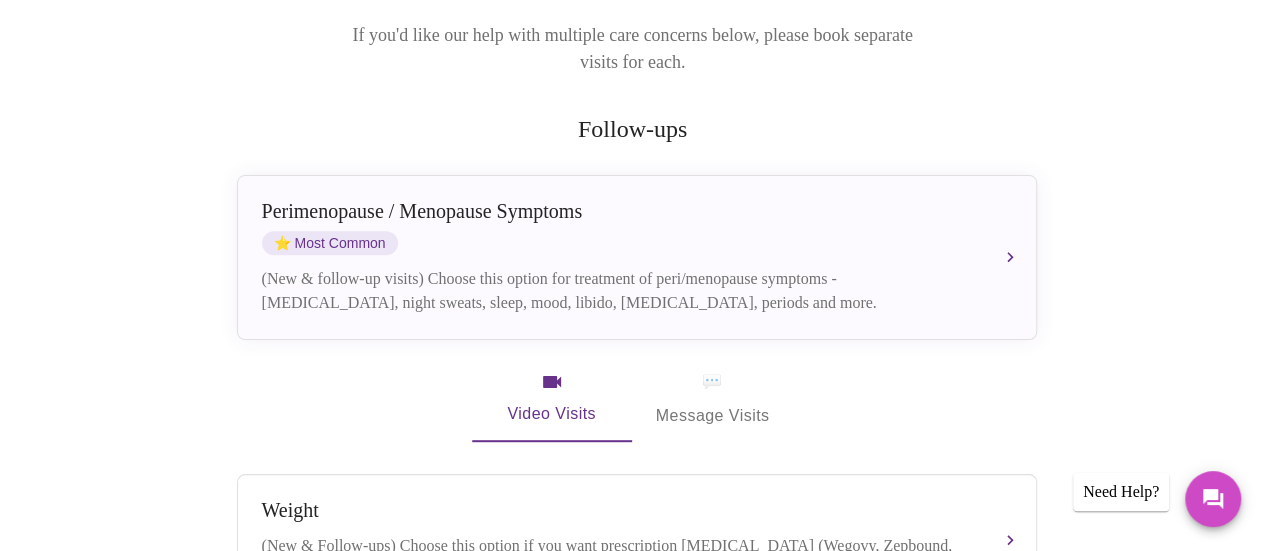 scroll, scrollTop: 324, scrollLeft: 0, axis: vertical 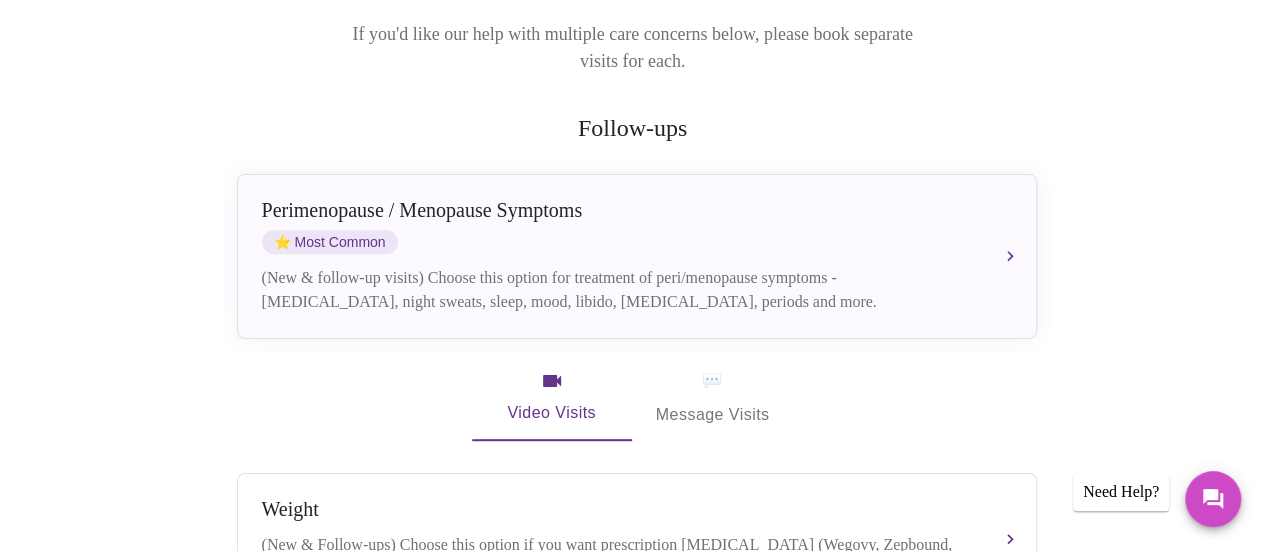 click on "💬" at bounding box center [712, 381] 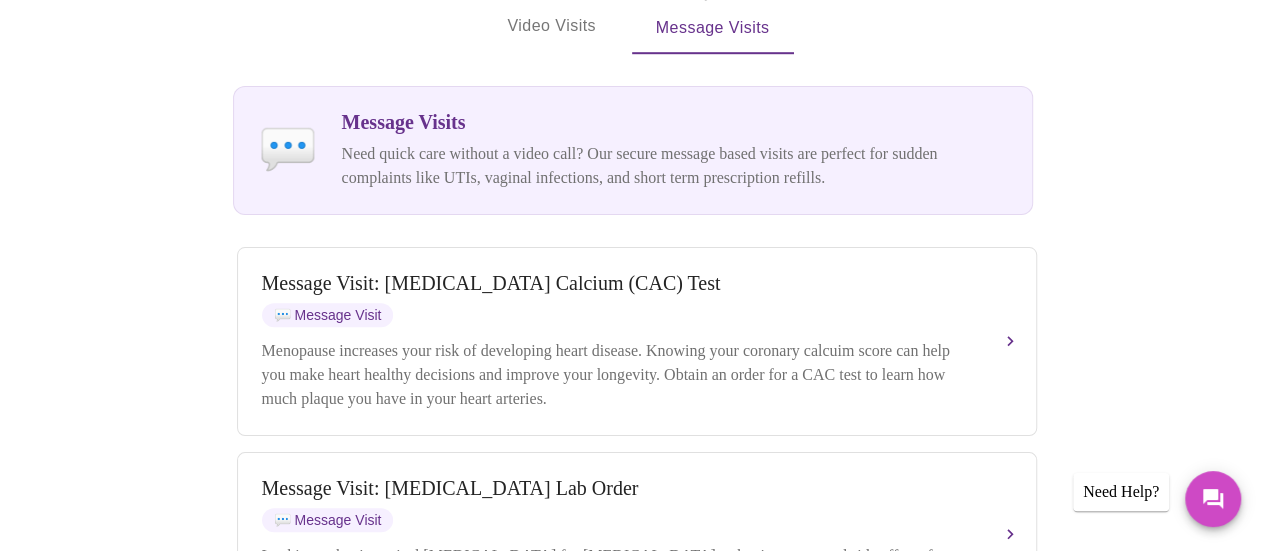 scroll, scrollTop: 722, scrollLeft: 0, axis: vertical 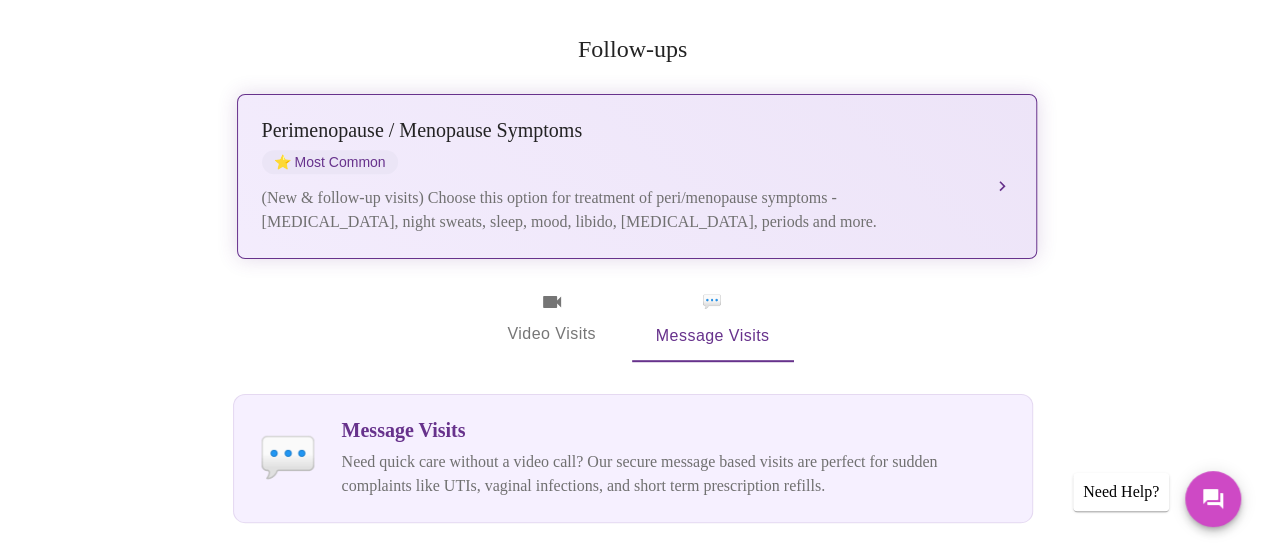 click on "Perimenopause / Menopause Symptoms  ⭐  Most Common" at bounding box center [617, 146] 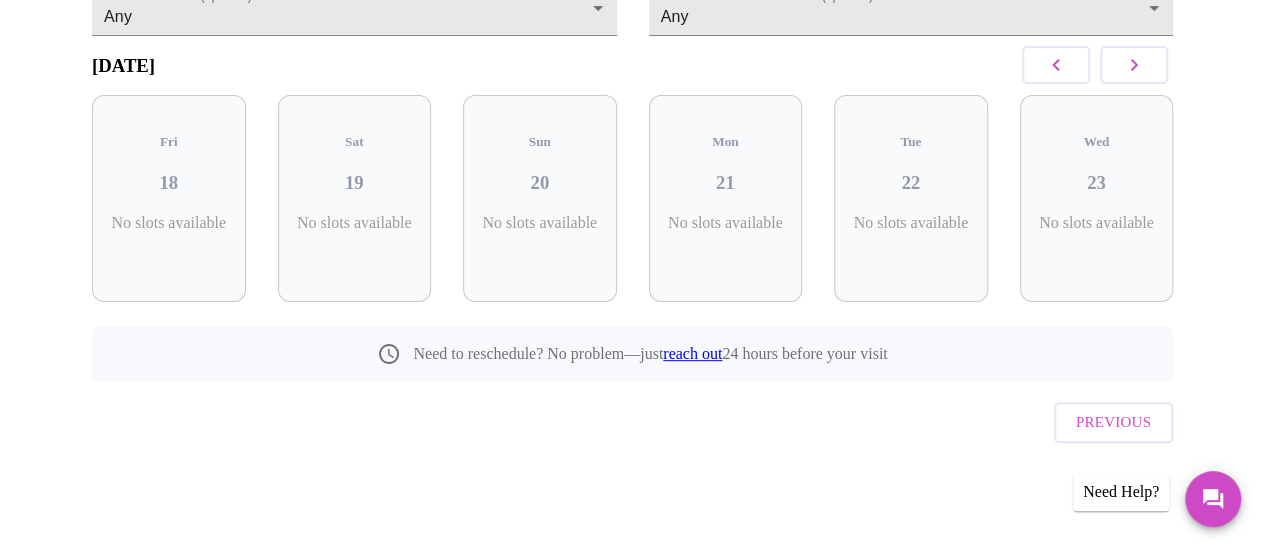 scroll, scrollTop: 228, scrollLeft: 0, axis: vertical 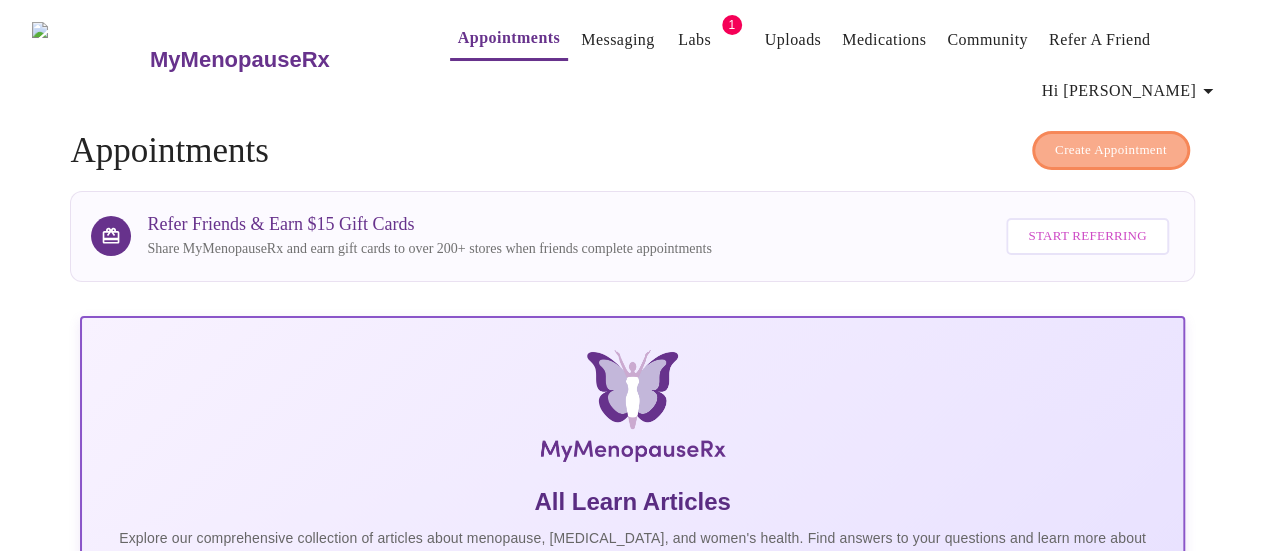 click on "Create Appointment" at bounding box center (1111, 150) 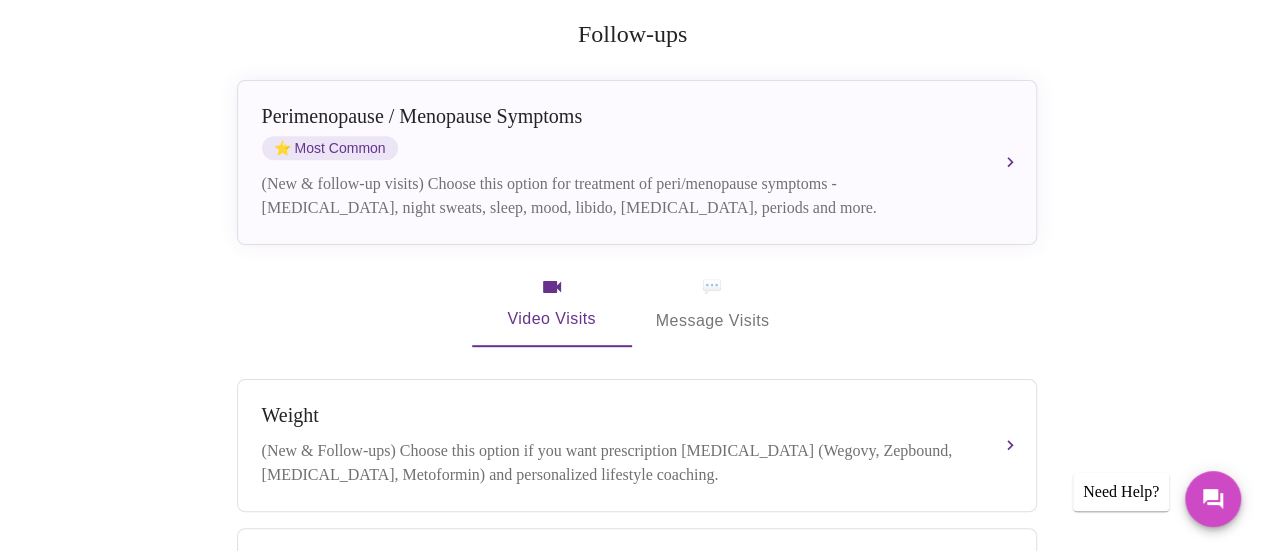 scroll, scrollTop: 425, scrollLeft: 0, axis: vertical 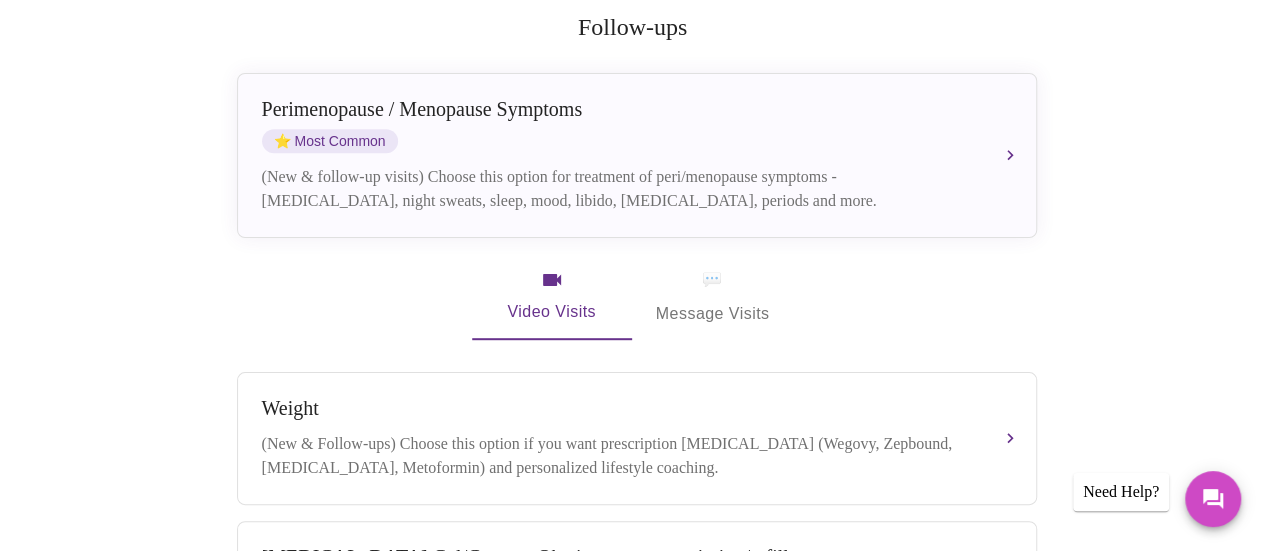 click on "💬" at bounding box center [712, 280] 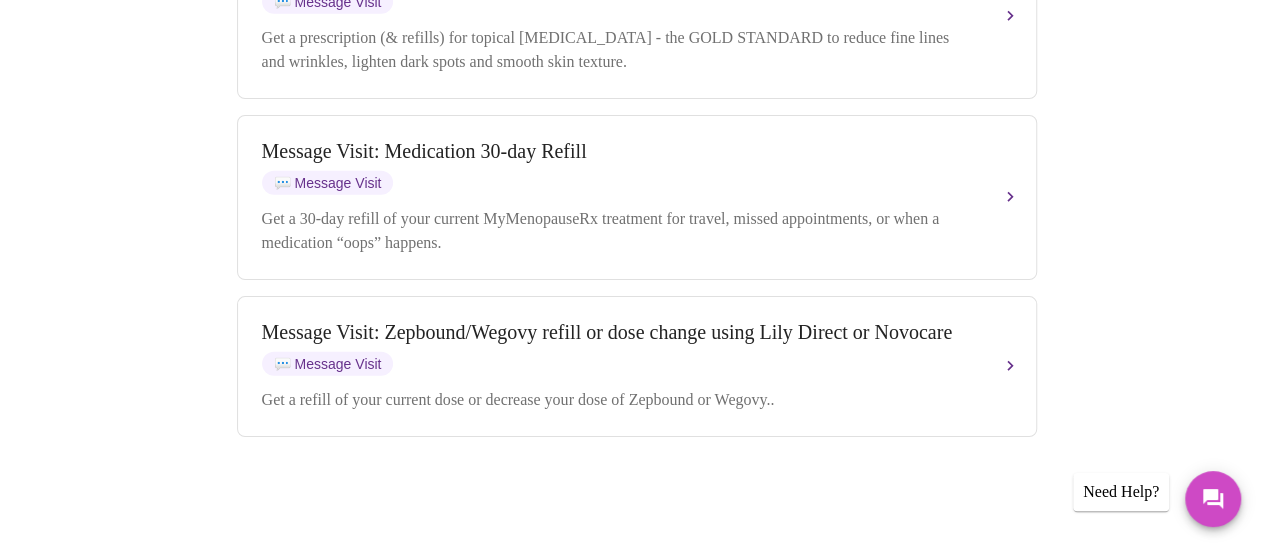 scroll, scrollTop: 2781, scrollLeft: 0, axis: vertical 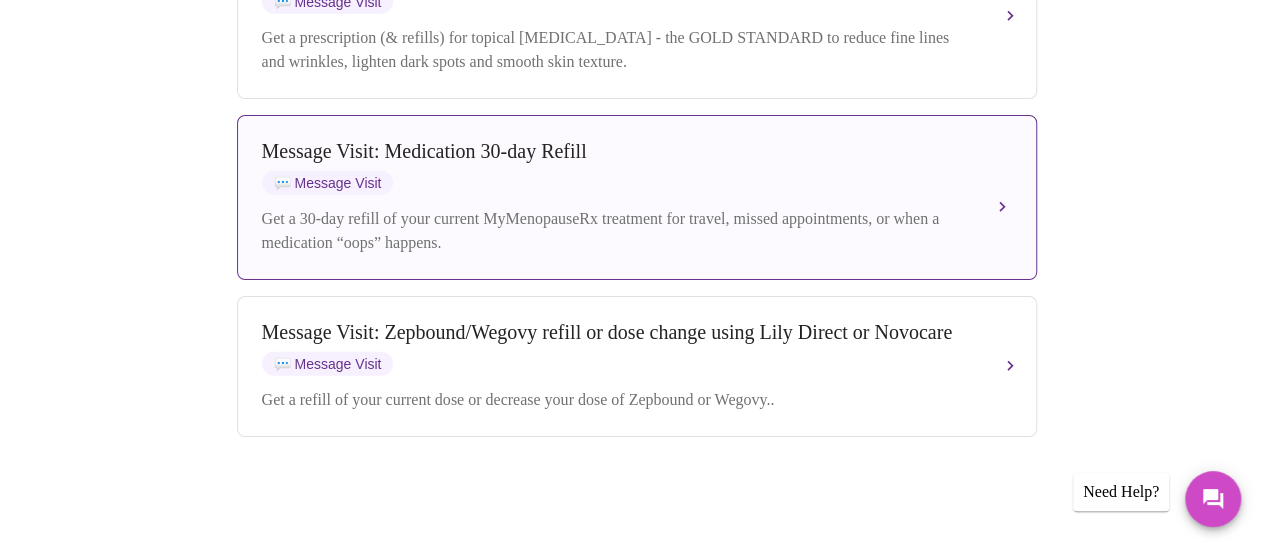click on "Message Visit: Medication 30-day Refill 💬  Message Visit" at bounding box center [617, 167] 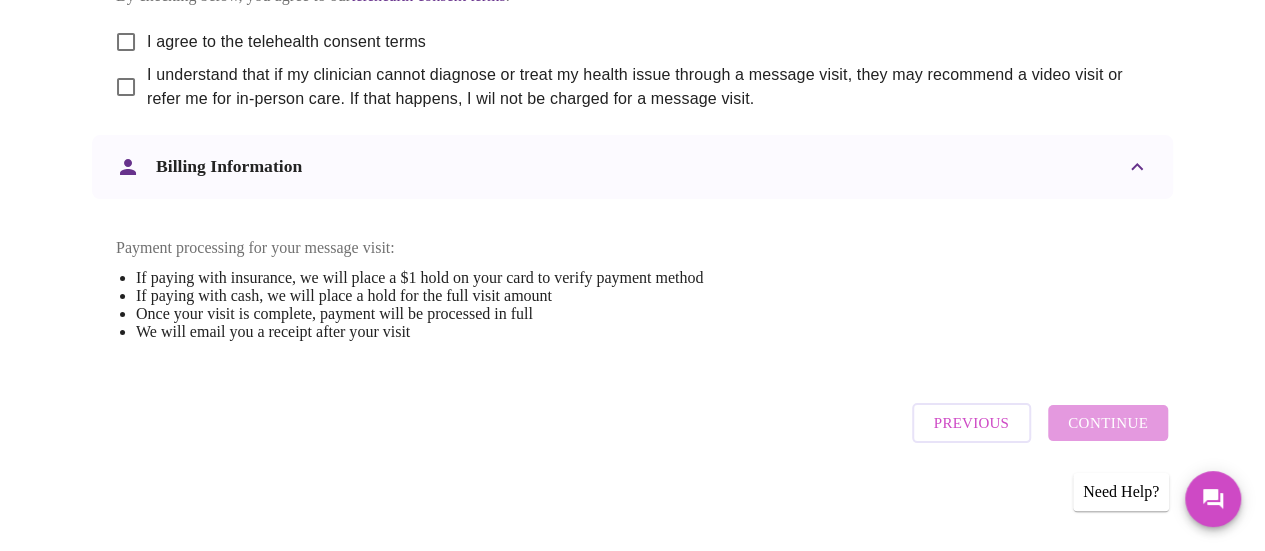 click on "I agree to the telehealth consent terms" at bounding box center [126, 42] 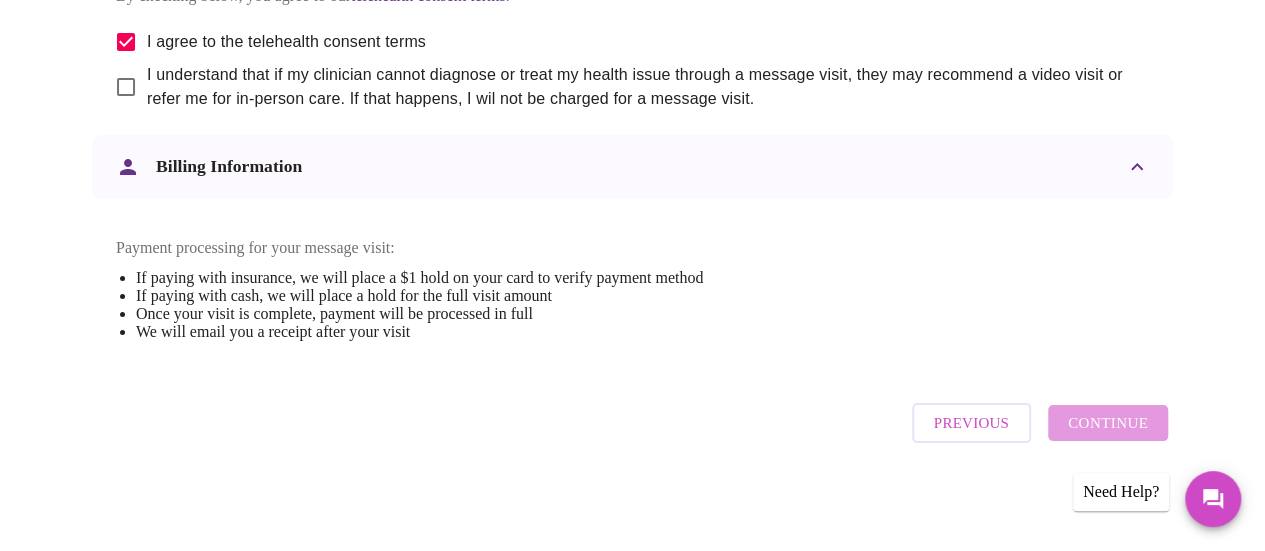 click on "I understand that if my clinician cannot diagnose or treat my health issue through a message visit, they may recommend a video visit or refer me for in-person care. If that happens, I wil not be charged for a message visit." at bounding box center [126, 87] 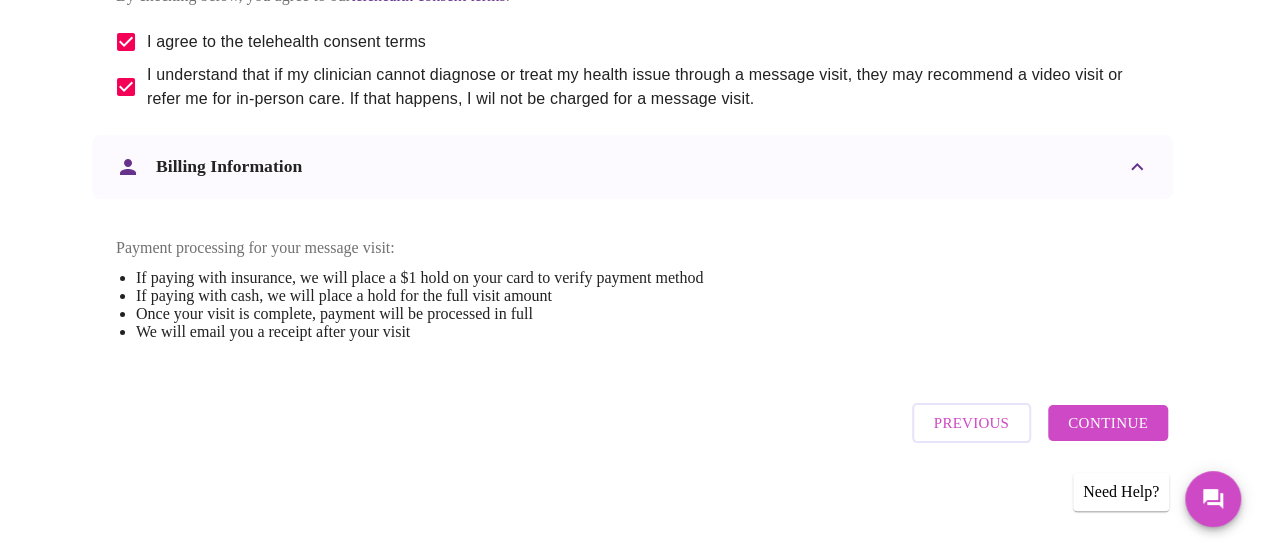 click on "Continue" at bounding box center (1108, 423) 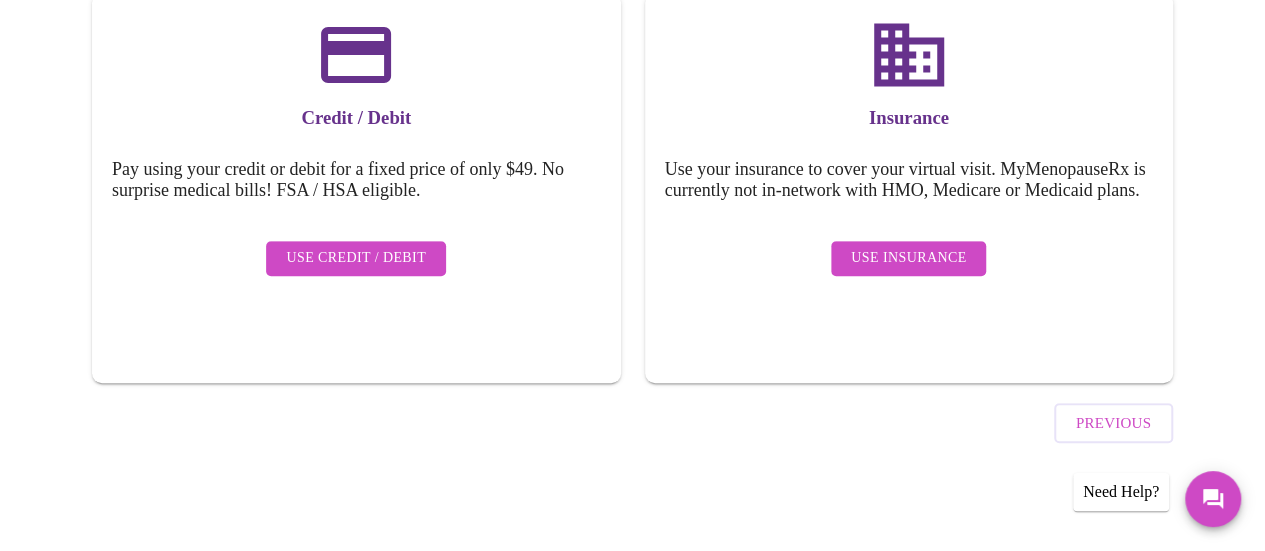 scroll, scrollTop: 327, scrollLeft: 0, axis: vertical 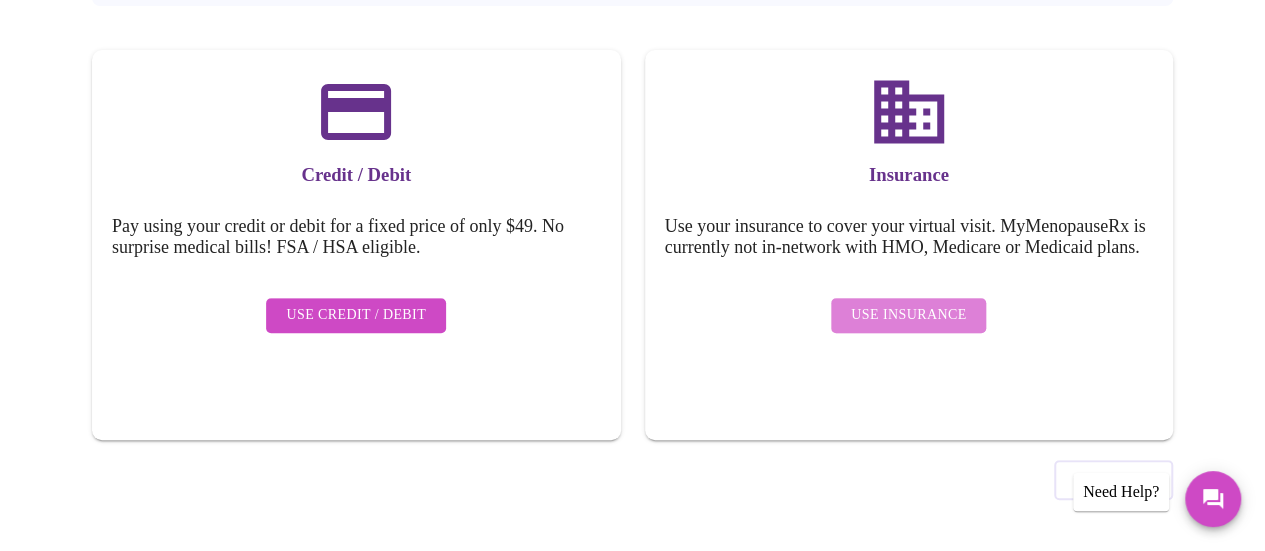 click on "Use Insurance" at bounding box center [908, 315] 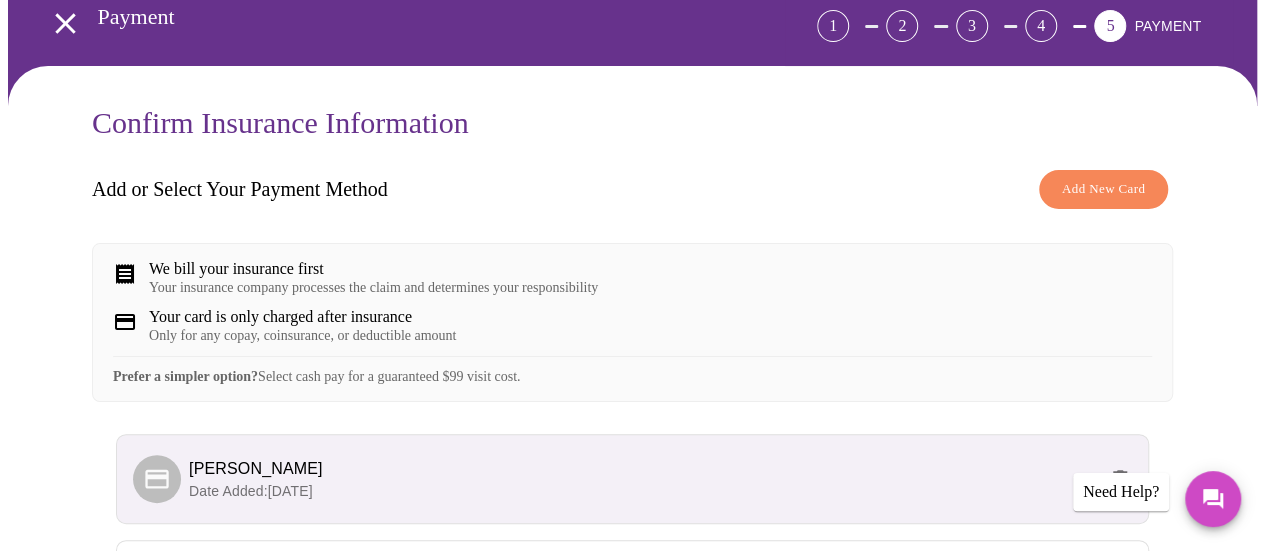 scroll, scrollTop: 361, scrollLeft: 0, axis: vertical 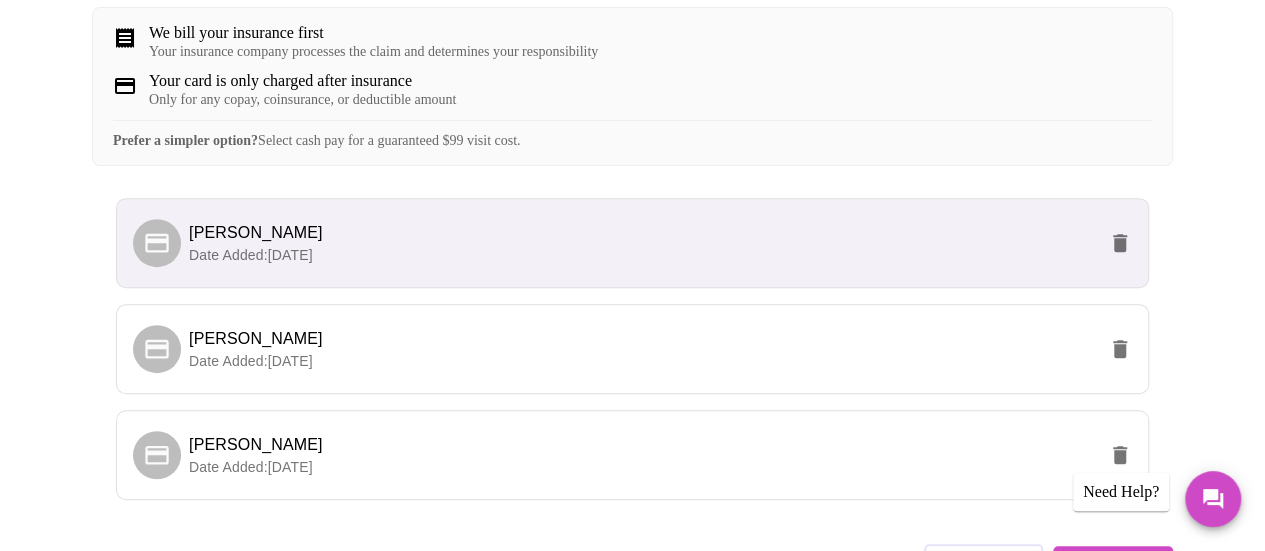 click on "Date Added:  02-24-2025" at bounding box center (642, 255) 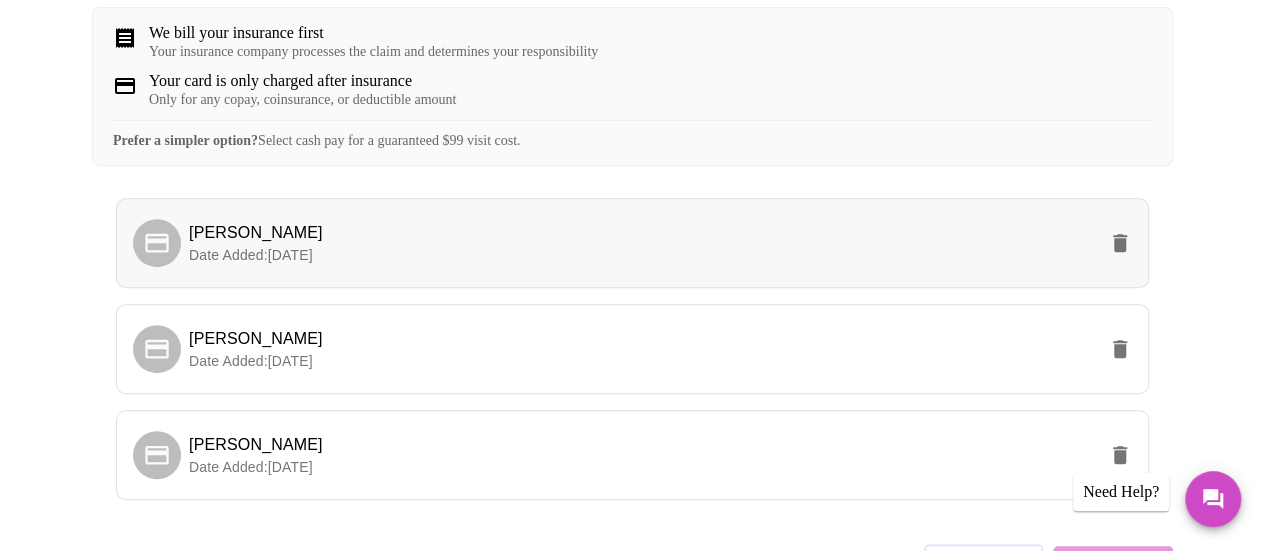 click on "Kelly Johnson" at bounding box center (642, 233) 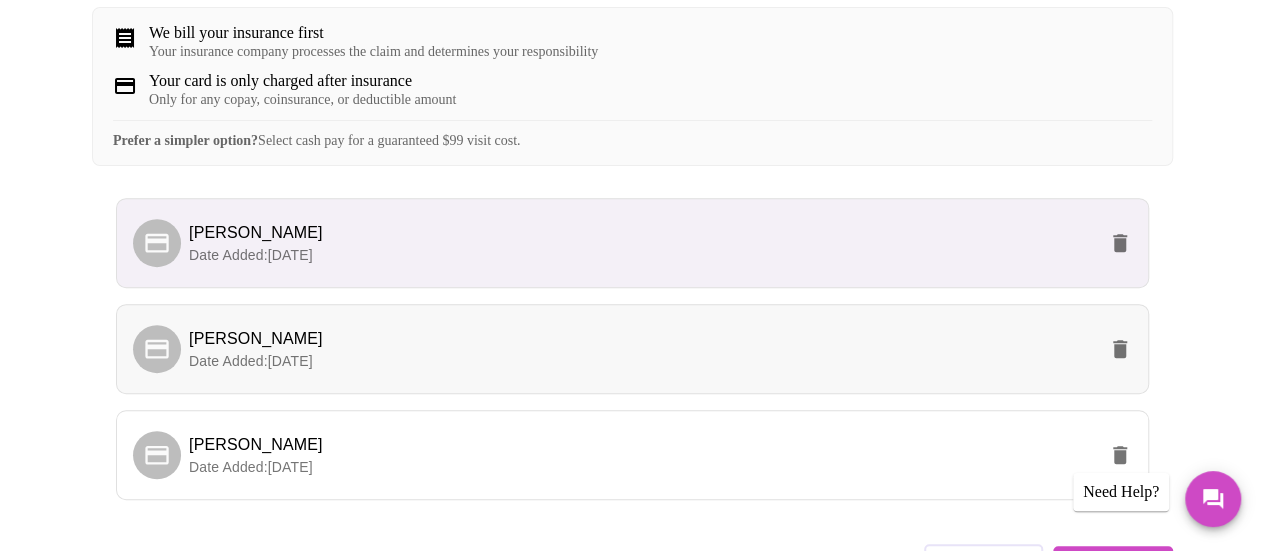 scroll, scrollTop: 507, scrollLeft: 0, axis: vertical 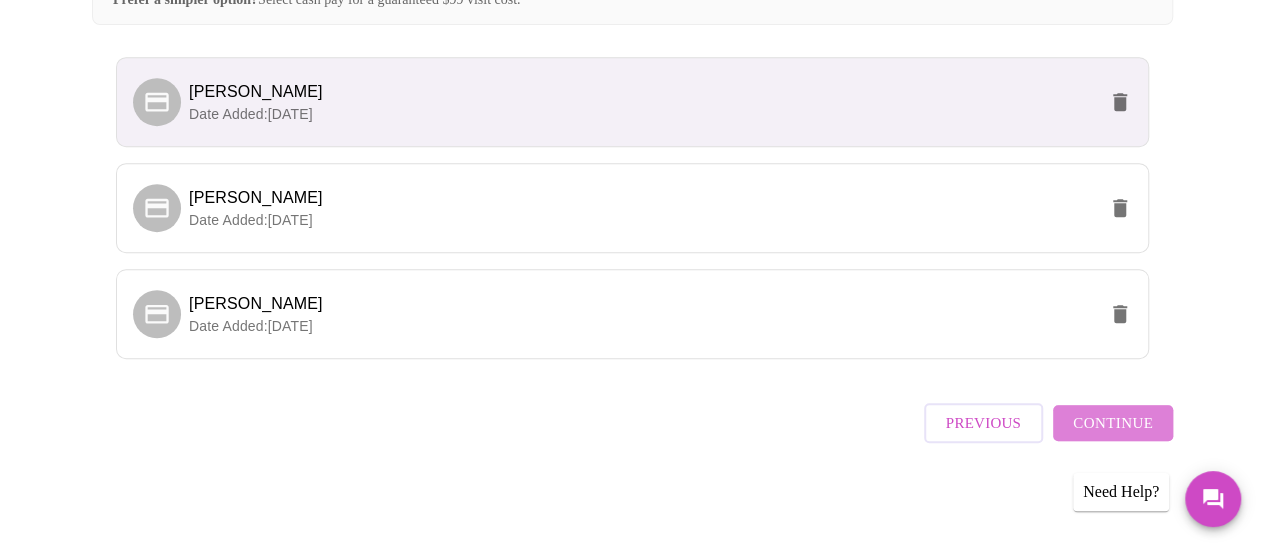 click on "Continue" at bounding box center [1113, 423] 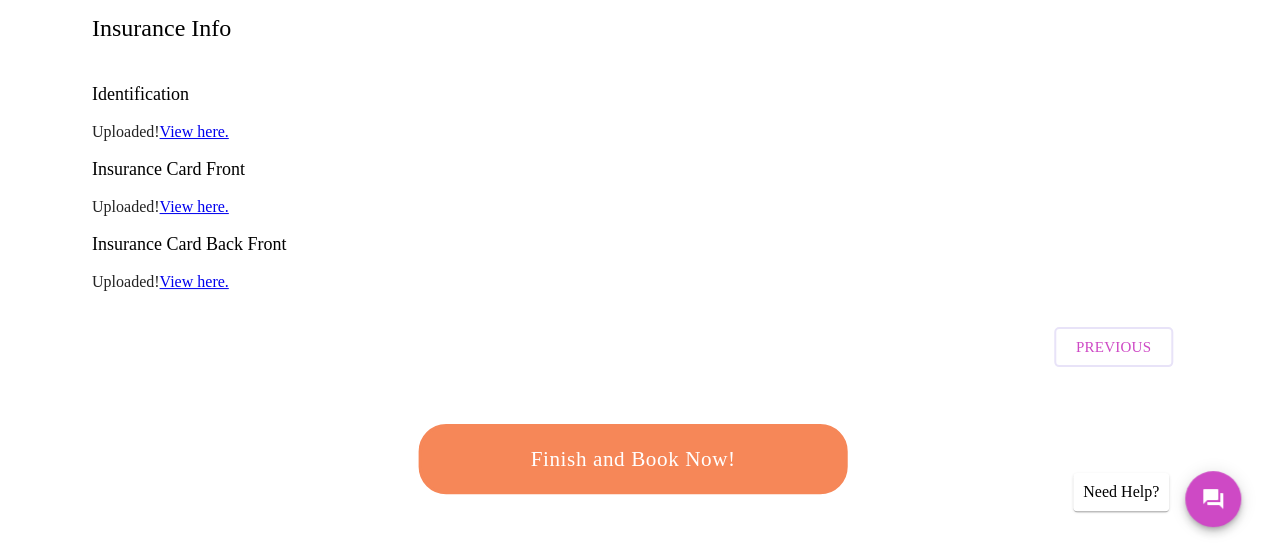 scroll, scrollTop: 290, scrollLeft: 0, axis: vertical 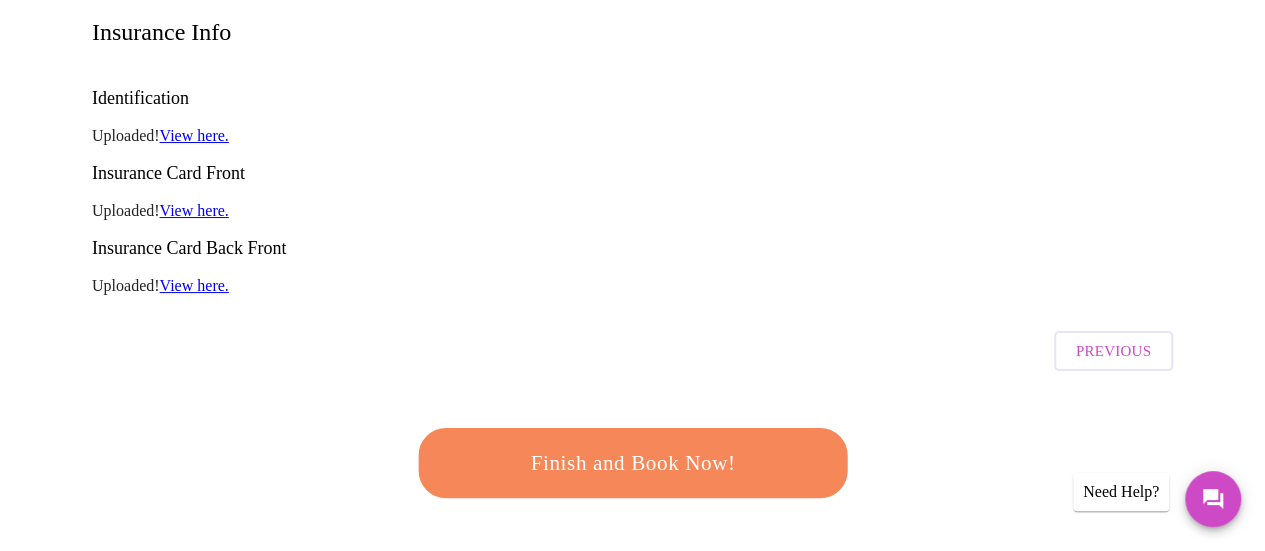 click on "Finish and Book Now!" at bounding box center [633, 462] 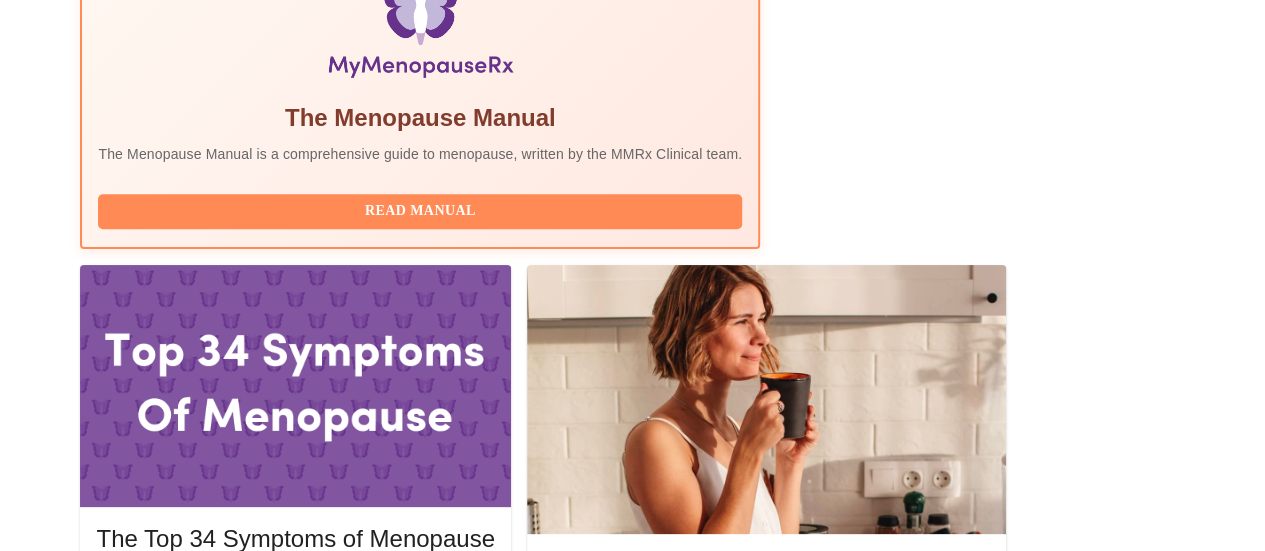 scroll, scrollTop: 738, scrollLeft: 0, axis: vertical 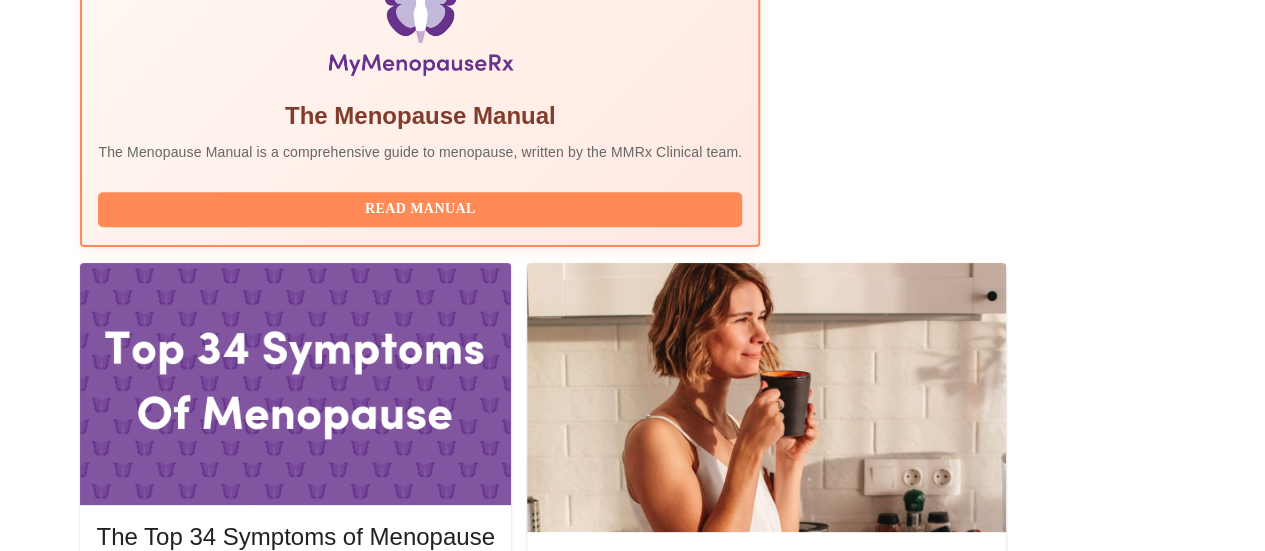 click on "Complete Pre-Assessment" at bounding box center [1049, 1842] 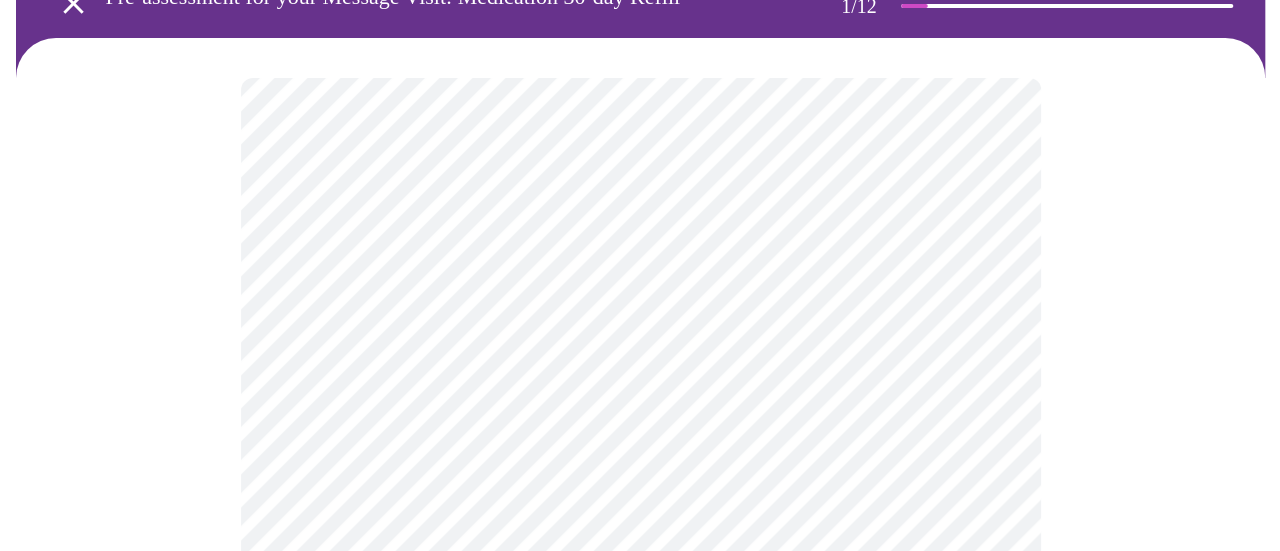 scroll, scrollTop: 138, scrollLeft: 0, axis: vertical 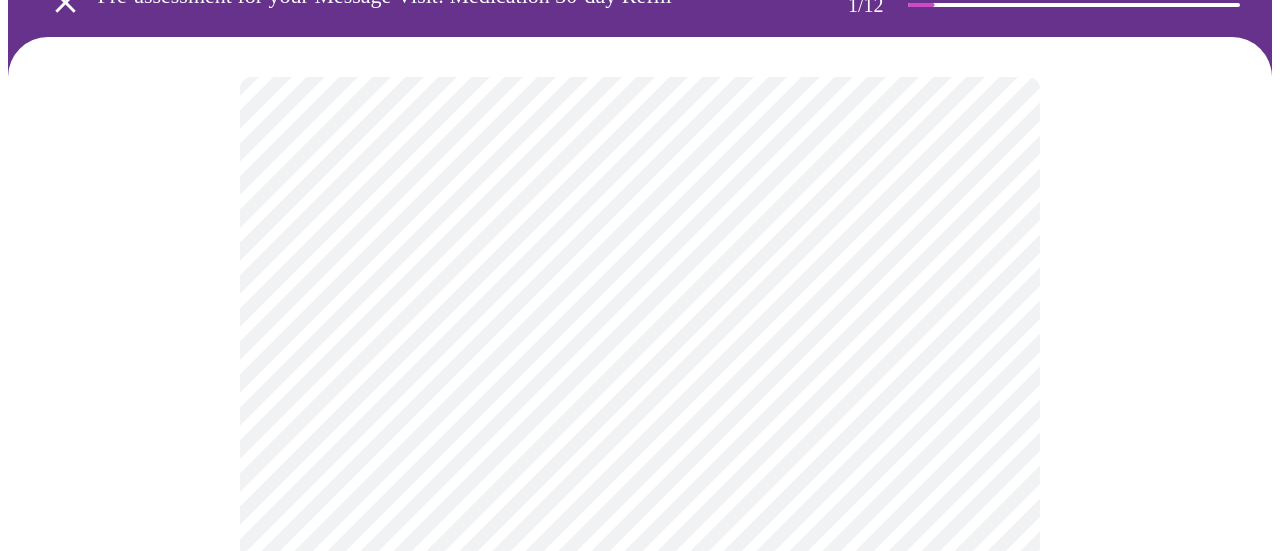 click on "MyMenopauseRx Appointments Messaging Labs 1 Uploads Medications Community Refer a Friend Hi Kelly   Pre-assessment for your Message Visit: Medication 30-day Refill 1  /  12 Settings Billing Invoices Log out" at bounding box center (640, 802) 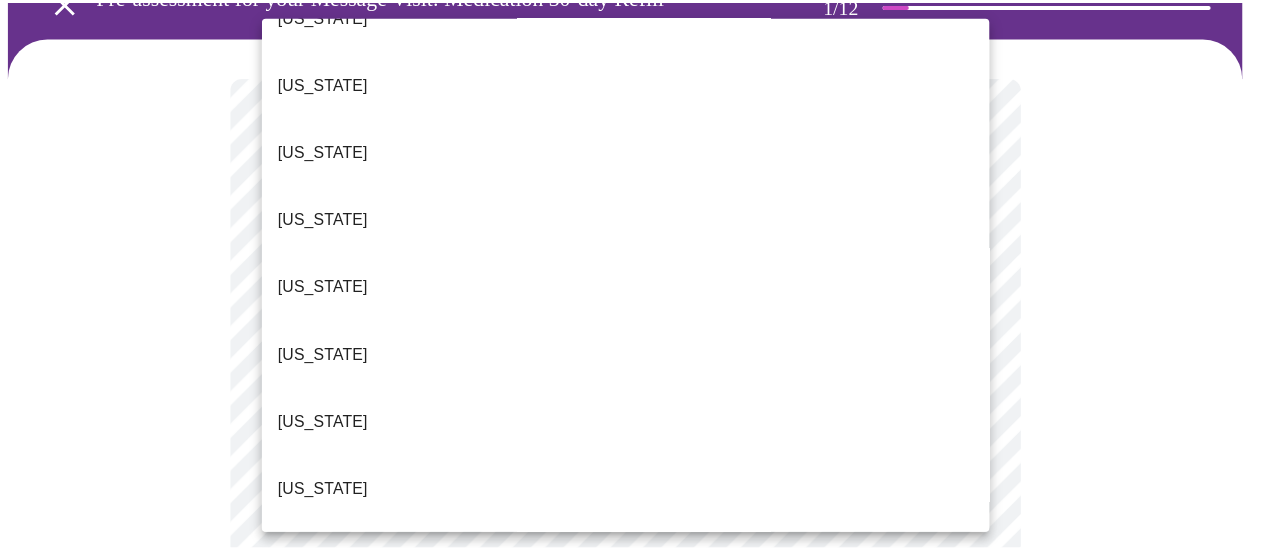 scroll, scrollTop: 2096, scrollLeft: 0, axis: vertical 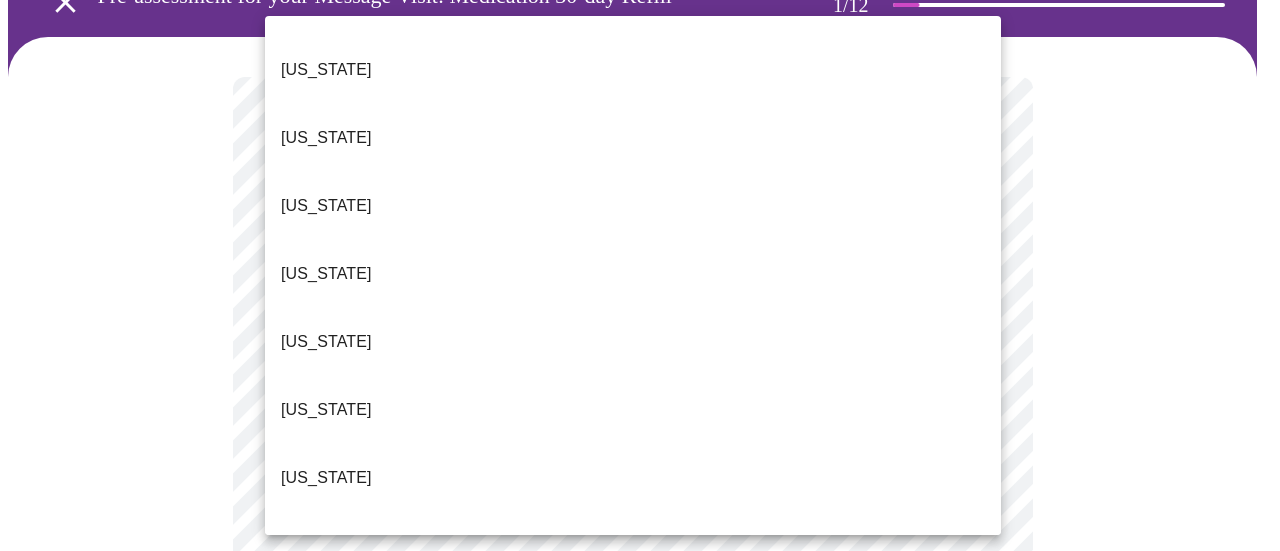 click on "Washington" at bounding box center [326, 1022] 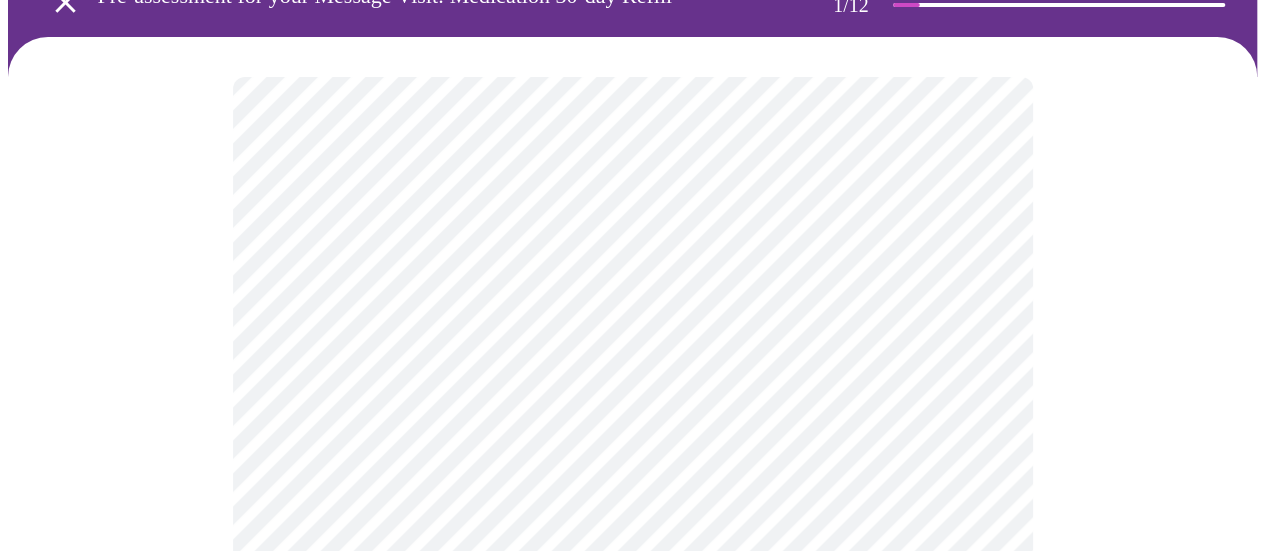 click on "MyMenopauseRx Appointments Messaging Labs 1 Uploads Medications Community Refer a Friend Hi Kelly   Pre-assessment for your Message Visit: Medication 30-day Refill 1  /  12 Settings Billing Invoices Log out" at bounding box center [632, 796] 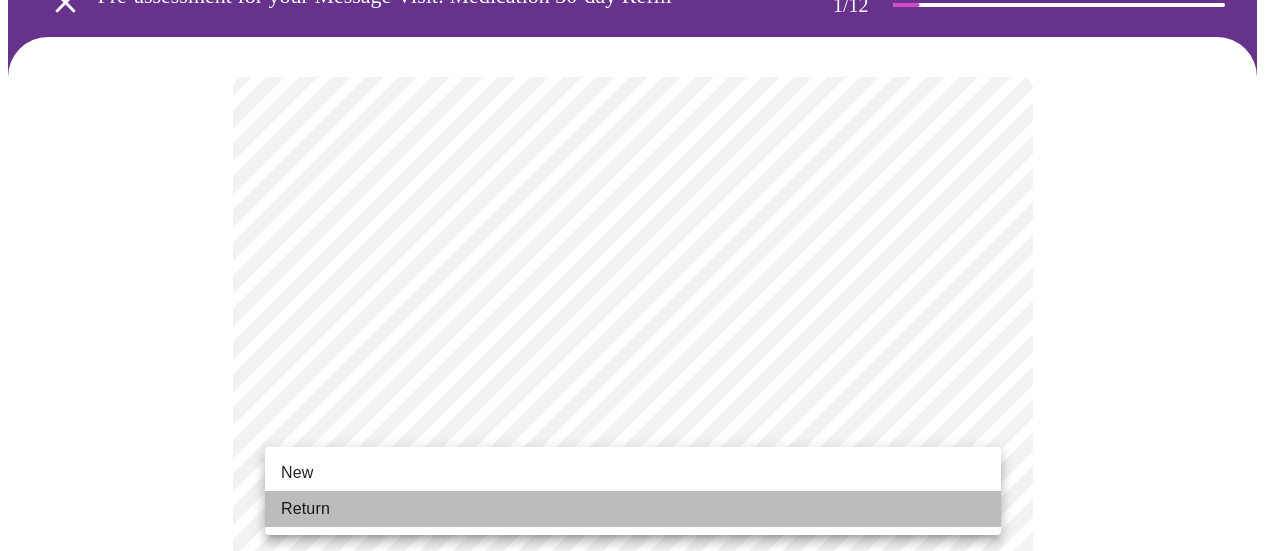 click on "Return" at bounding box center [633, 509] 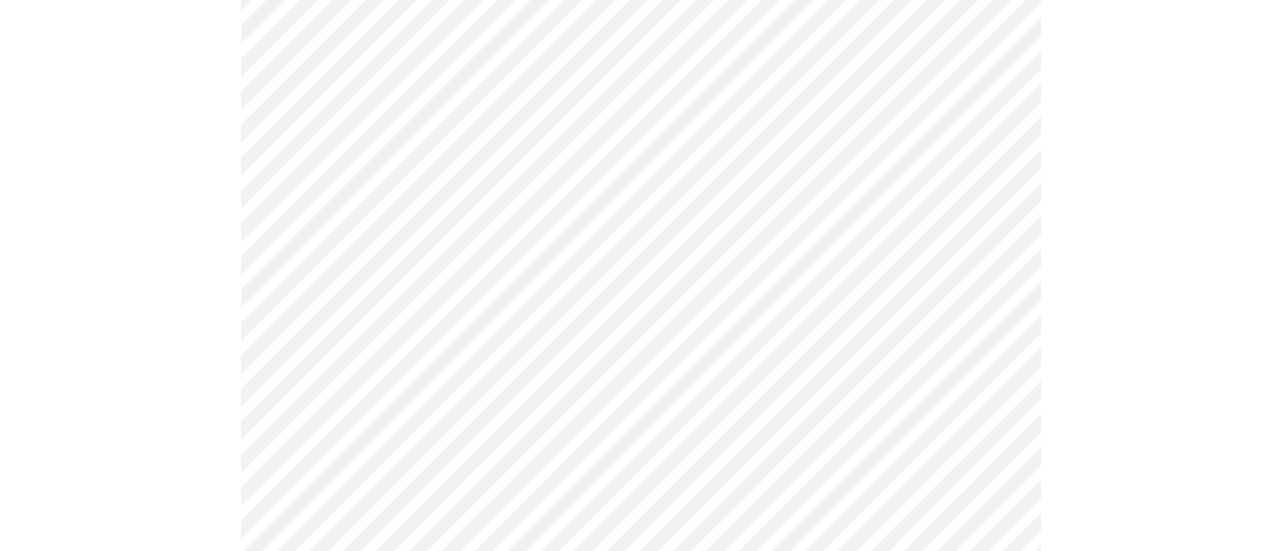 scroll, scrollTop: 1272, scrollLeft: 0, axis: vertical 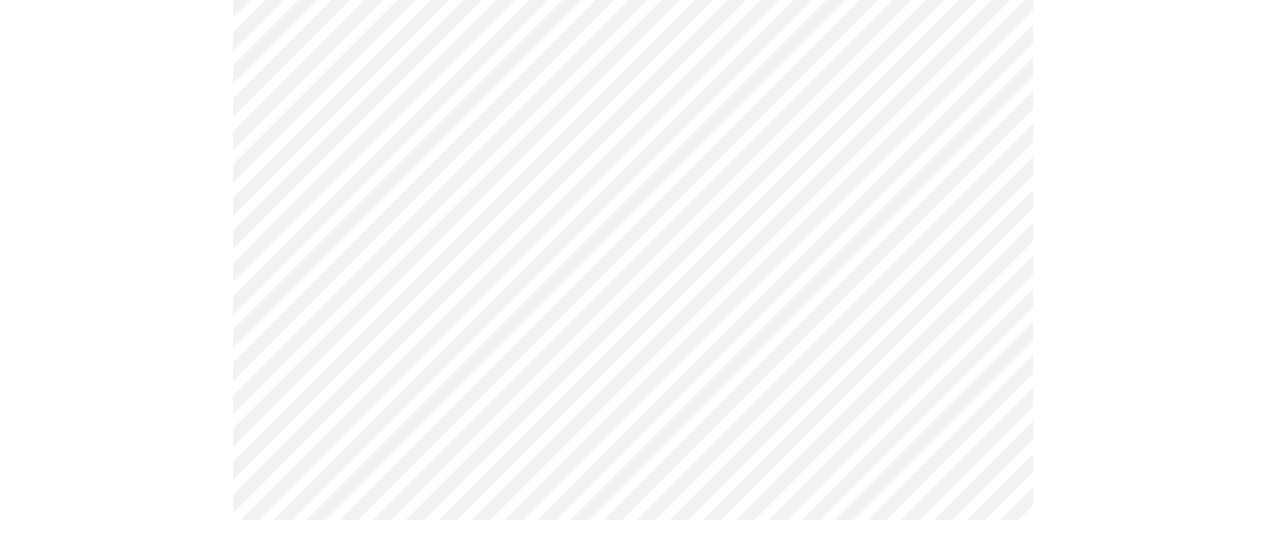 click on "MyMenopauseRx Appointments Messaging Labs 1 Uploads Medications Community Refer a Friend Hi Kelly   Pre-assessment for your Message Visit: Medication 30-day Refill 1  /  12 Settings Billing Invoices Log out" at bounding box center [632, -352] 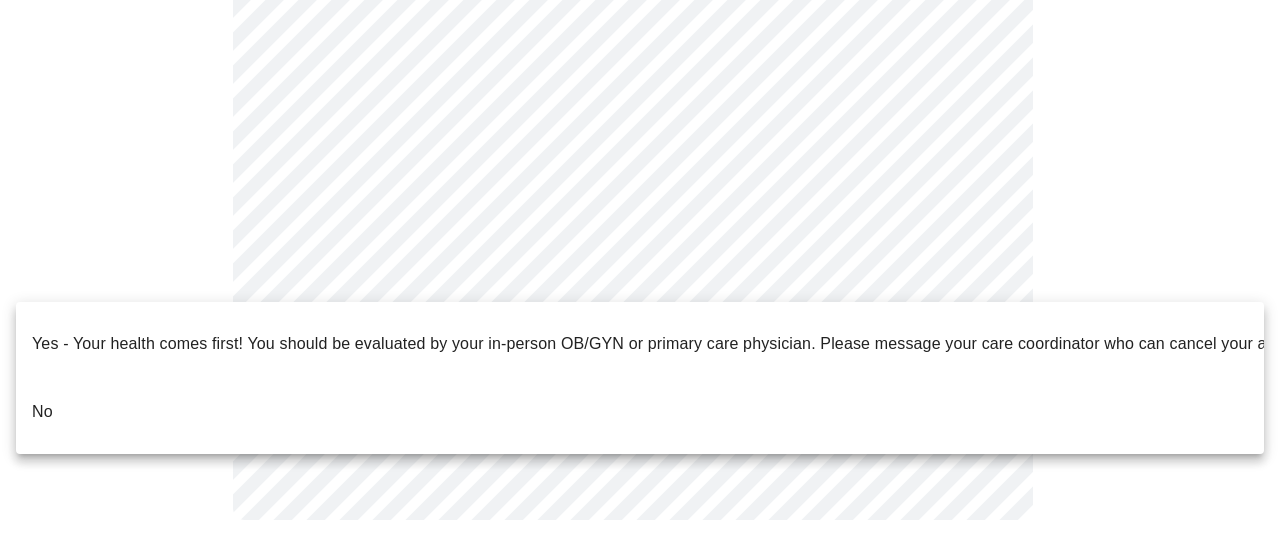 click on "No" at bounding box center [42, 412] 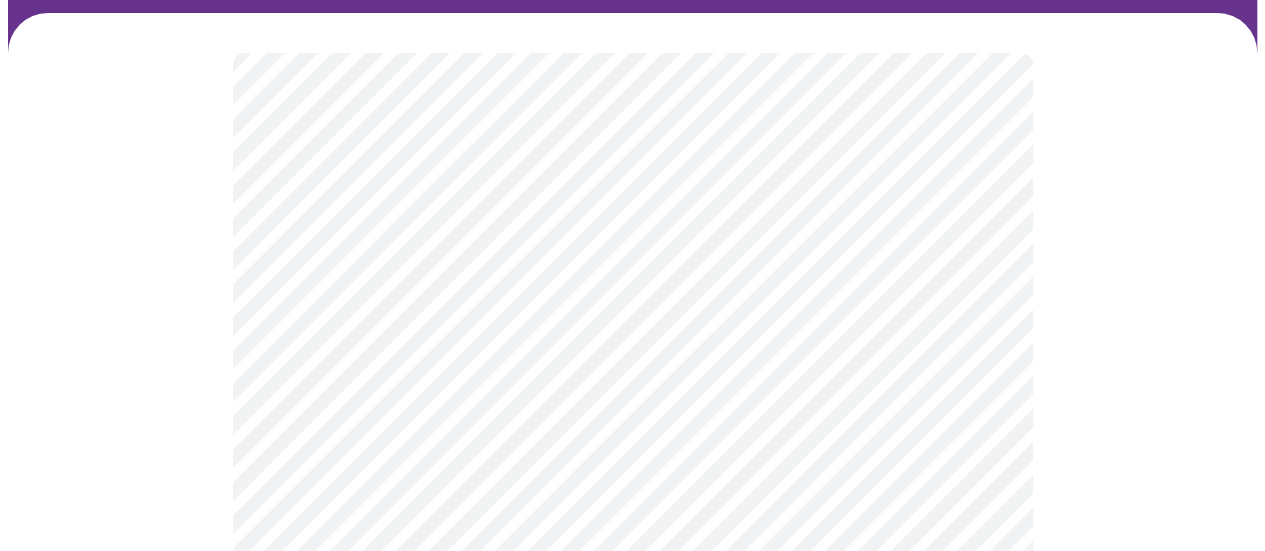 scroll, scrollTop: 172, scrollLeft: 0, axis: vertical 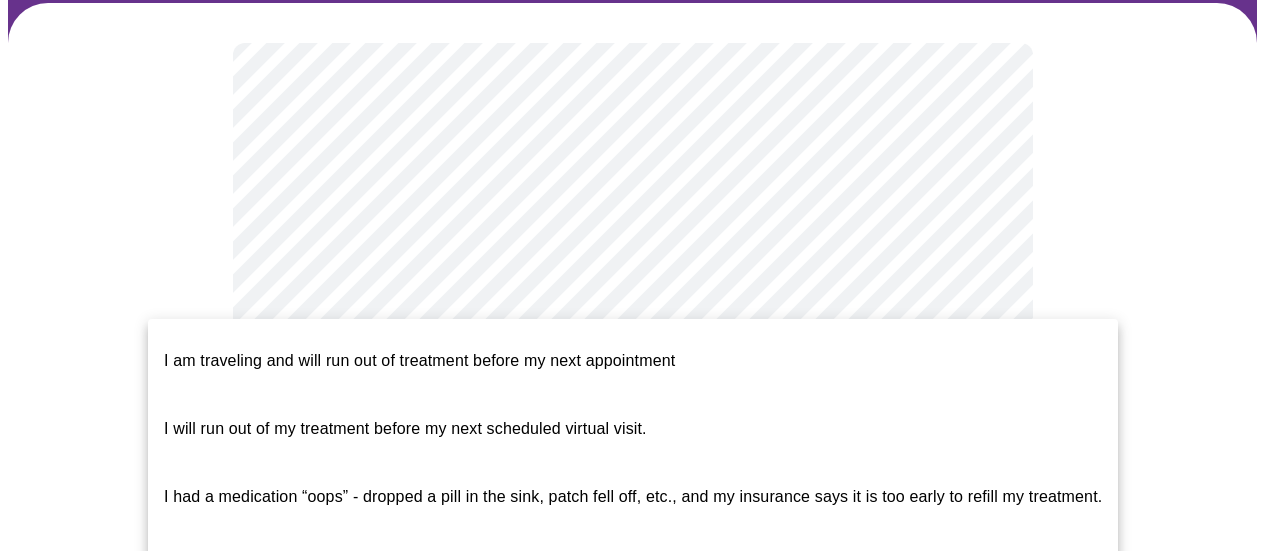 click on "MyMenopauseRx Appointments Messaging Labs 1 Uploads Medications Community Refer a Friend Hi Kelly   Pre-assessment for your Message Visit: Medication 30-day Refill 2  /  12 Settings Billing Invoices Log out I am traveling and will run out of treatment before my next appointment
I will run out of my treatment before my next scheduled virtual visit.
I had a medication “oops” - dropped a pill in the sink, patch fell off, etc., and my insurance says it is too early to refill my treatment." at bounding box center [640, 660] 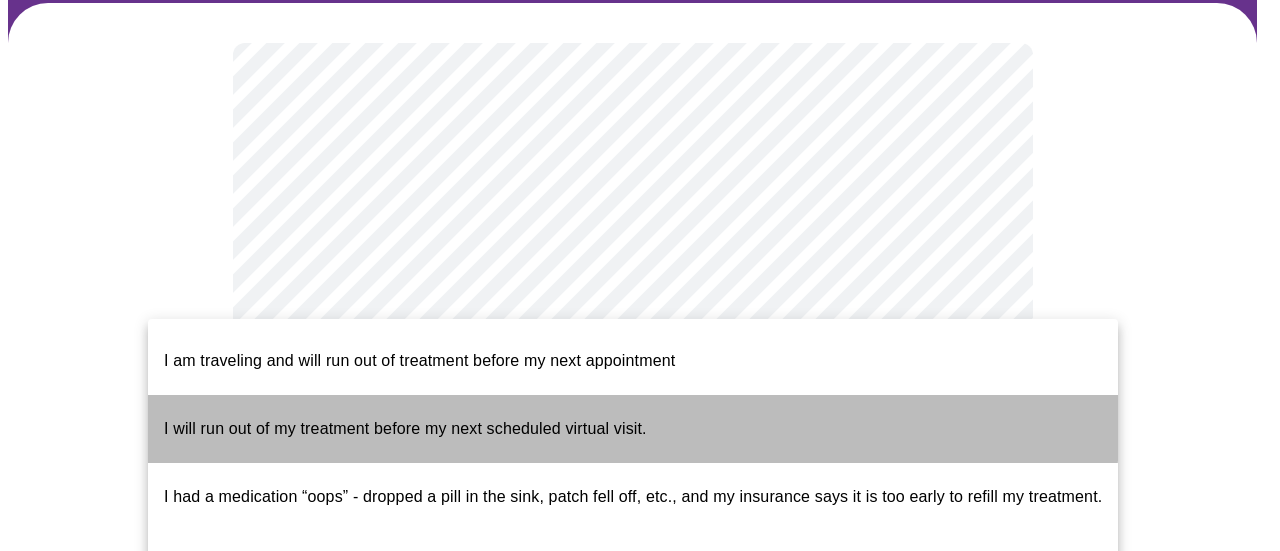 click on "I will run out of my treatment before my next scheduled virtual visit." at bounding box center [405, 428] 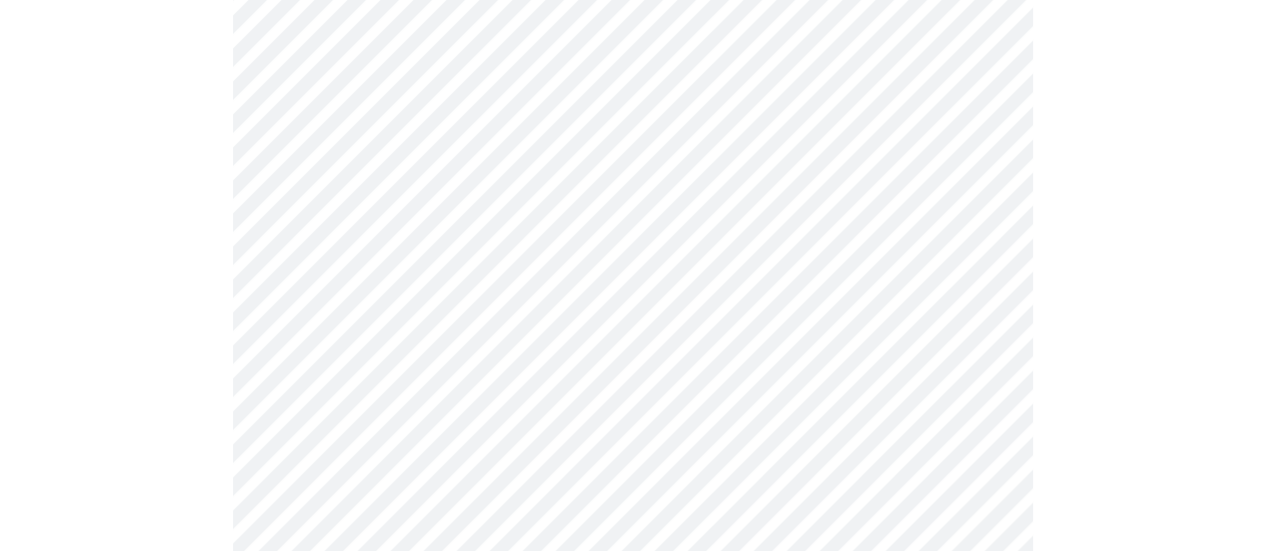 scroll, scrollTop: 894, scrollLeft: 0, axis: vertical 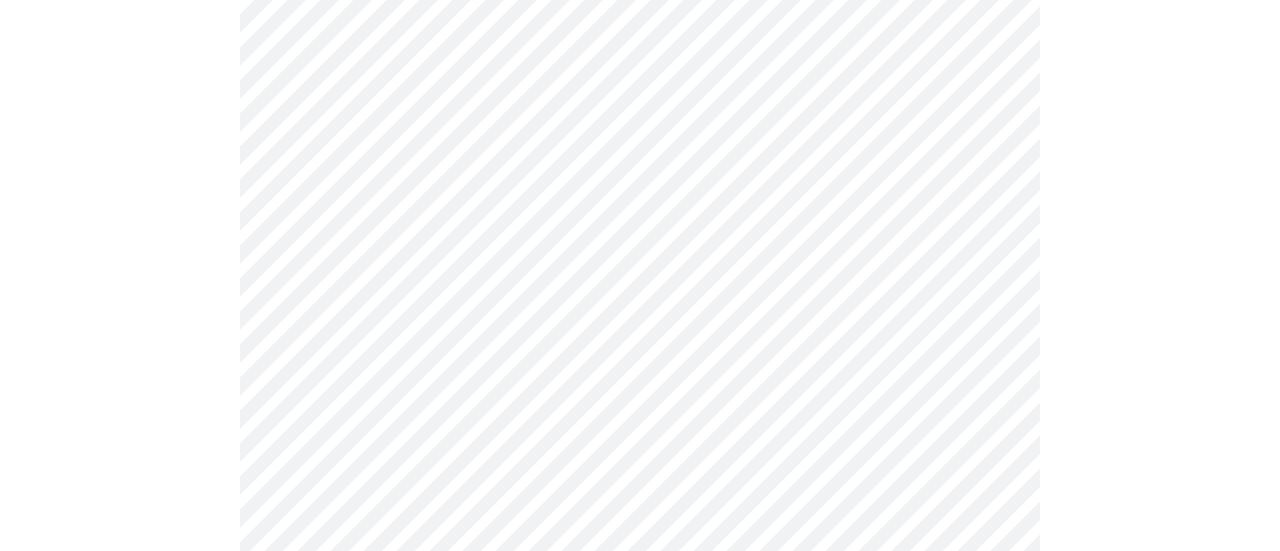 click on "MyMenopauseRx Appointments Messaging Labs 1 Uploads Medications Community Refer a Friend Hi Kelly   Pre-assessment for your Message Visit: Medication 30-day Refill 2  /  12 Settings Billing Invoices Log out" at bounding box center [640, -133] 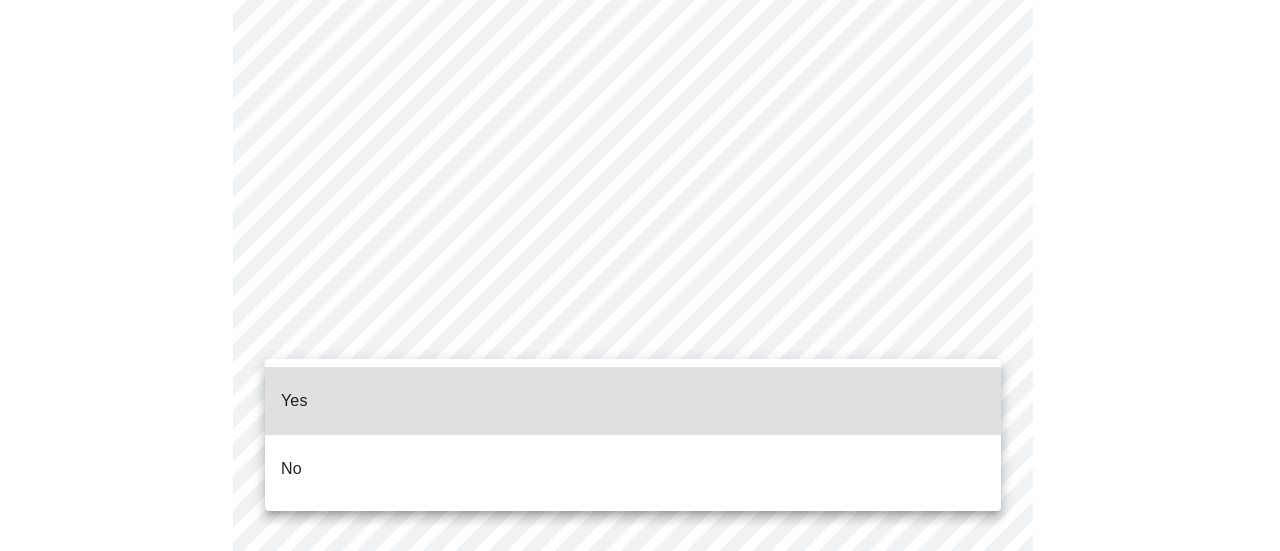 click on "Yes" at bounding box center (633, 401) 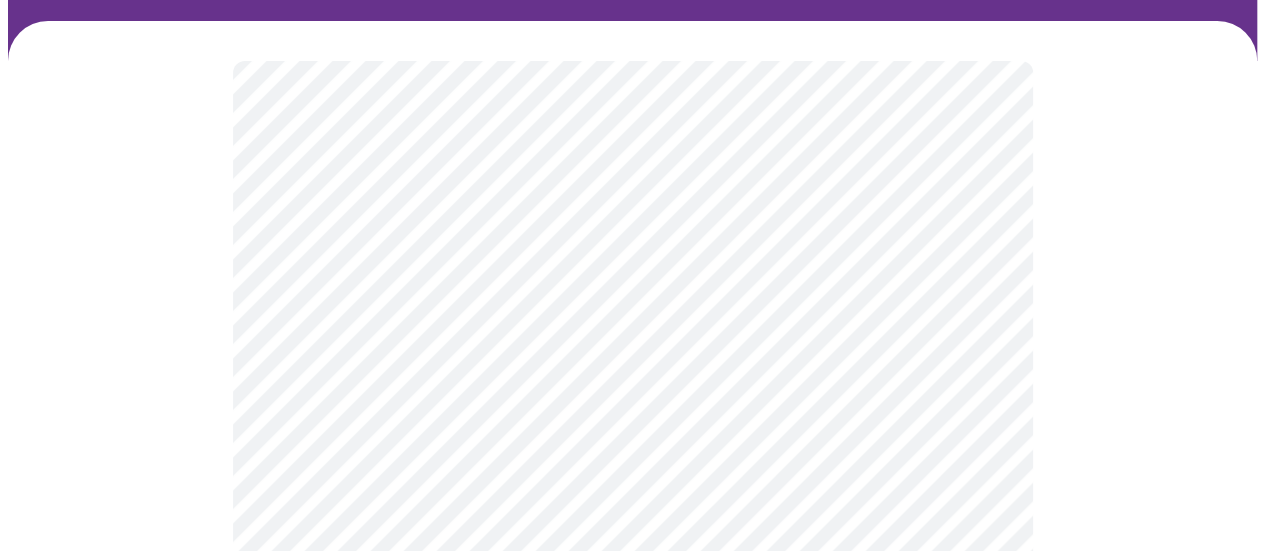 scroll, scrollTop: 306, scrollLeft: 0, axis: vertical 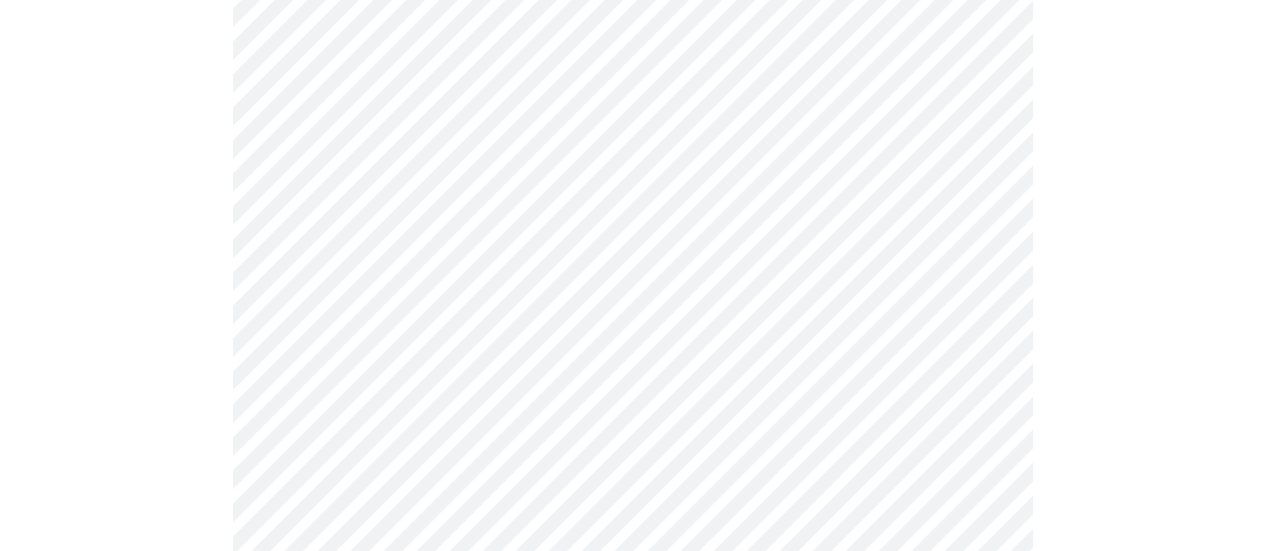 click on "MyMenopauseRx Appointments Messaging Labs 1 Uploads Medications Community Refer a Friend Hi Kelly   Pre-assessment for your Message Visit: Medication 30-day Refill 3  /  12 Settings Billing Invoices Log out" at bounding box center (632, 1067) 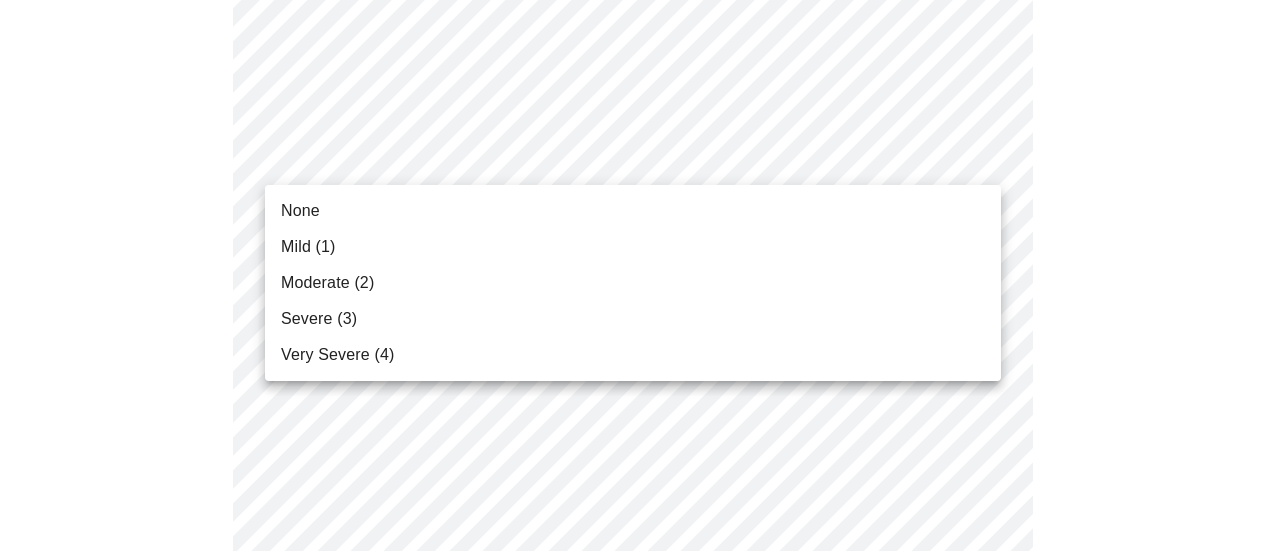 click on "Severe (3)" at bounding box center [319, 319] 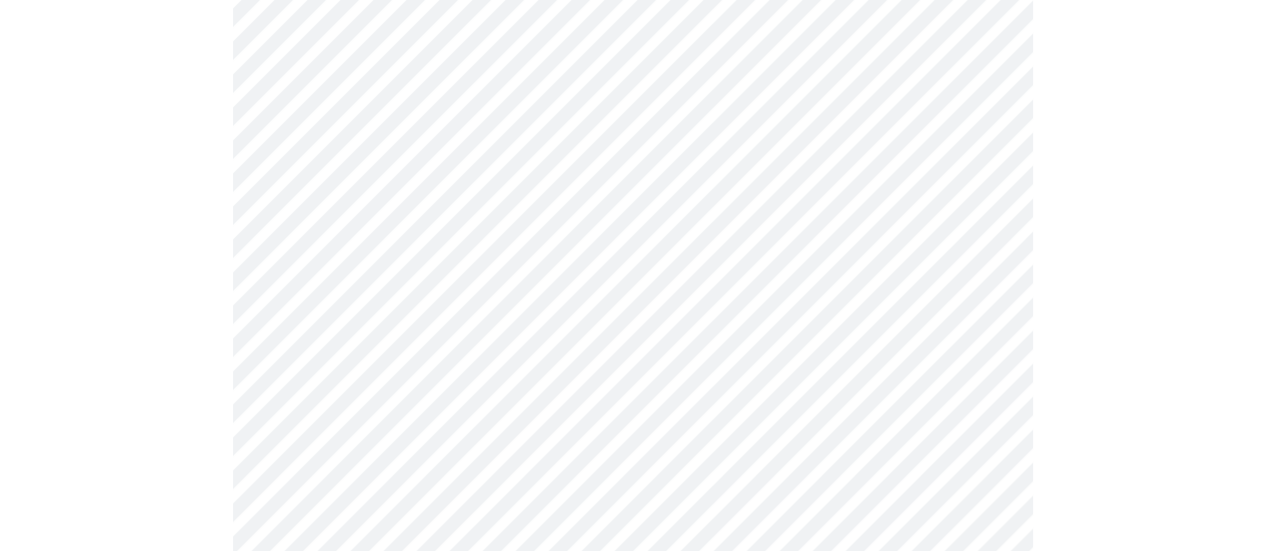 click on "MyMenopauseRx Appointments Messaging Labs 1 Uploads Medications Community Refer a Friend Hi Kelly   Pre-assessment for your Message Visit: Medication 30-day Refill 3  /  12 Settings Billing Invoices Log out" at bounding box center (632, 1031) 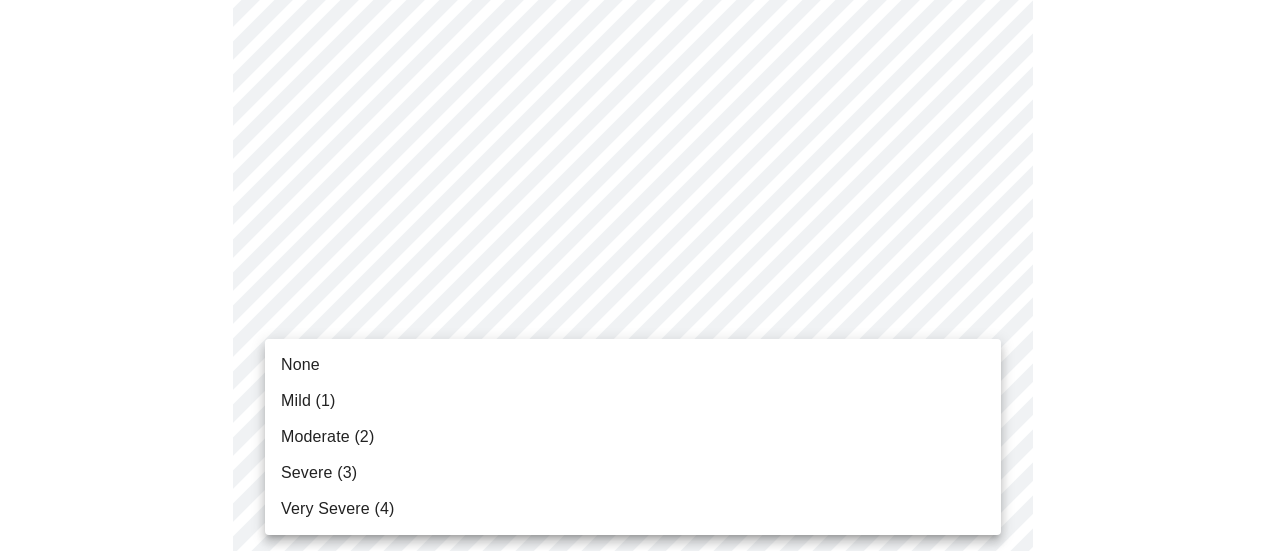 click on "None" at bounding box center [633, 365] 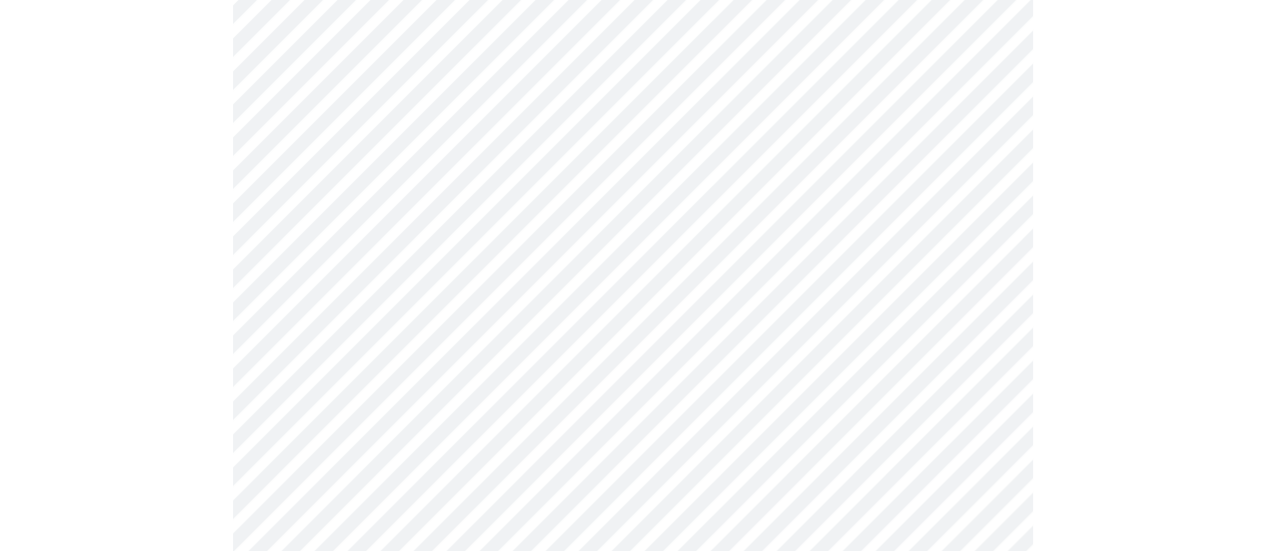 scroll, scrollTop: 458, scrollLeft: 0, axis: vertical 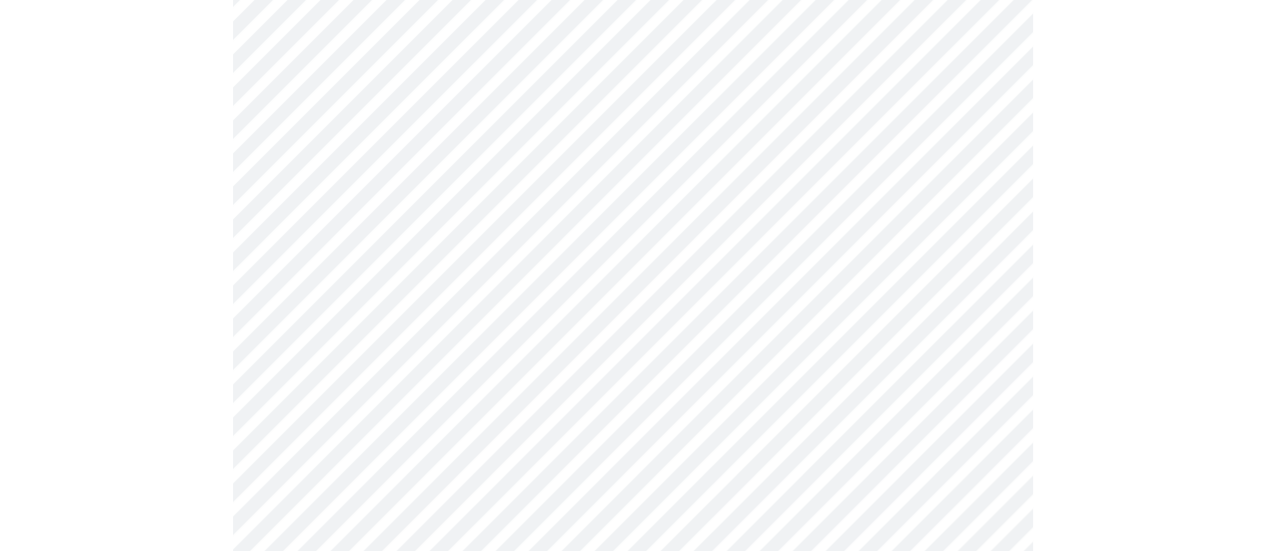 click on "MyMenopauseRx Appointments Messaging Labs 1 Uploads Medications Community Refer a Friend Hi Kelly   Pre-assessment for your Message Visit: Medication 30-day Refill 3  /  12 Settings Billing Invoices Log out" at bounding box center [632, 865] 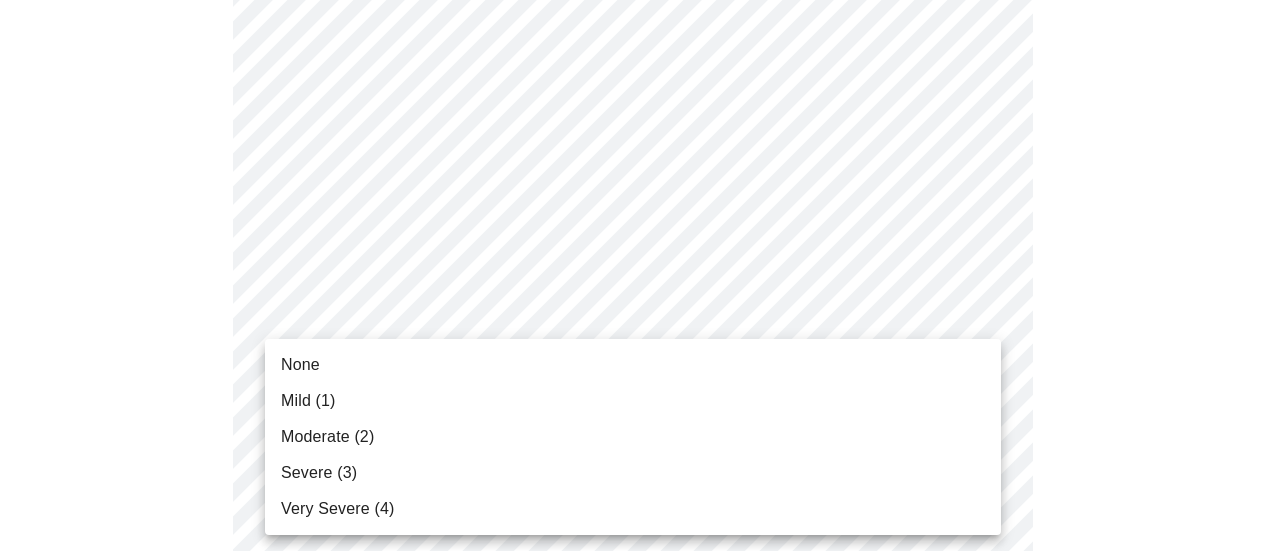click on "Mild (1)" at bounding box center (308, 401) 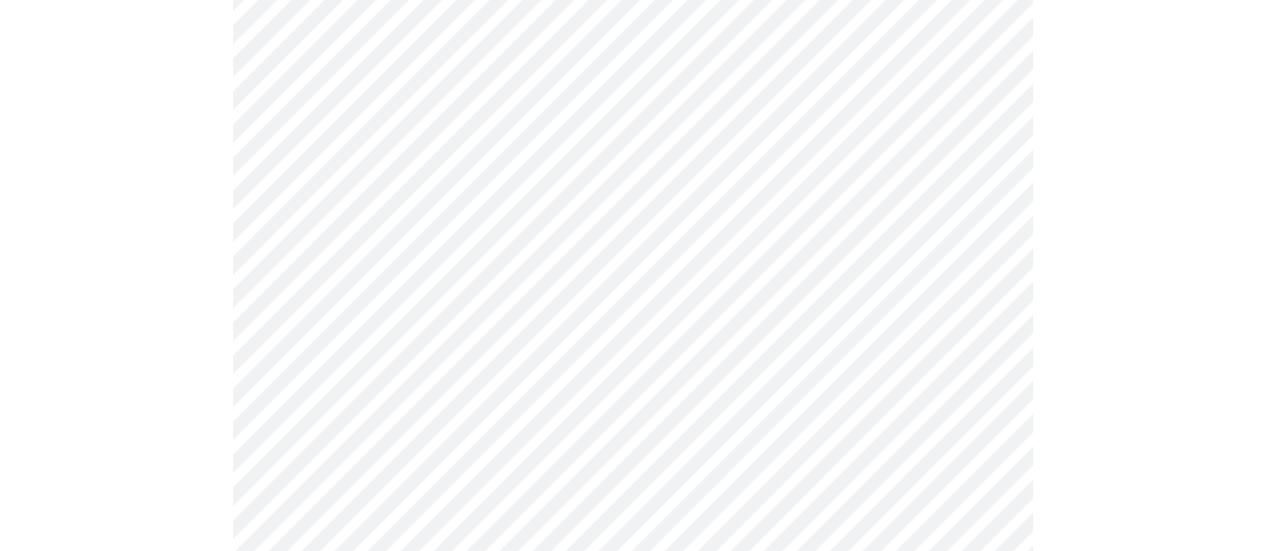 scroll, scrollTop: 626, scrollLeft: 0, axis: vertical 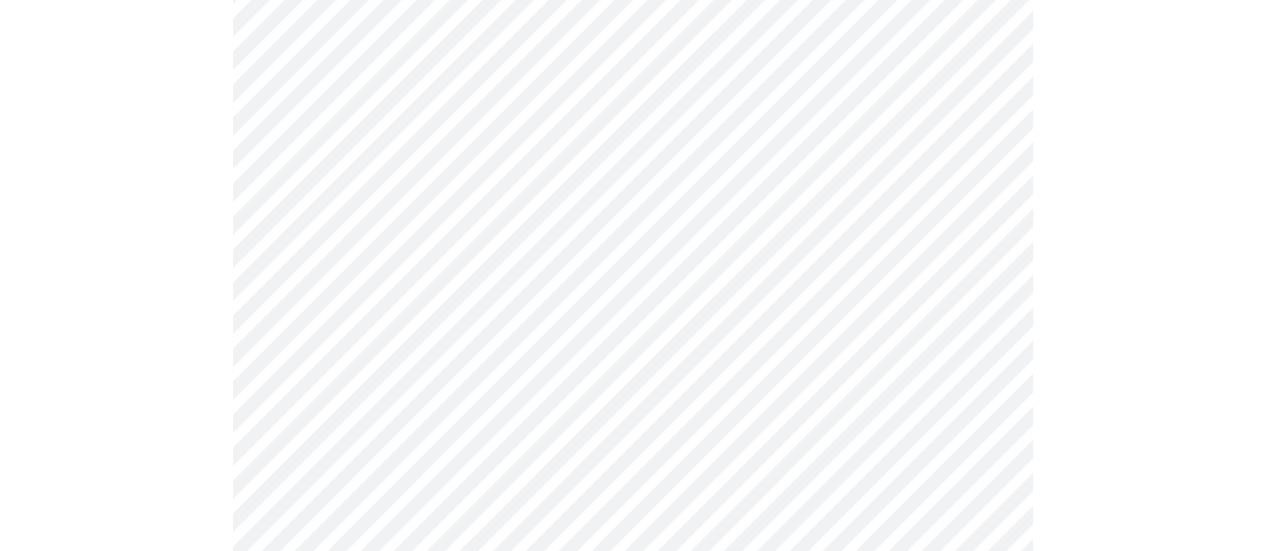 click on "MyMenopauseRx Appointments Messaging Labs 1 Uploads Medications Community Refer a Friend Hi Kelly   Pre-assessment for your Message Visit: Medication 30-day Refill 3  /  12 Settings Billing Invoices Log out" at bounding box center (632, 684) 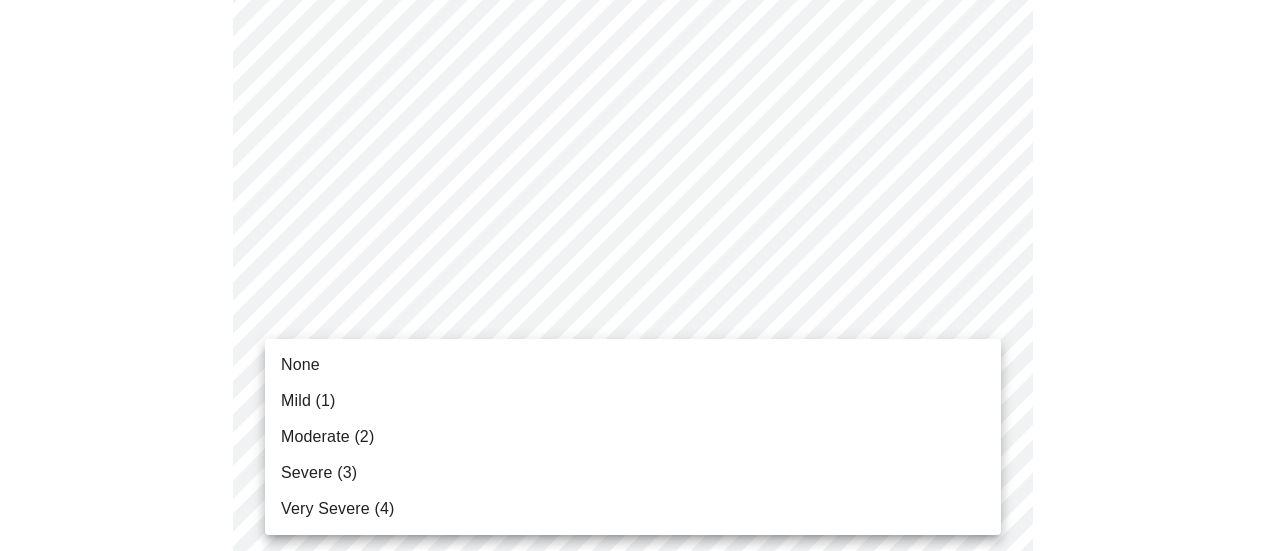 click on "Moderate (2)" at bounding box center (327, 437) 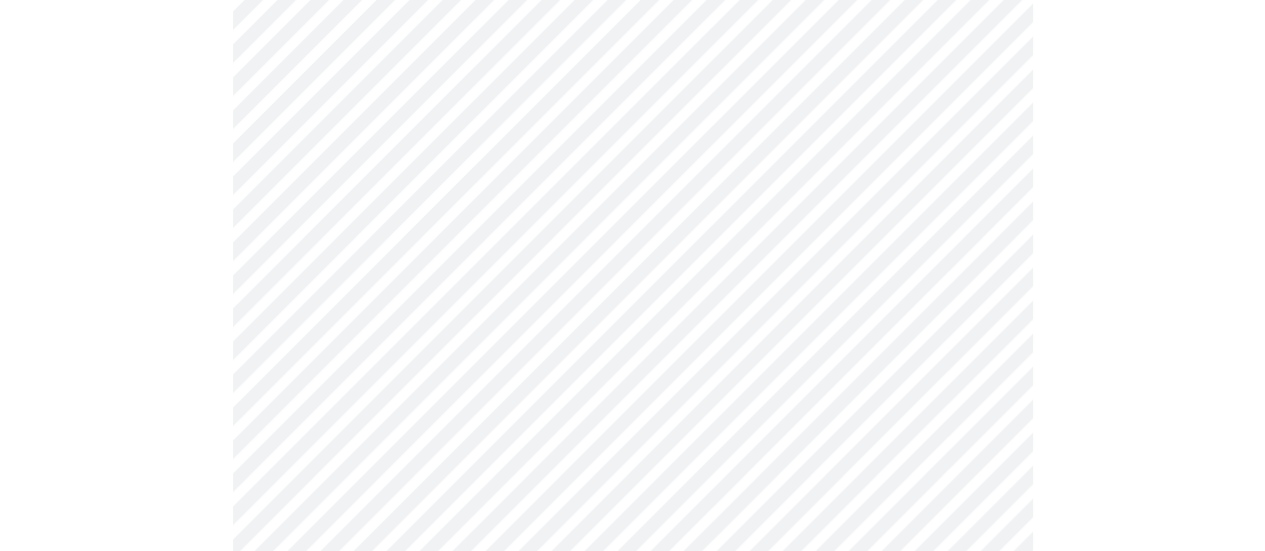 scroll, scrollTop: 931, scrollLeft: 0, axis: vertical 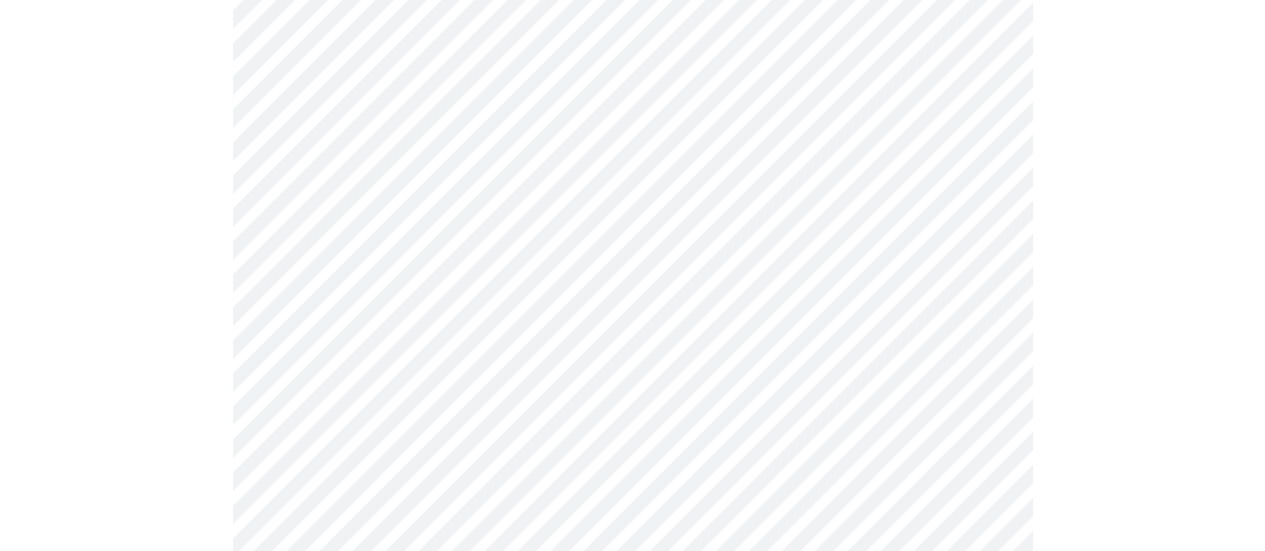 click on "MyMenopauseRx Appointments Messaging Labs 1 Uploads Medications Community Refer a Friend Hi Kelly   Pre-assessment for your Message Visit: Medication 30-day Refill 3  /  12 Settings Billing Invoices Log out" at bounding box center (632, 365) 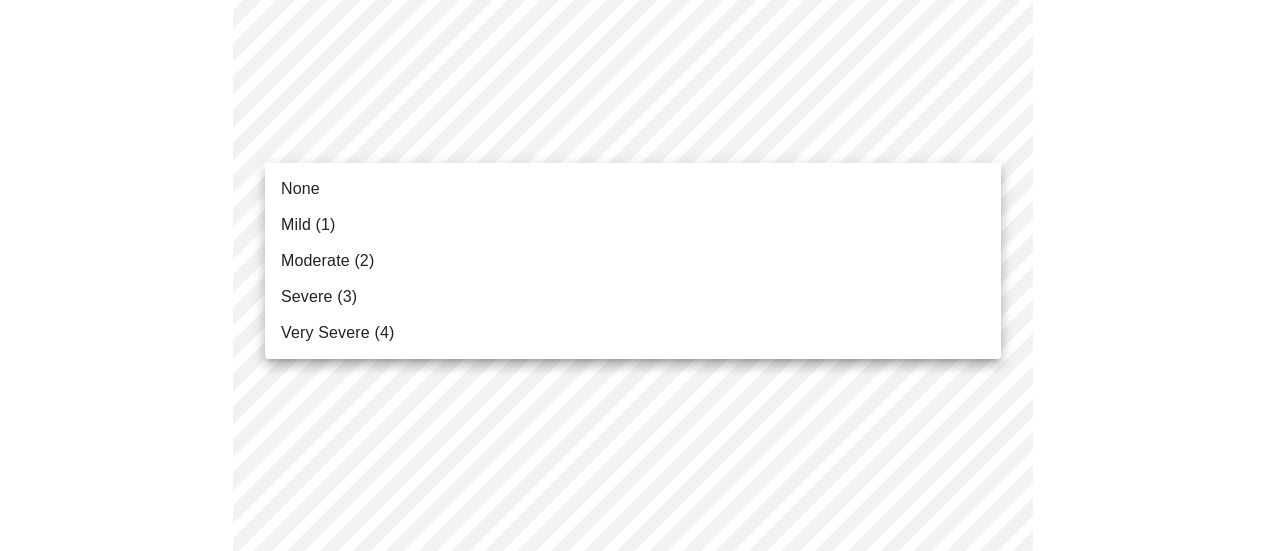 click on "Moderate (2)" at bounding box center [327, 261] 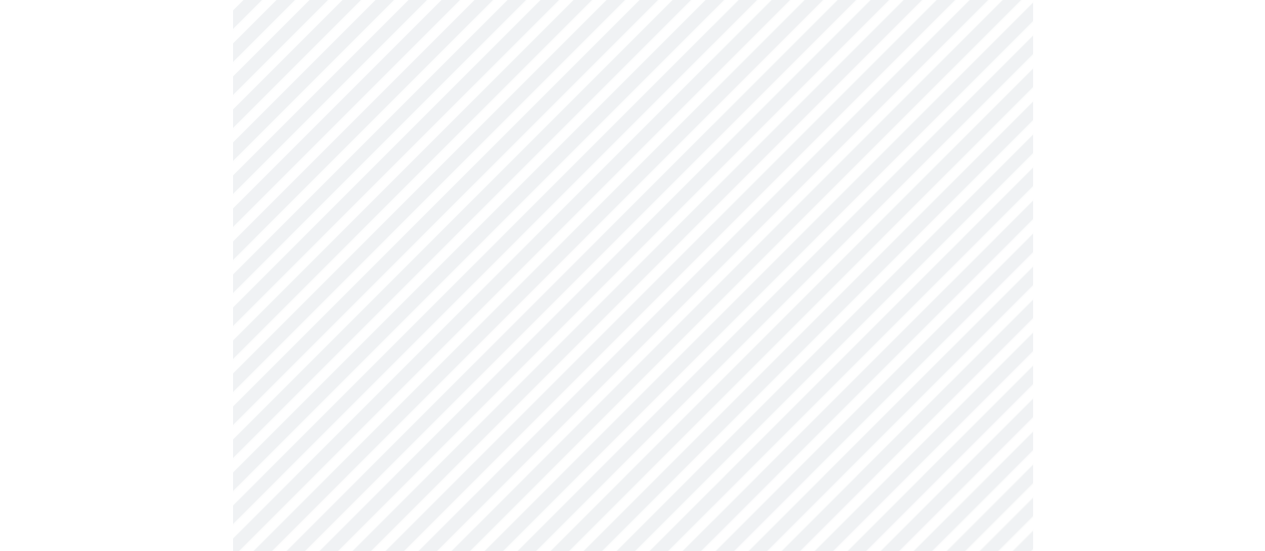 click on "MyMenopauseRx Appointments Messaging Labs 1 Uploads Medications Community Refer a Friend Hi Kelly   Pre-assessment for your Message Visit: Medication 30-day Refill 3  /  12 Settings Billing Invoices Log out" at bounding box center (632, 351) 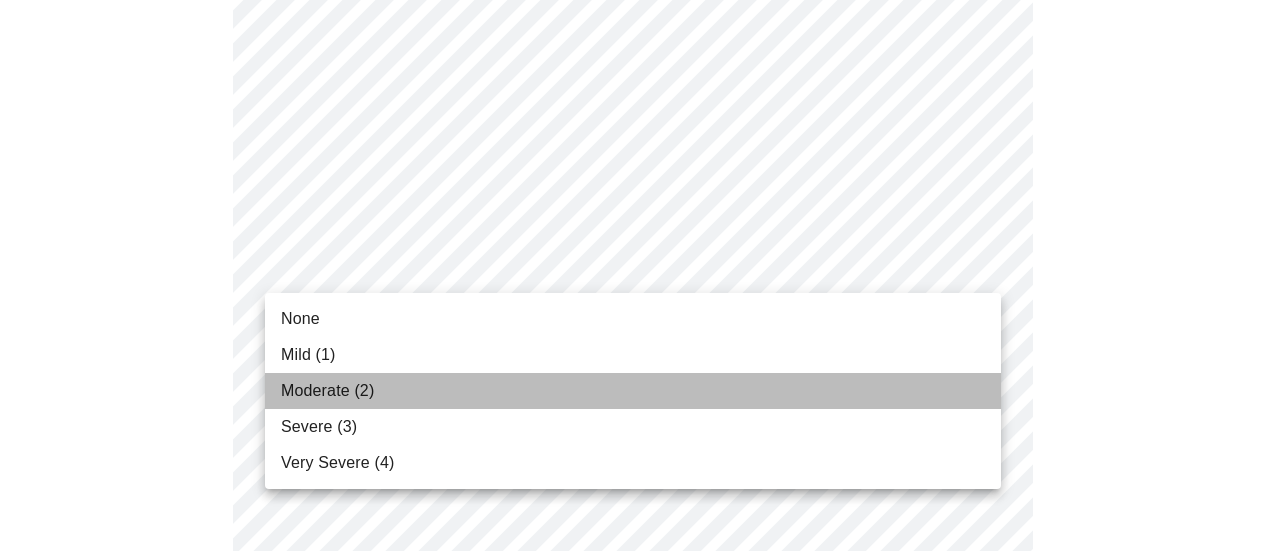 click on "Moderate (2)" at bounding box center (327, 391) 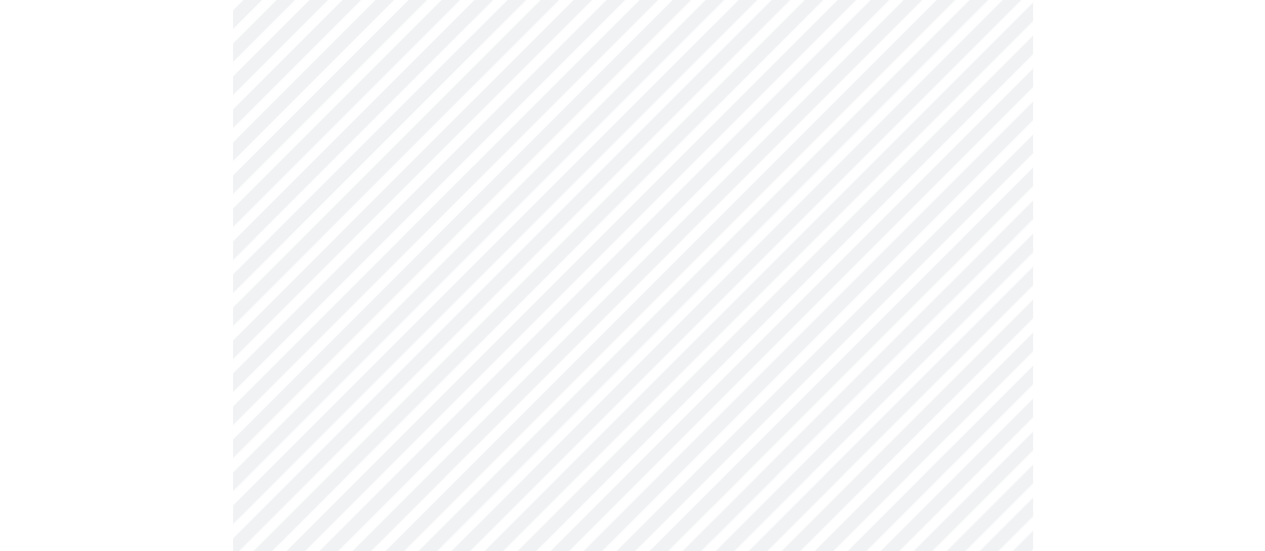 scroll, scrollTop: 1107, scrollLeft: 0, axis: vertical 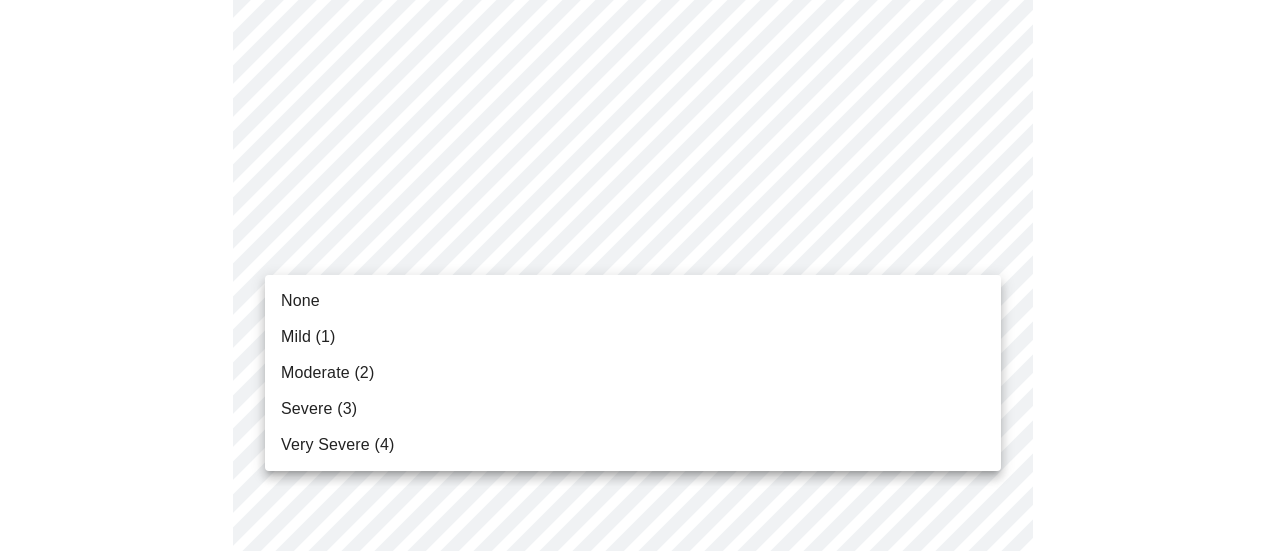 click on "MyMenopauseRx Appointments Messaging Labs 1 Uploads Medications Community Refer a Friend Hi Kelly   Pre-assessment for your Message Visit: Medication 30-day Refill 3  /  12 Settings Billing Invoices Log out None Mild (1) Moderate (2) Severe (3) Very Severe (4)" at bounding box center (640, 161) 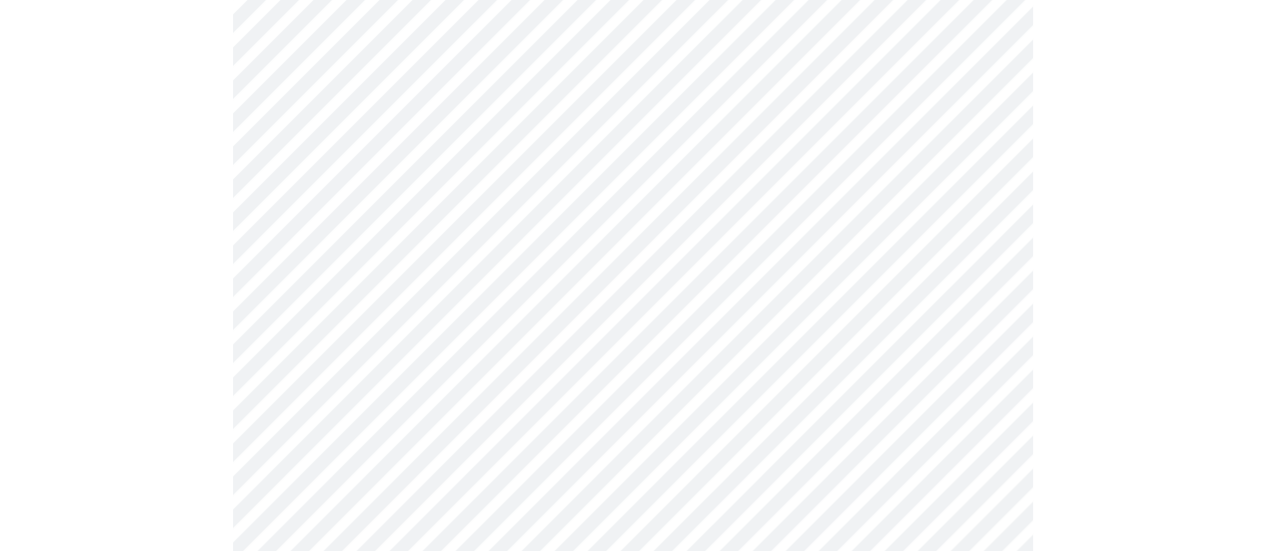 scroll, scrollTop: 1198, scrollLeft: 0, axis: vertical 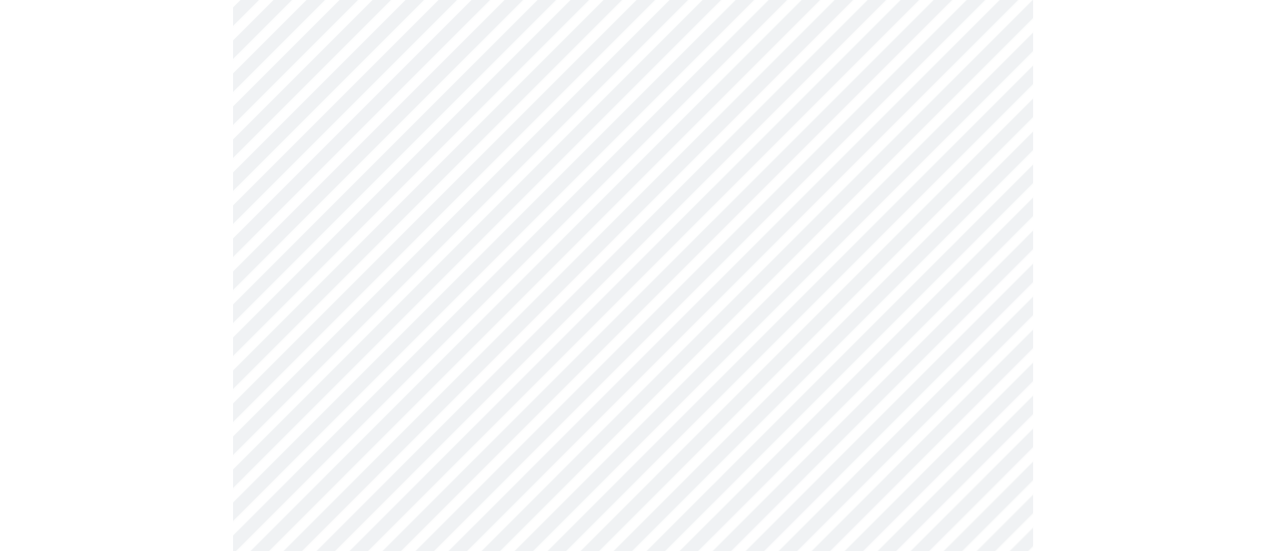 click on "MyMenopauseRx Appointments Messaging Labs 1 Uploads Medications Community Refer a Friend Hi Kelly   Pre-assessment for your Message Visit: Medication 30-day Refill 3  /  12 Settings Billing Invoices Log out" at bounding box center [632, 56] 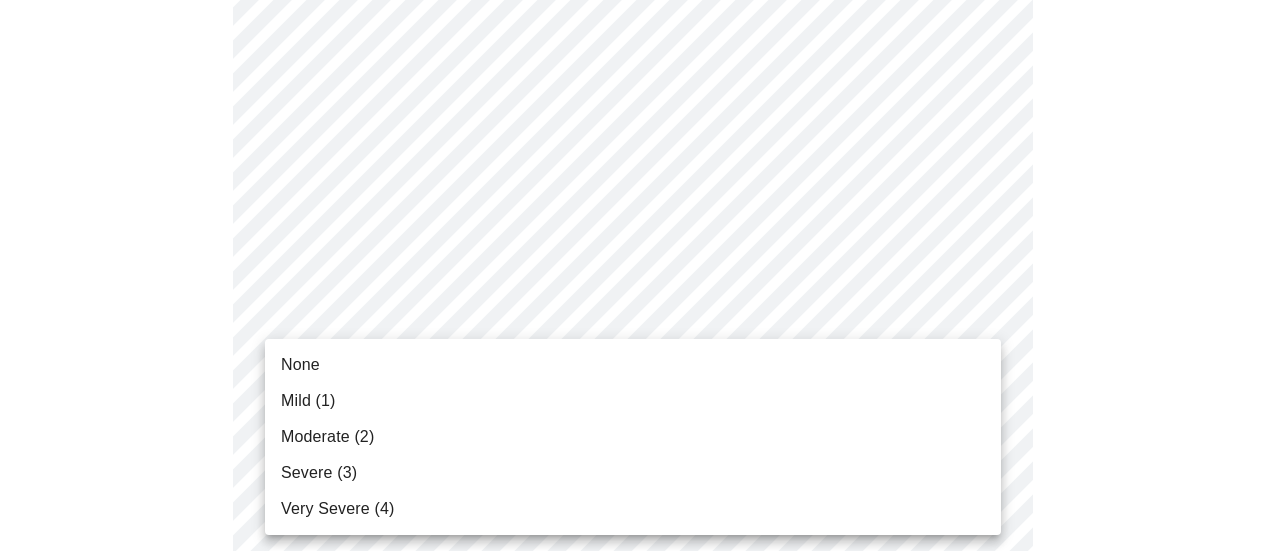 click on "Moderate (2)" at bounding box center [327, 437] 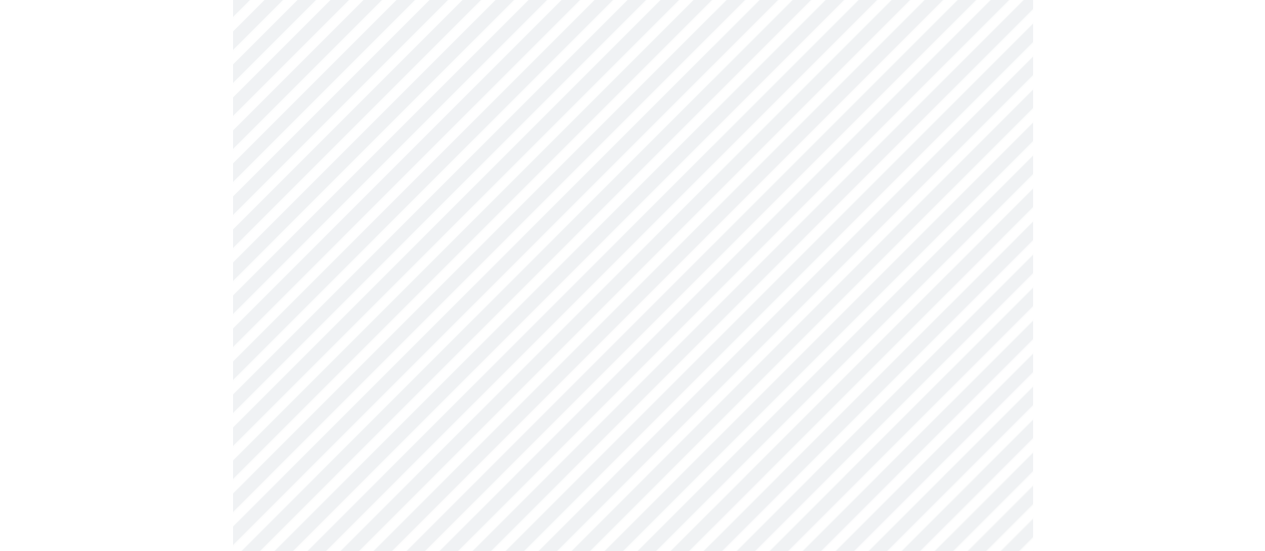 scroll, scrollTop: 1440, scrollLeft: 0, axis: vertical 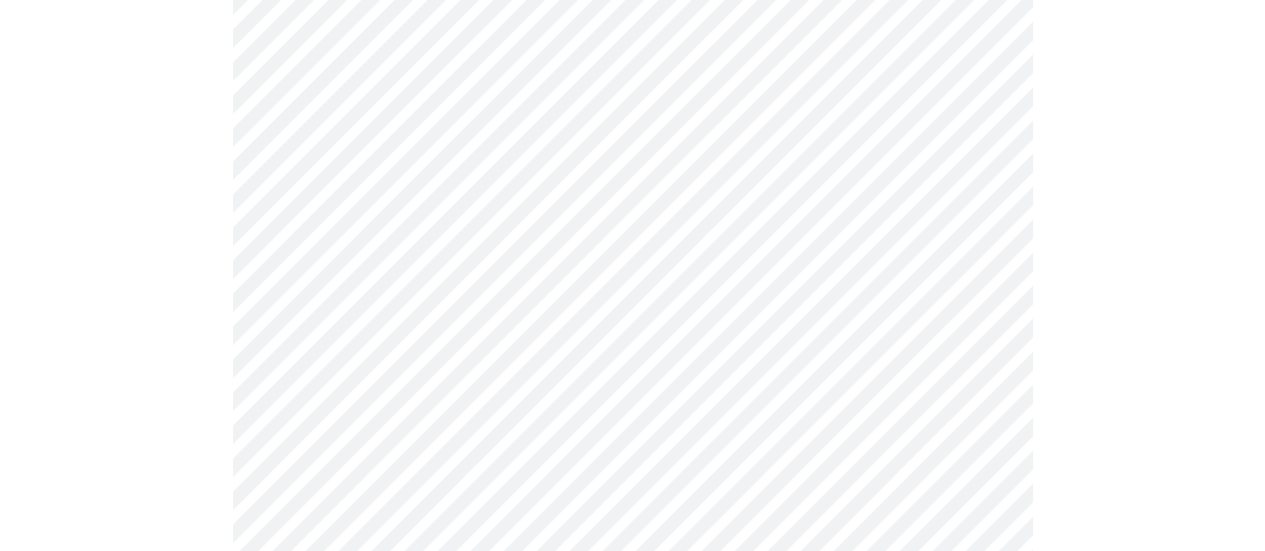 click on "MyMenopauseRx Appointments Messaging Labs 1 Uploads Medications Community Refer a Friend Hi Kelly   Pre-assessment for your Message Visit: Medication 30-day Refill 3  /  12 Settings Billing Invoices Log out" at bounding box center [632, -200] 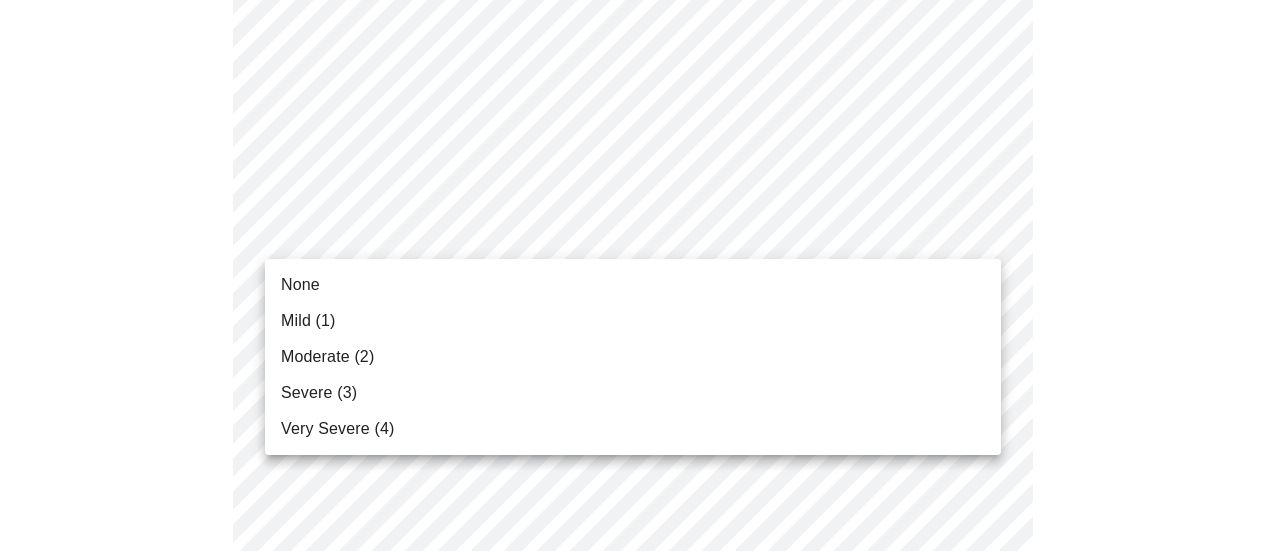 click on "Mild (1)" at bounding box center (308, 321) 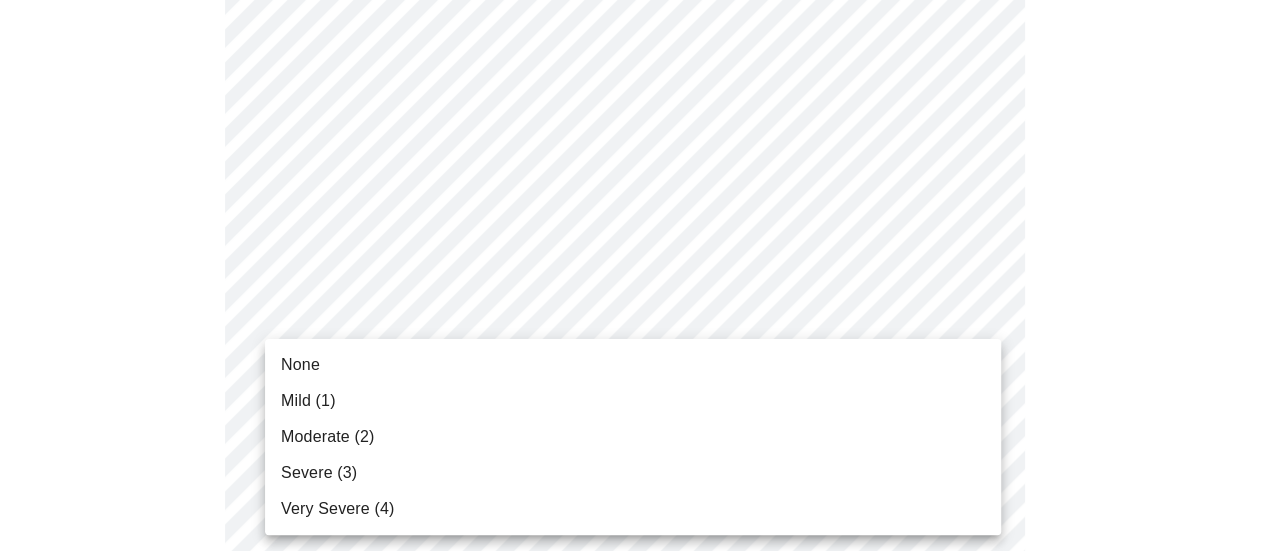 click on "MyMenopauseRx Appointments Messaging Labs 1 Uploads Medications Community Refer a Friend Hi Kelly   Pre-assessment for your Message Visit: Medication 30-day Refill 3  /  12 Settings Billing Invoices Log out None Mild (1) Moderate (2) Severe (3) Very Severe (4)" at bounding box center (632, -214) 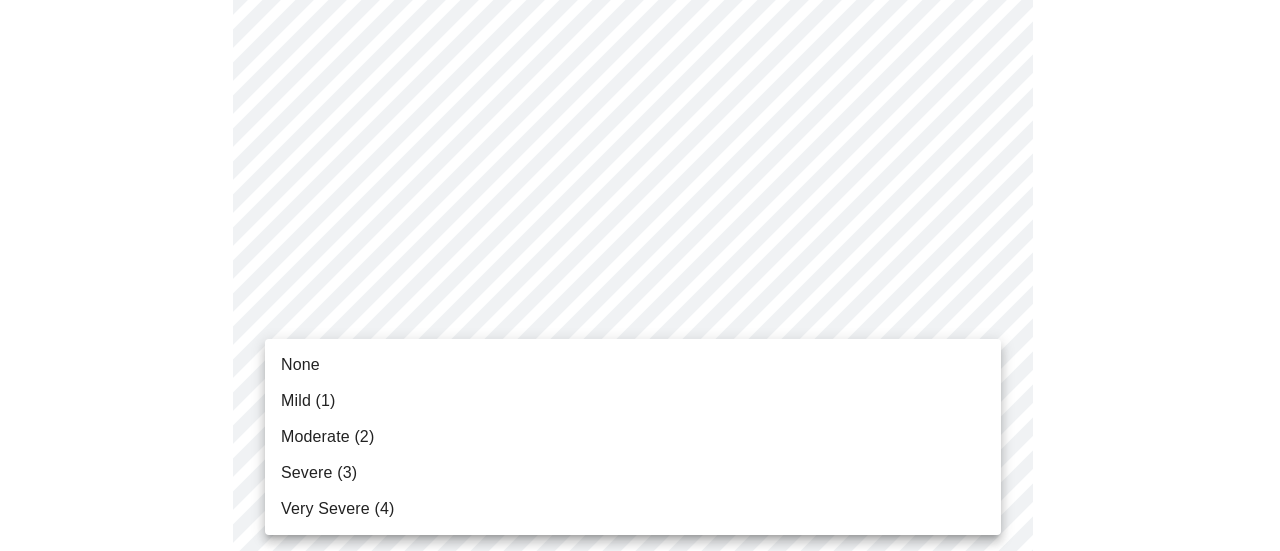click on "Moderate (2)" at bounding box center [327, 437] 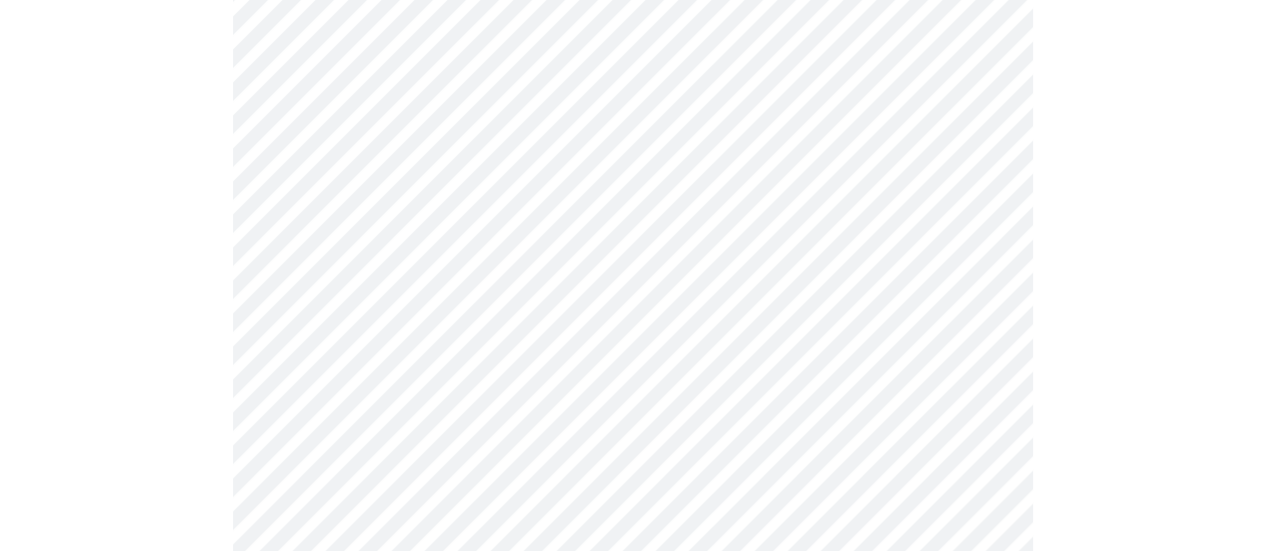 scroll, scrollTop: 1697, scrollLeft: 0, axis: vertical 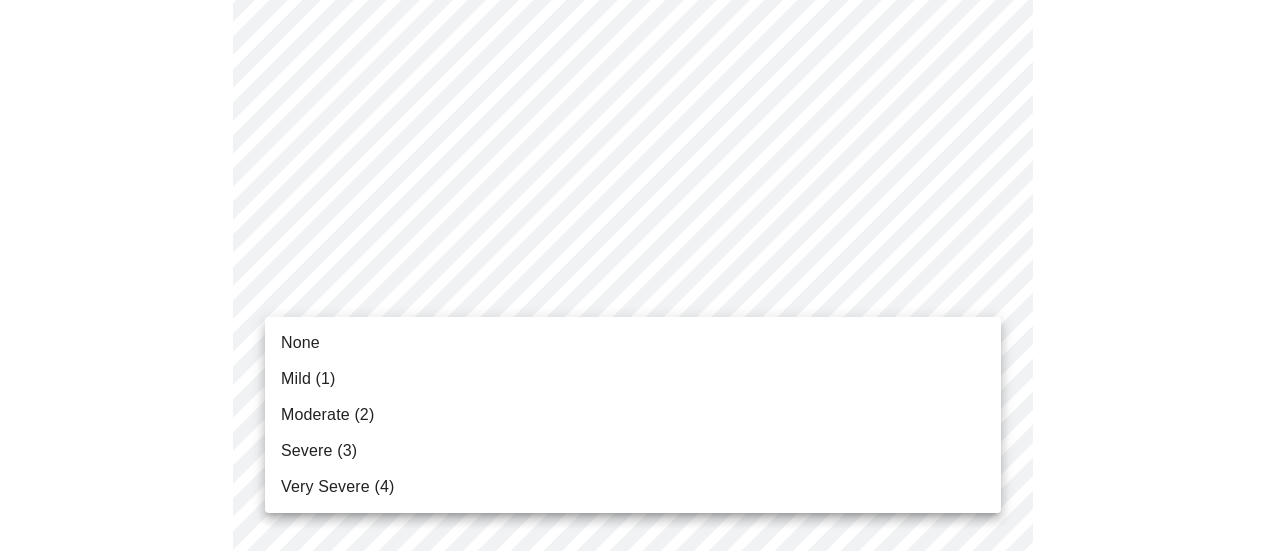 click on "MyMenopauseRx Appointments Messaging Labs 1 Uploads Medications Community Refer a Friend Hi Kelly   Pre-assessment for your Message Visit: Medication 30-day Refill 3  /  12 Settings Billing Invoices Log out None Mild (1) Moderate (2) Severe (3) Very Severe (4)" at bounding box center [640, -485] 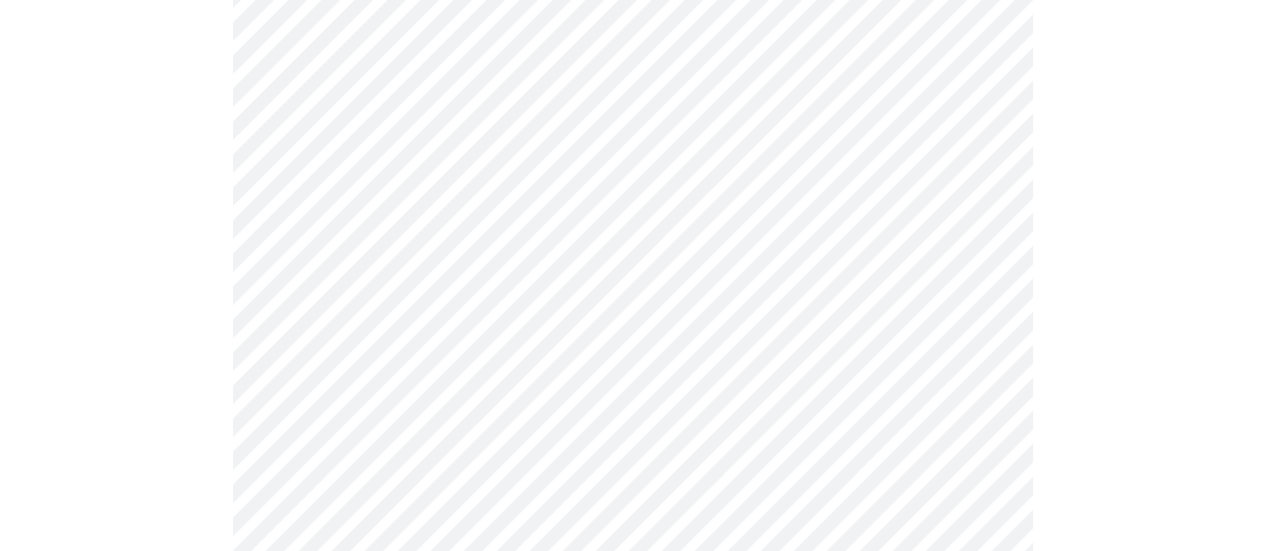 scroll, scrollTop: 824, scrollLeft: 0, axis: vertical 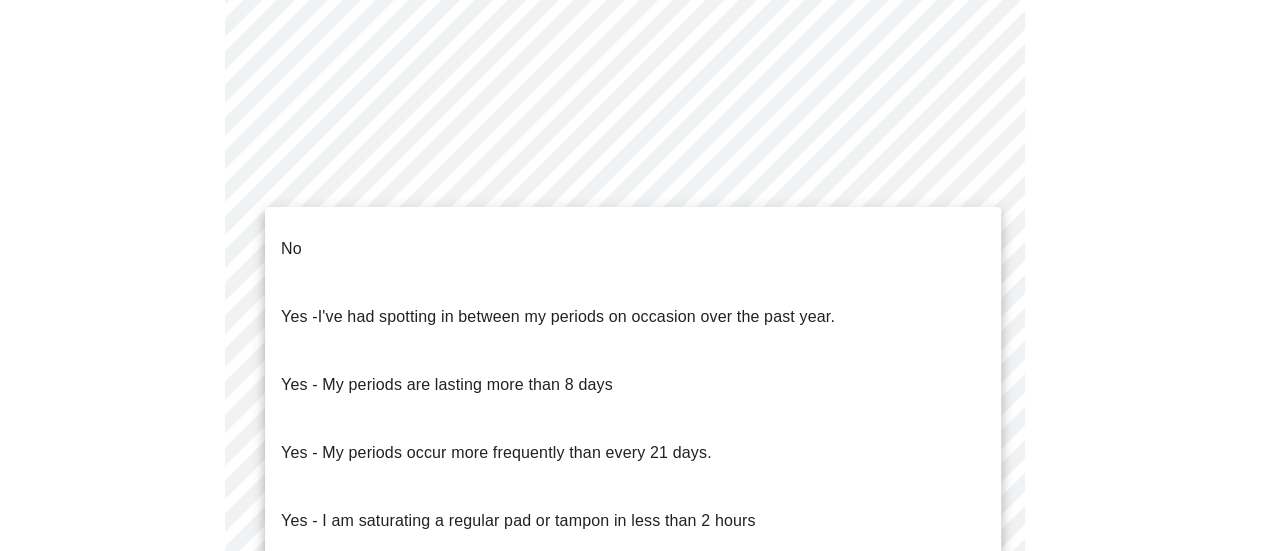 click on "MyMenopauseRx Appointments Messaging Labs 1 Uploads Medications Community Refer a Friend Hi Kelly   Pre-assessment for your Message Visit: Medication 30-day Refill 4  /  12 Settings Billing Invoices Log out No
Yes -  I've had spotting in between my periods on occasion over the past year.
Yes - My periods are lasting more than 8 days
Yes - My periods occur more frequently than every 21 days.
Yes - I am saturating a regular pad or tampon in less than 2 hours
Yes - I had bleeding or spotting (even a tinge) after going 12 months without a period" at bounding box center [632, 143] 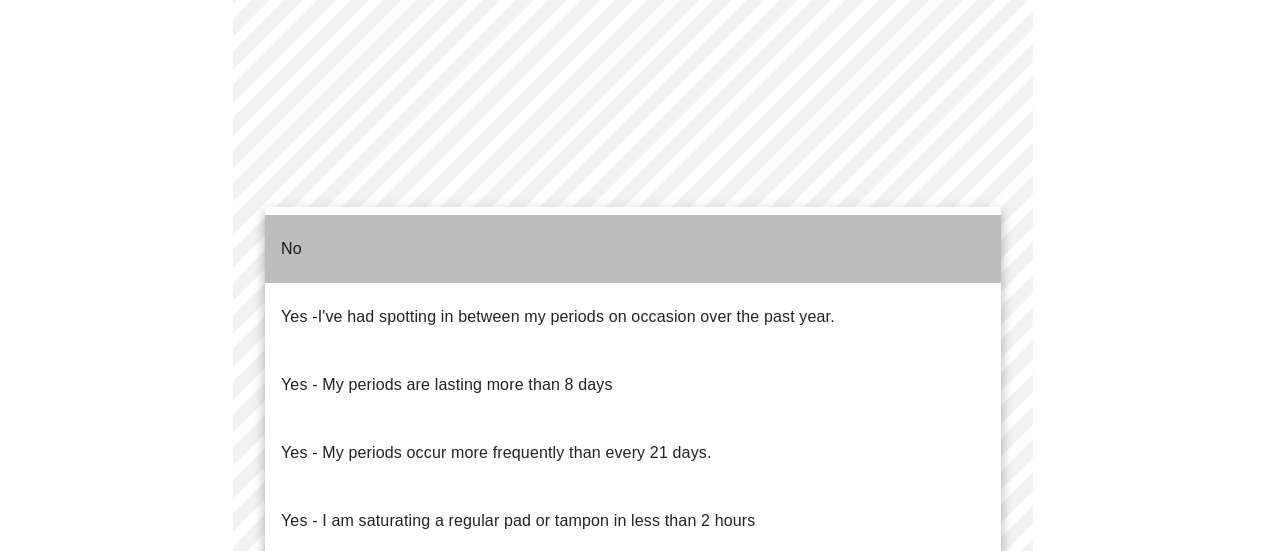 click on "No" at bounding box center (633, 249) 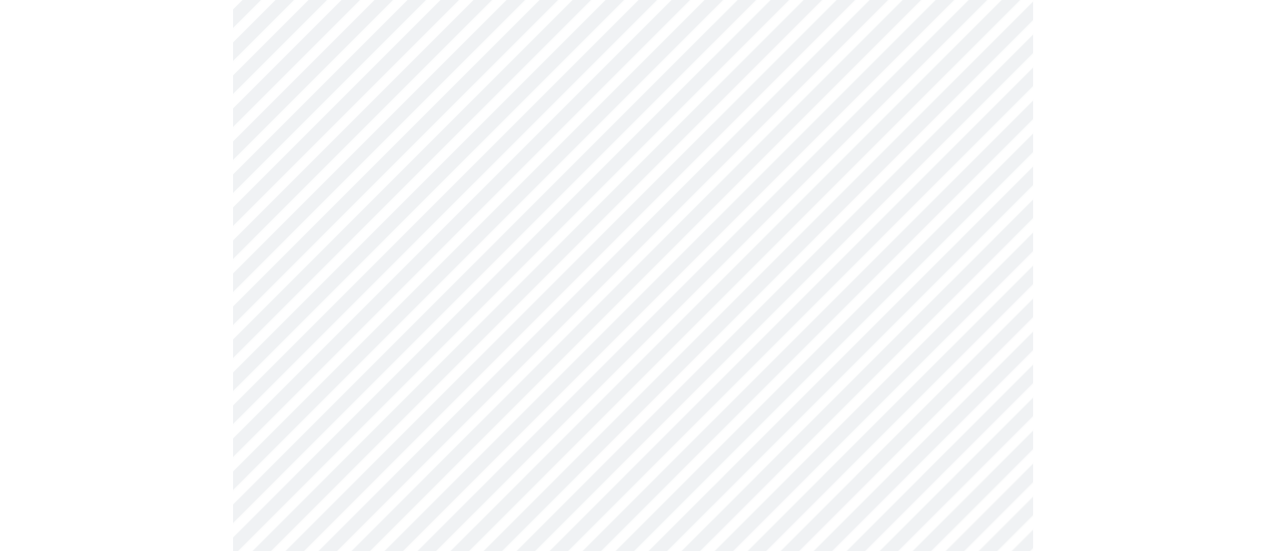 scroll, scrollTop: 1002, scrollLeft: 0, axis: vertical 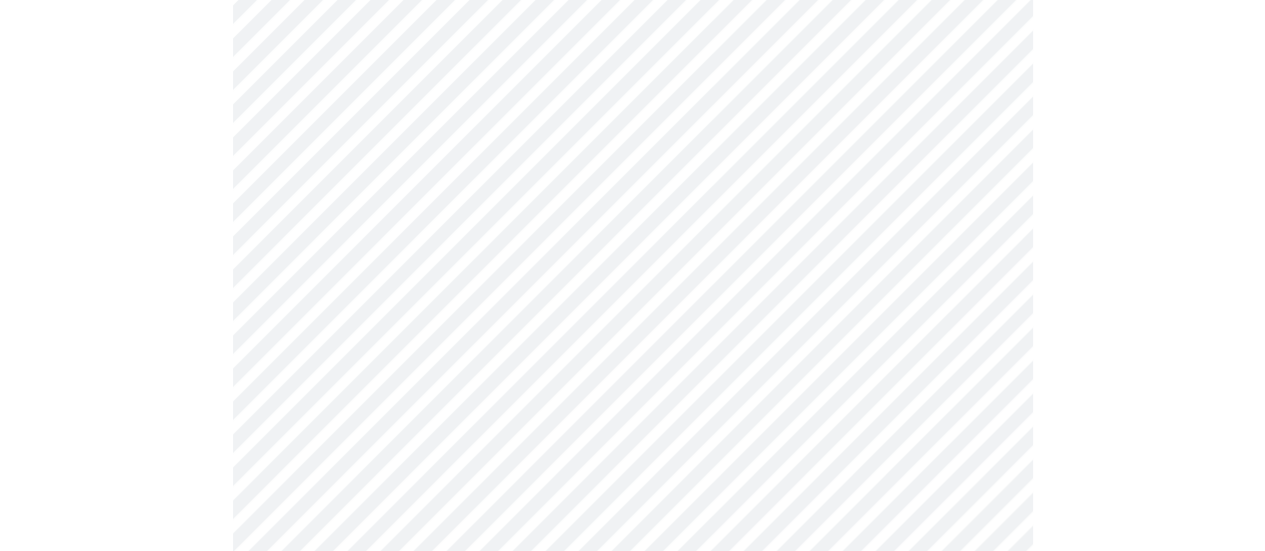 click on "MyMenopauseRx Appointments Messaging Labs 1 Uploads Medications Community Refer a Friend Hi Kelly   Pre-assessment for your Message Visit: Medication 30-day Refill 4  /  12 Settings Billing Invoices Log out" at bounding box center (632, -41) 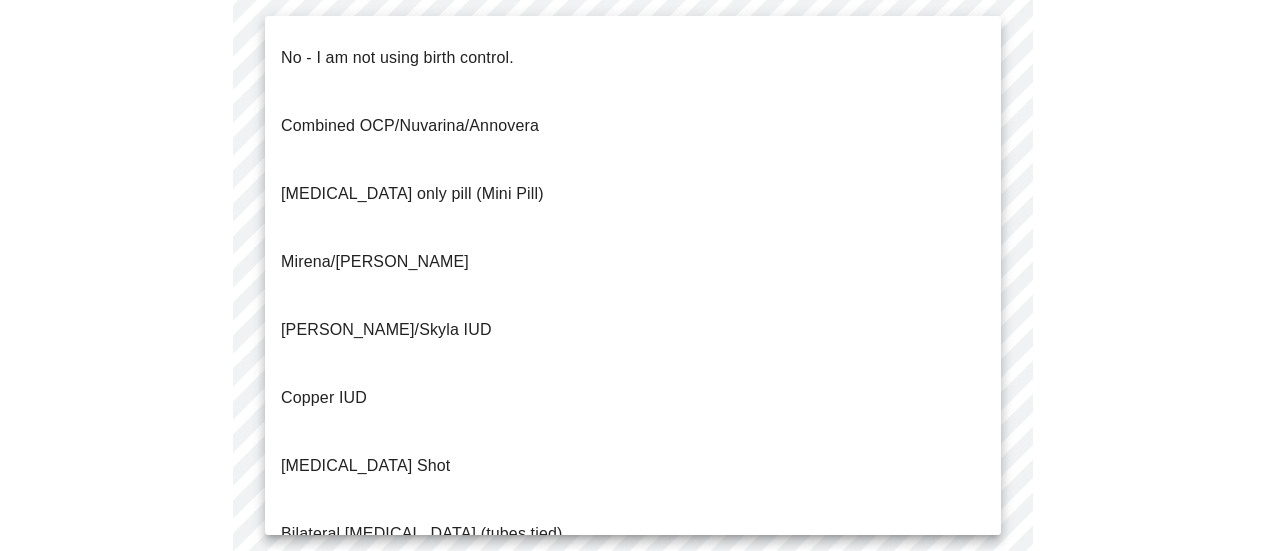 click on "No - I am not using birth control." at bounding box center (397, 58) 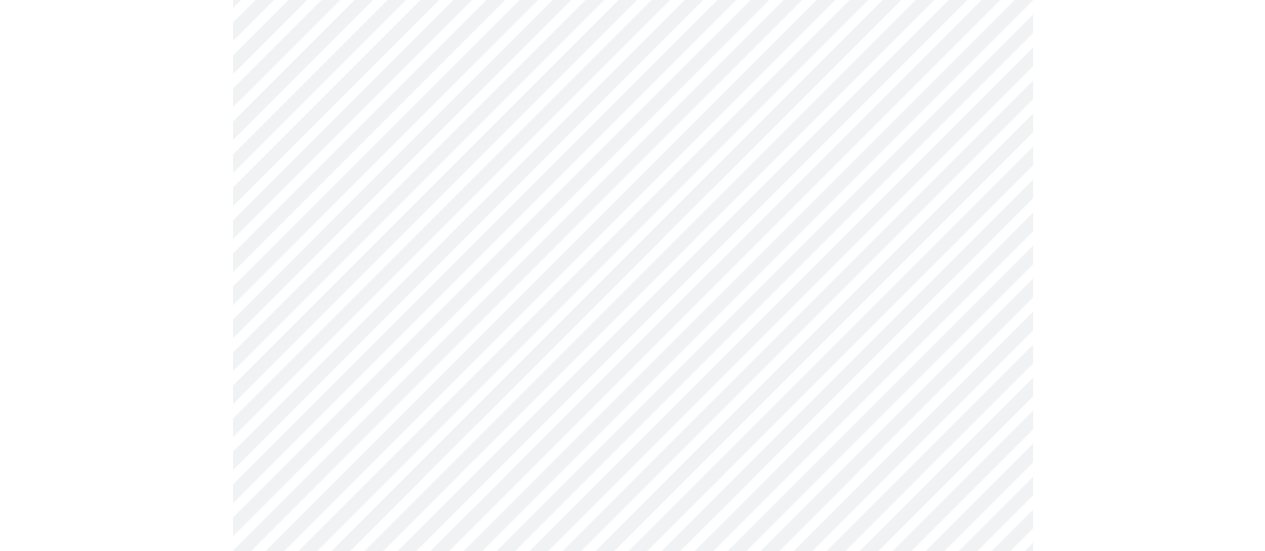 scroll, scrollTop: 1250, scrollLeft: 0, axis: vertical 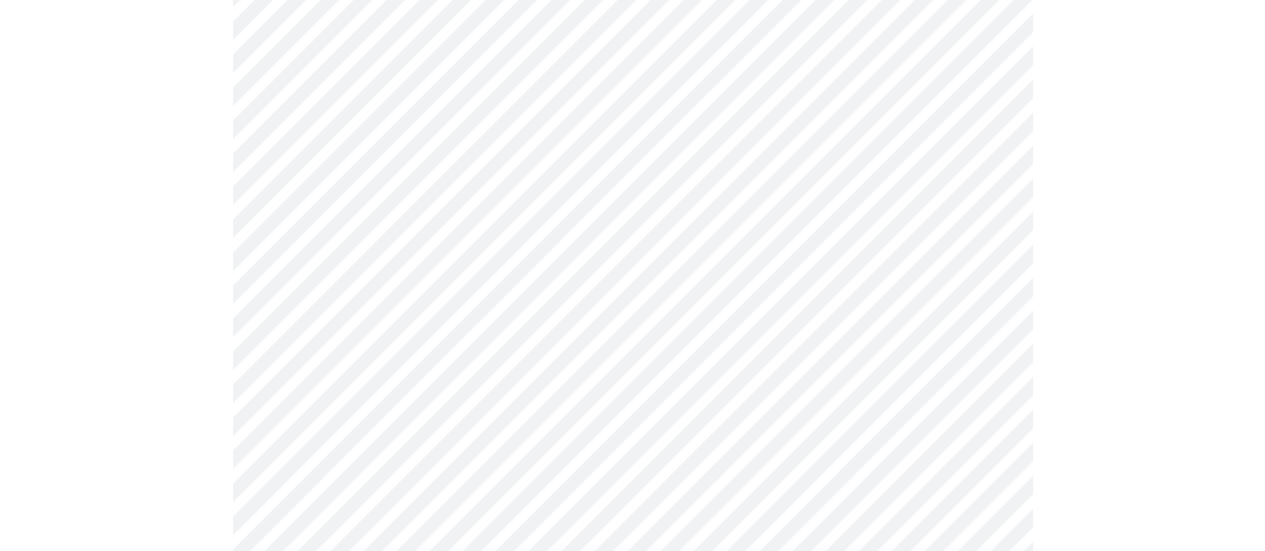 click on "MyMenopauseRx Appointments Messaging Labs 1 Uploads Medications Community Refer a Friend Hi Kelly   Pre-assessment for your Message Visit: Medication 30-day Refill 4  /  12 Settings Billing Invoices Log out" at bounding box center (632, -295) 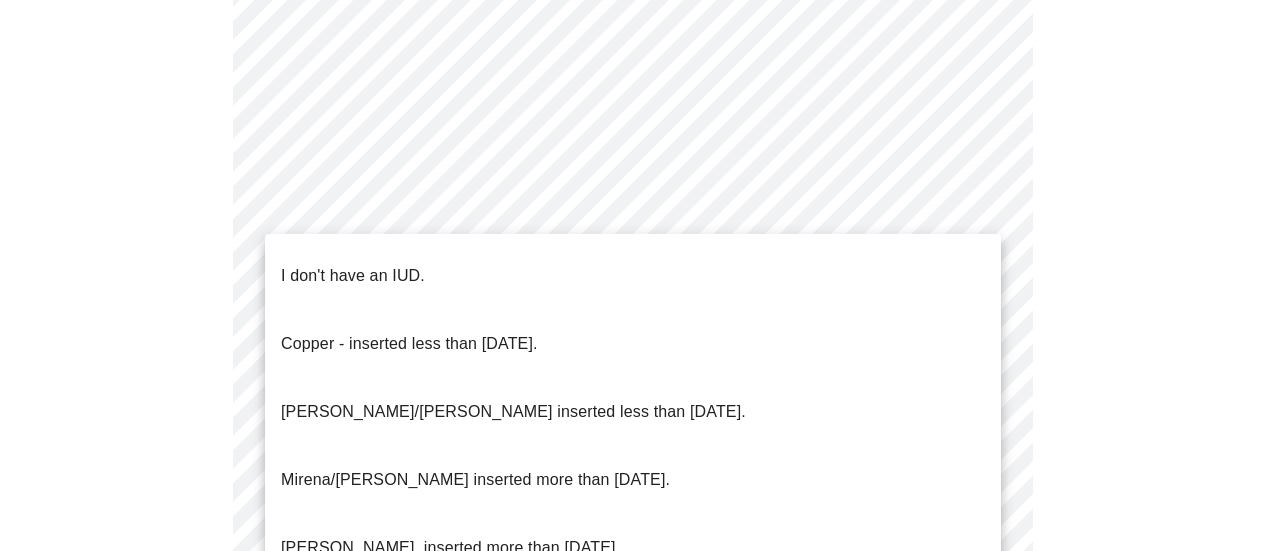 click on "I don't have an IUD." at bounding box center (353, 276) 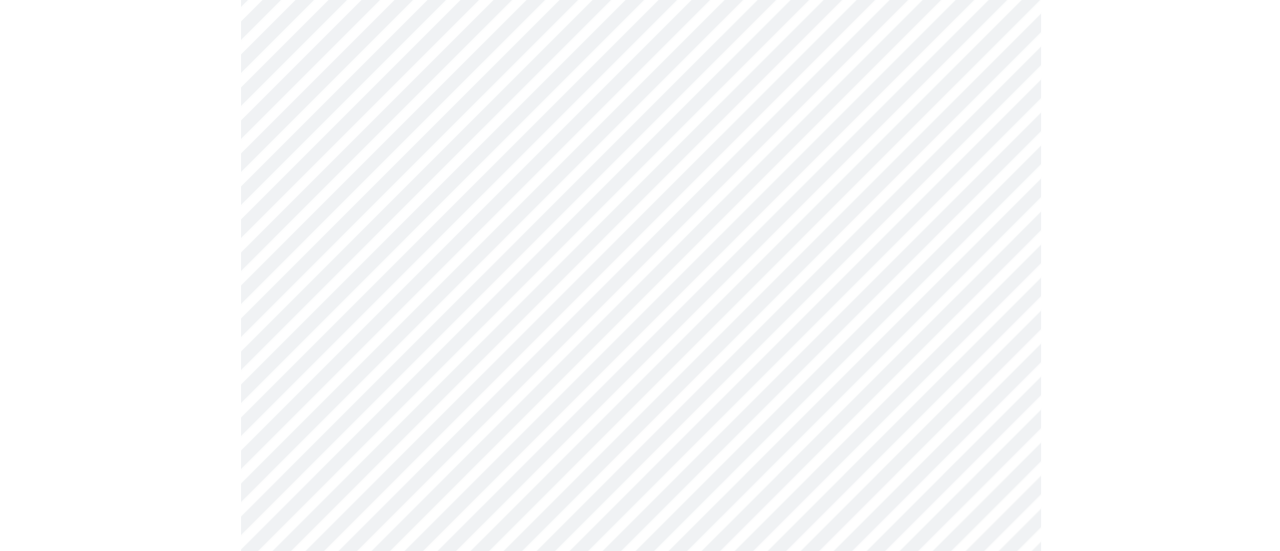 scroll, scrollTop: 1331, scrollLeft: 0, axis: vertical 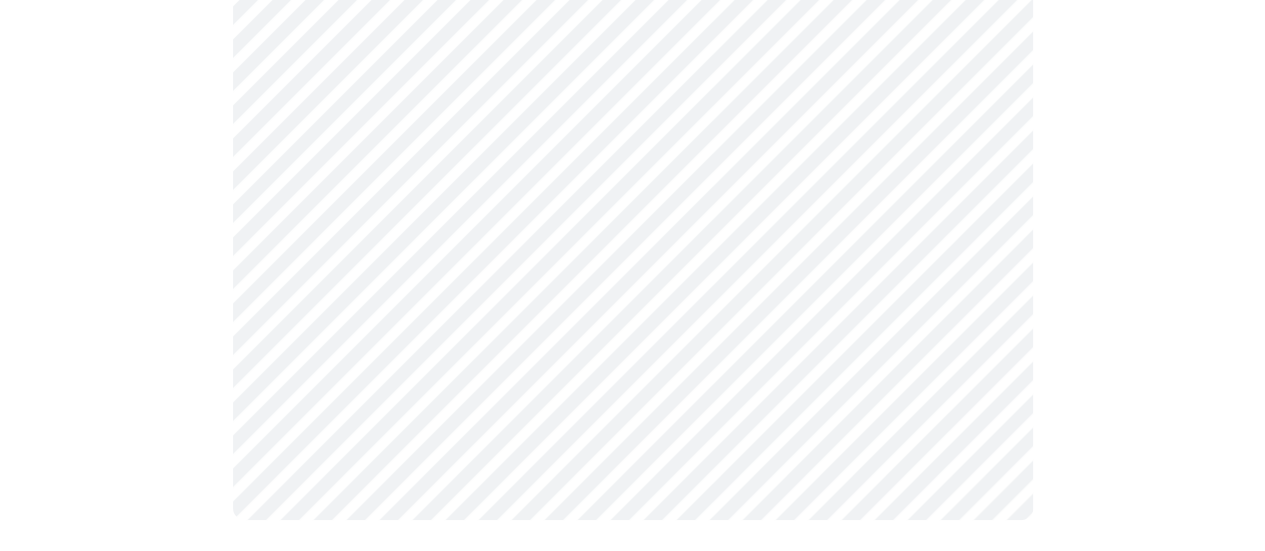 click on "MyMenopauseRx Appointments Messaging Labs 1 Uploads Medications Community Refer a Friend Hi Kelly   Pre-assessment for your Message Visit: Medication 30-day Refill 4  /  12 Settings Billing Invoices Log out" at bounding box center [632, -382] 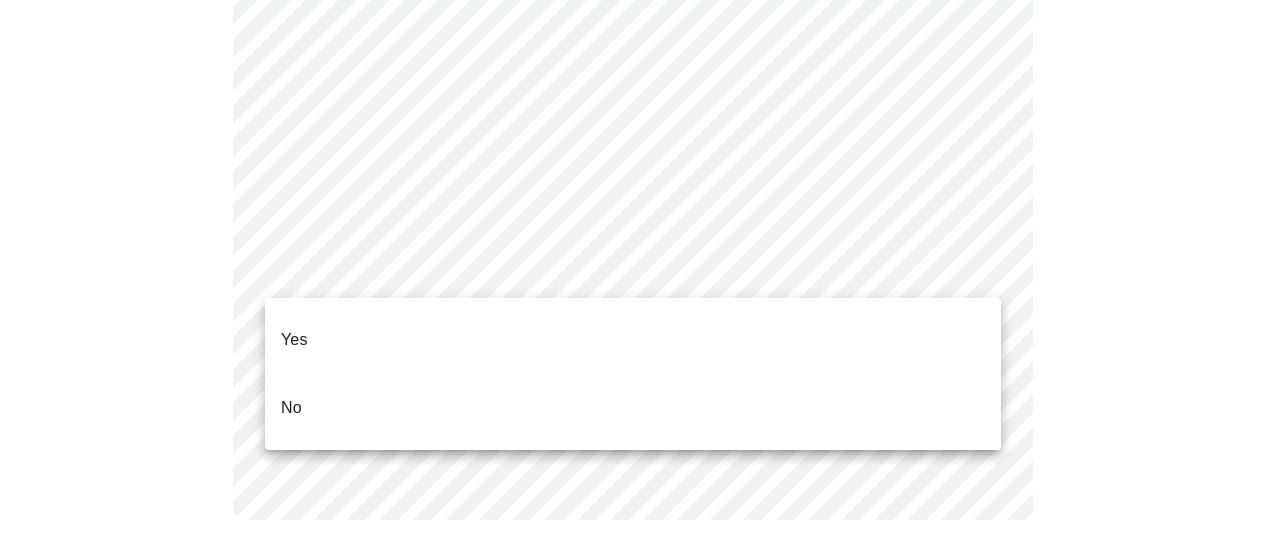 click on "Yes" at bounding box center (633, 340) 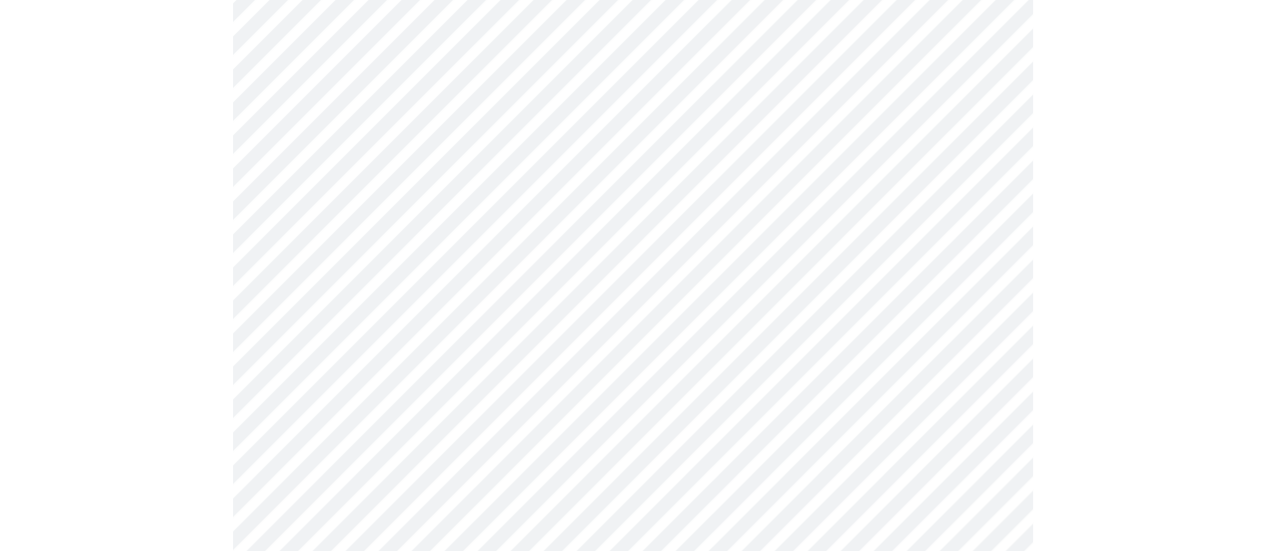 scroll, scrollTop: 280, scrollLeft: 0, axis: vertical 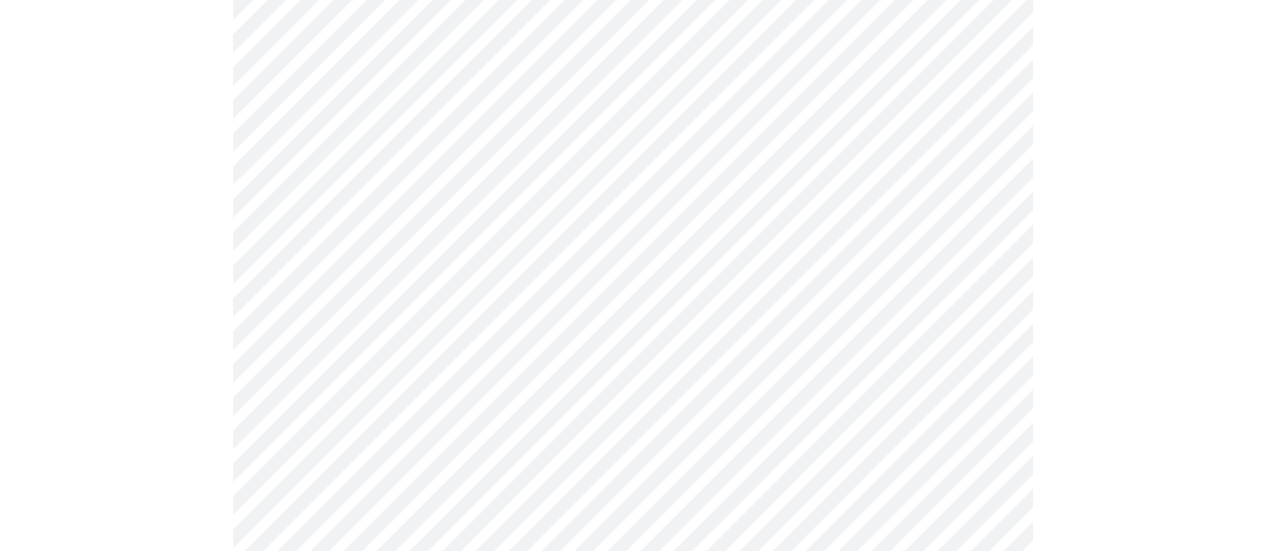 click on "MyMenopauseRx Appointments Messaging Labs 1 Uploads Medications Community Refer a Friend Hi Kelly   Pre-assessment for your Message Visit: Medication 30-day Refill 5  /  12 Settings Billing Invoices Log out" at bounding box center [632, 394] 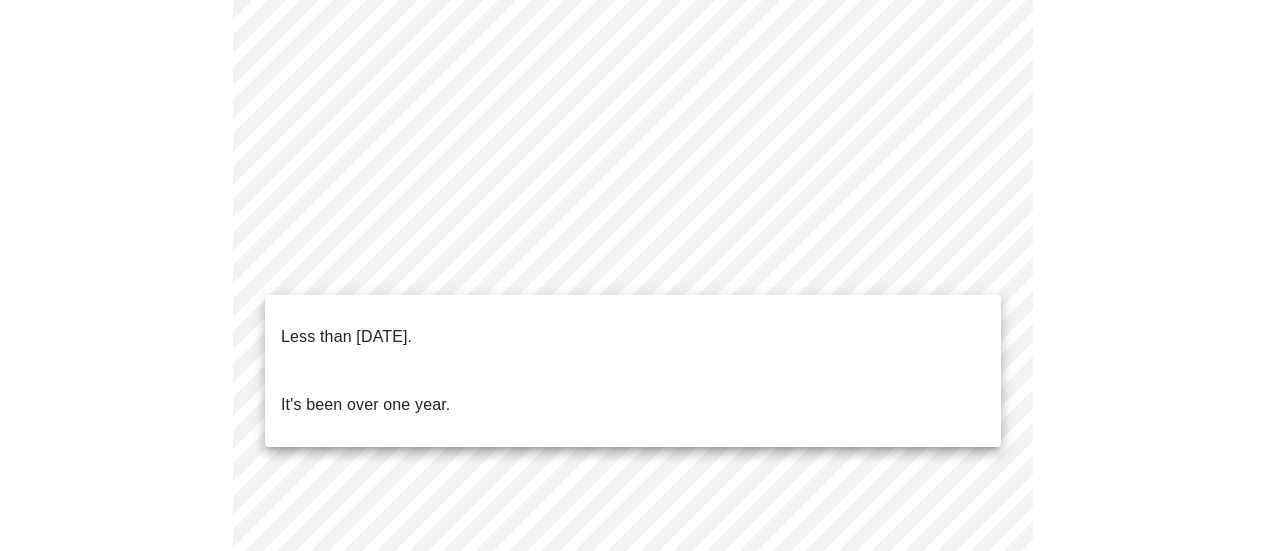 click on "Less than one year ago." at bounding box center [346, 337] 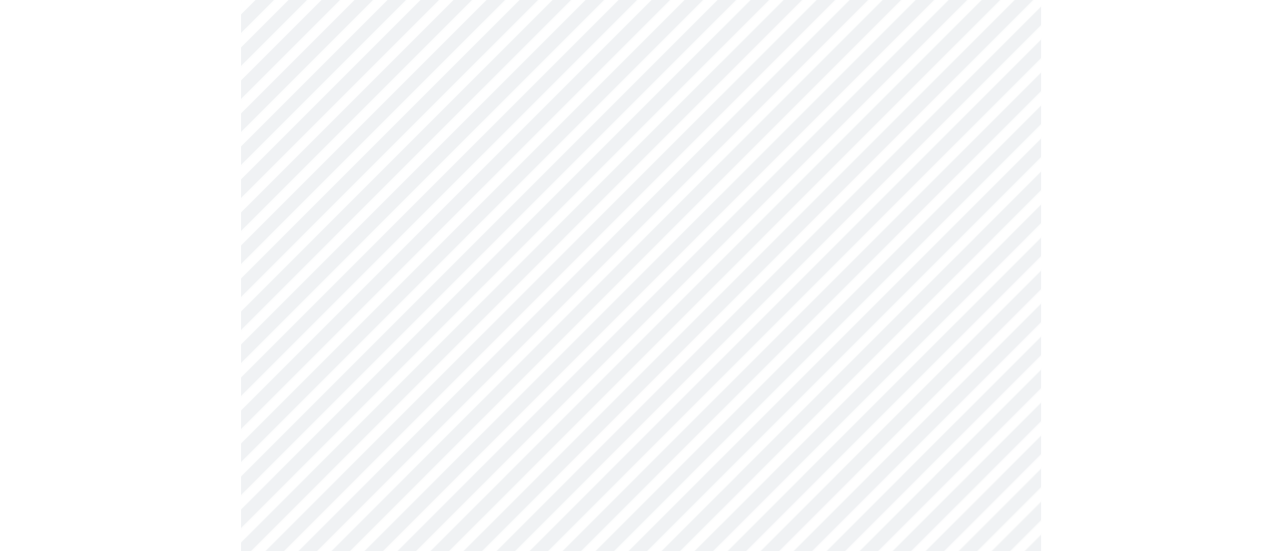 scroll, scrollTop: 335, scrollLeft: 0, axis: vertical 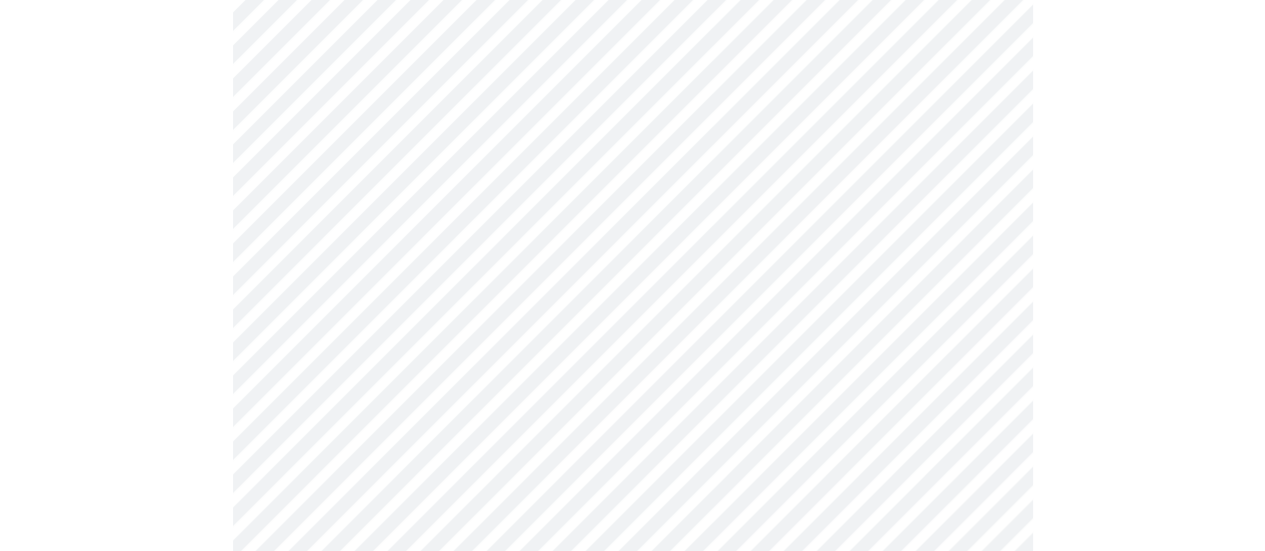 click on "MyMenopauseRx Appointments Messaging Labs 1 Uploads Medications Community Refer a Friend Hi Kelly   Pre-assessment for your Message Visit: Medication 30-day Refill 6  /  12 Settings Billing Invoices Log out" at bounding box center (632, 206) 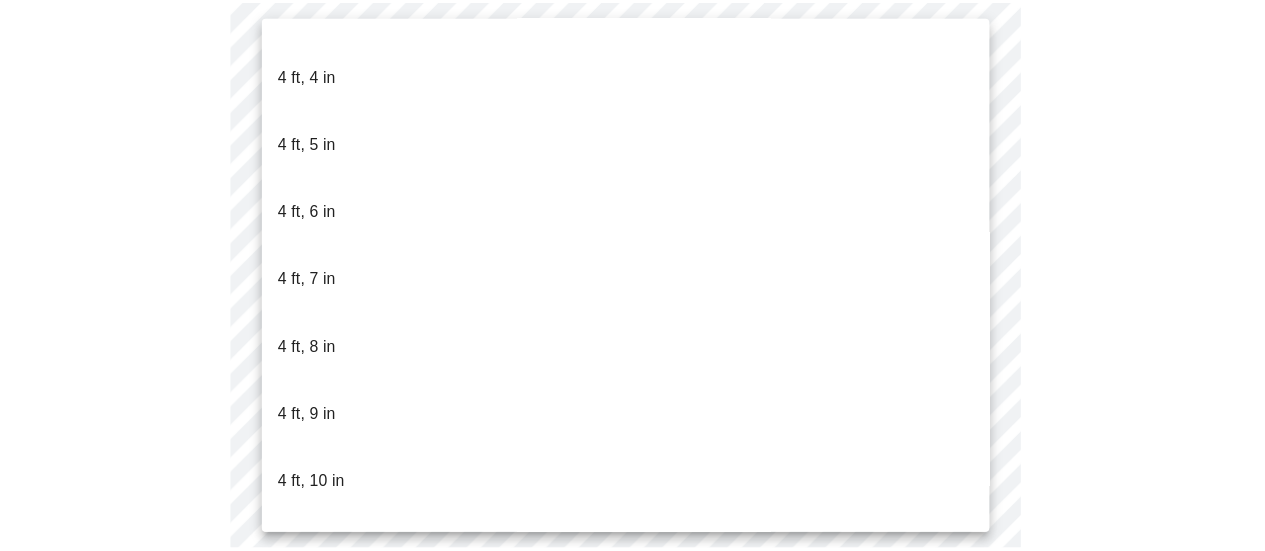 scroll, scrollTop: 1071, scrollLeft: 0, axis: vertical 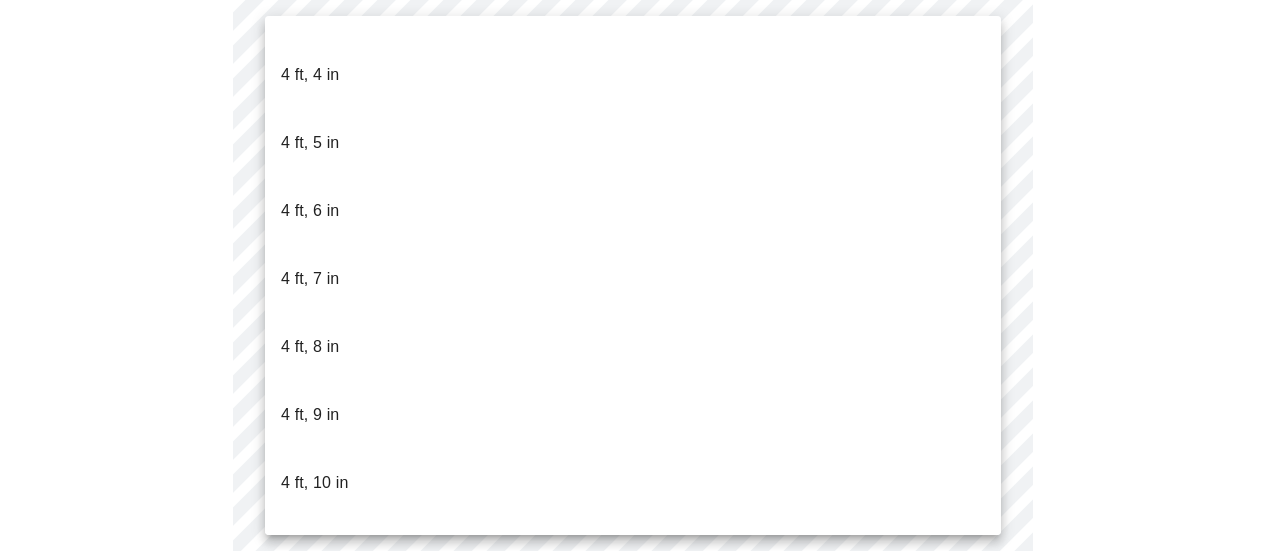 click on "5 ft, 4 in" at bounding box center (633, 891) 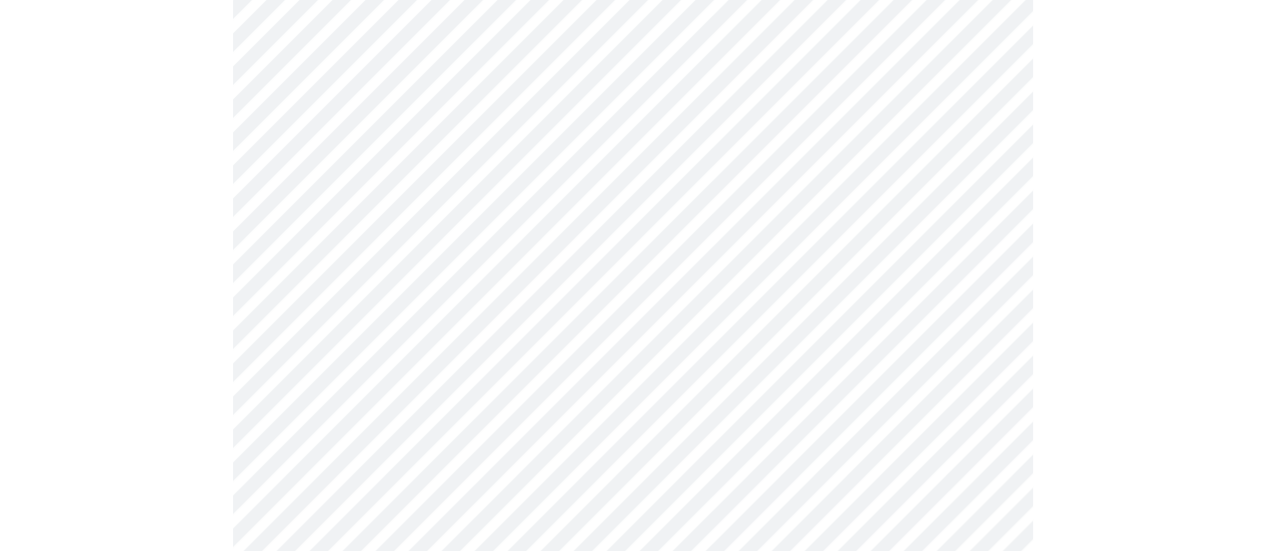 scroll, scrollTop: 280, scrollLeft: 0, axis: vertical 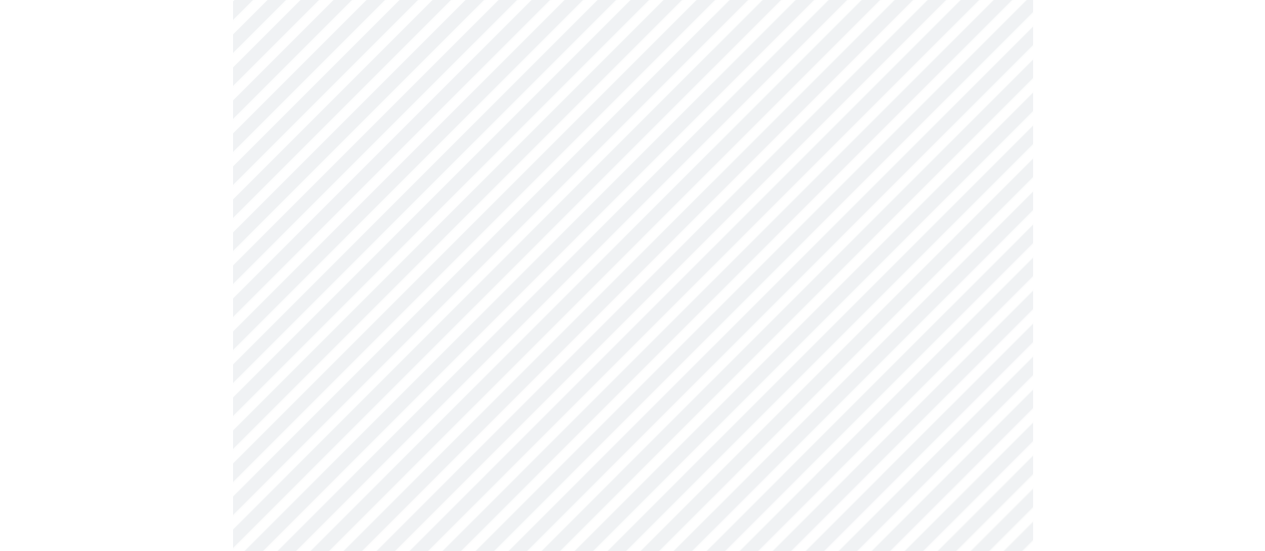 click at bounding box center [632, 353] 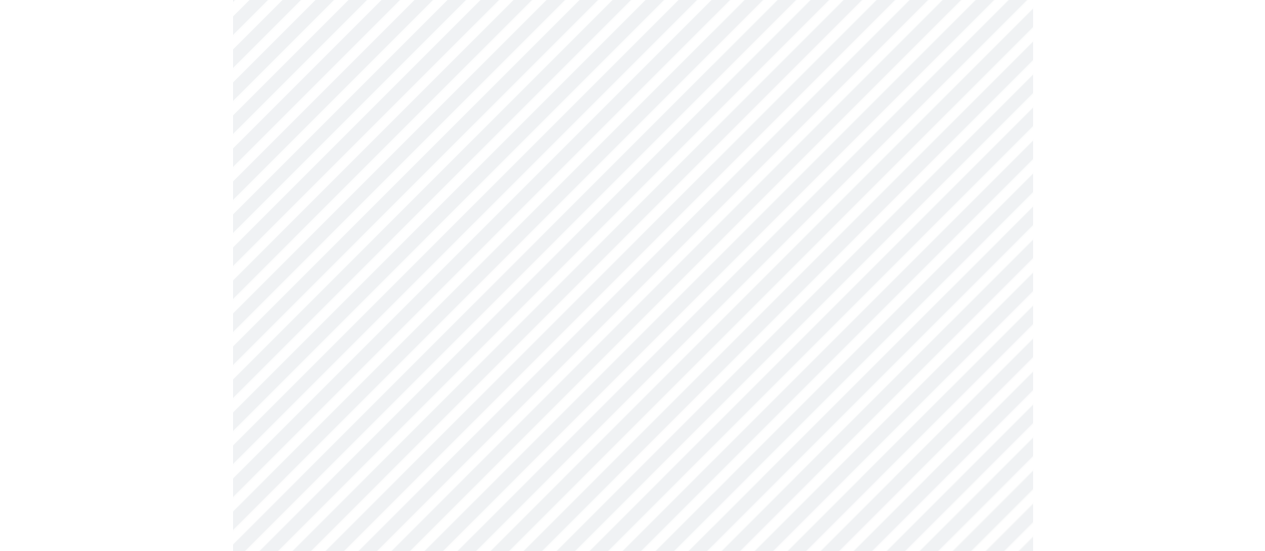 scroll, scrollTop: 5283, scrollLeft: 0, axis: vertical 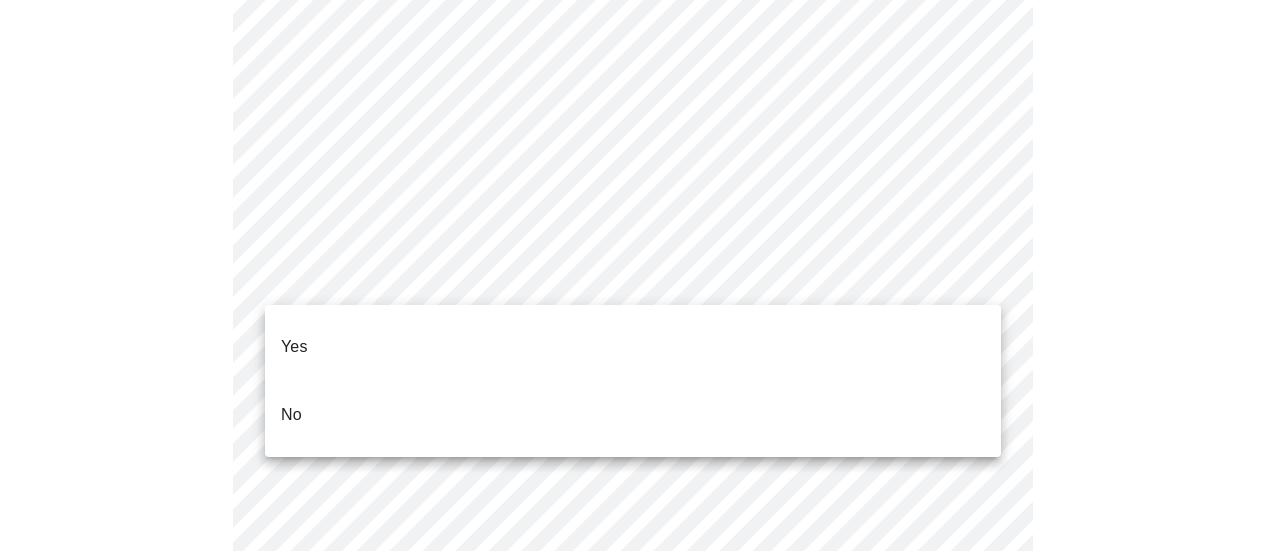 click on "MyMenopauseRx Appointments Messaging Labs 1 Uploads Medications Community Refer a Friend Hi Kelly   Pre-assessment for your Message Visit: Medication 30-day Refill 7  /  12 Settings Billing Invoices Log out Yes
No" at bounding box center [640, -2087] 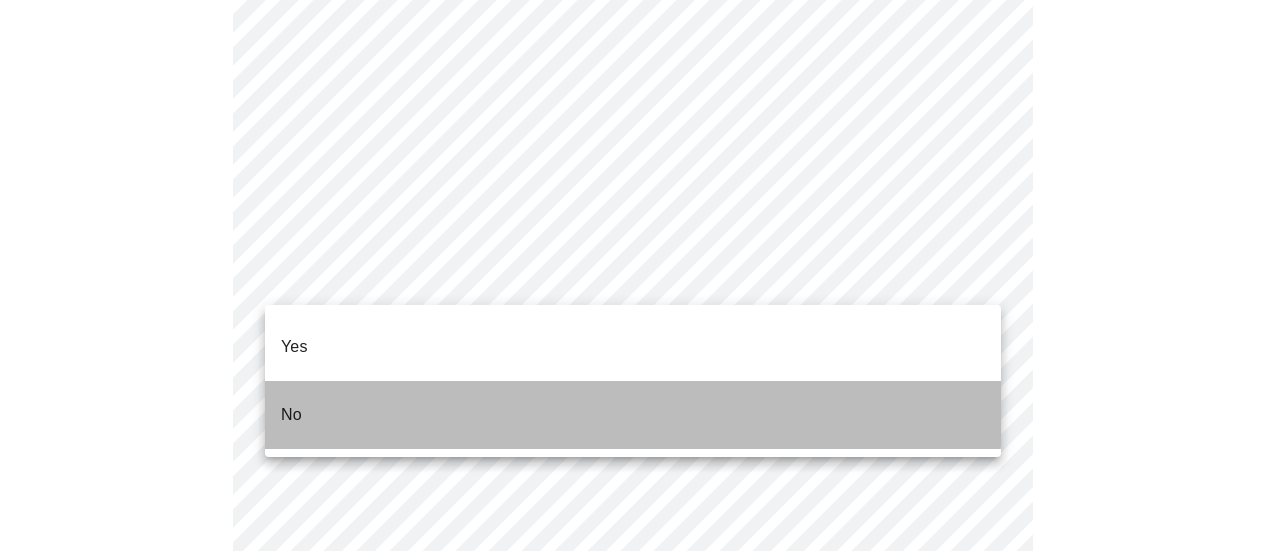 click on "No" at bounding box center (633, 415) 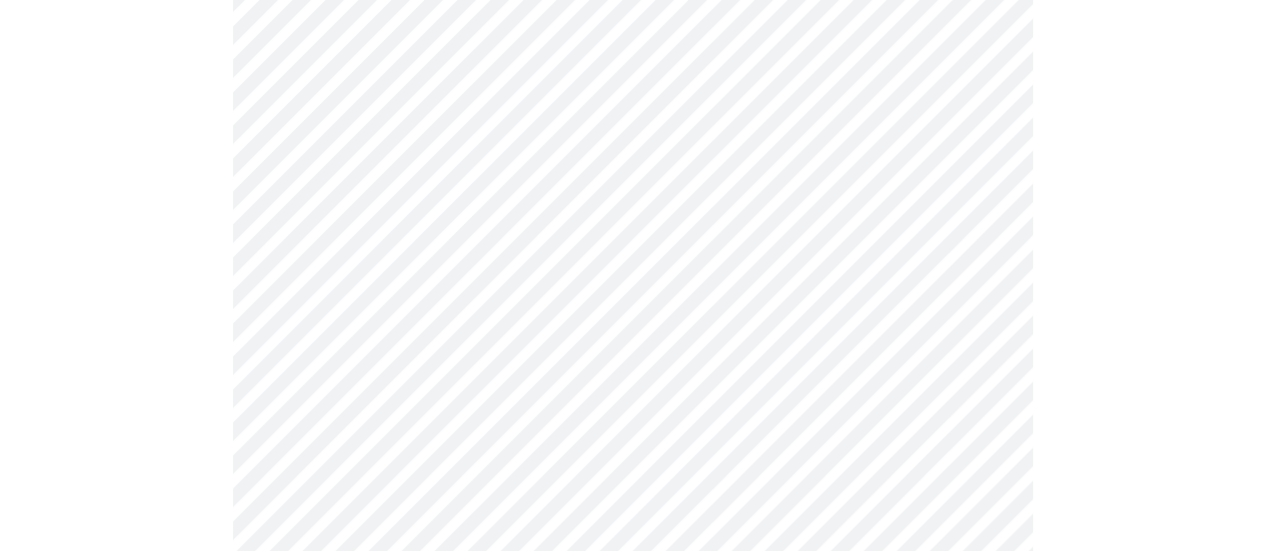 scroll, scrollTop: 1972, scrollLeft: 0, axis: vertical 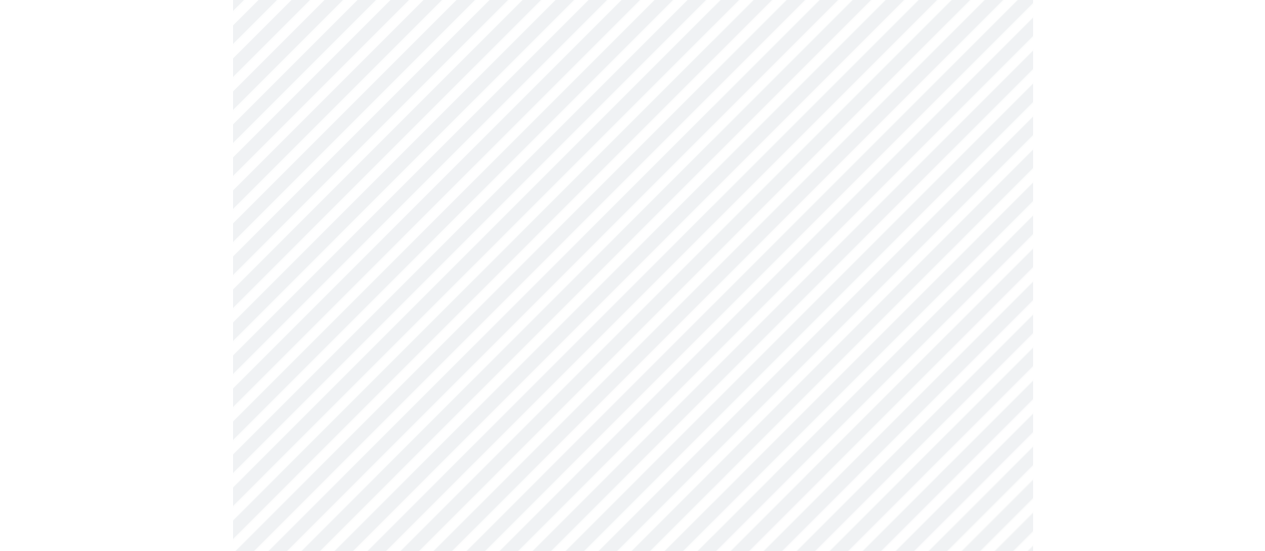 click on "MyMenopauseRx Appointments Messaging Labs 1 Uploads Medications Community Refer a Friend Hi Kelly   Pre-assessment for your Message Visit: Medication 30-day Refill 10  /  12 Settings Billing Invoices Log out" at bounding box center (632, -661) 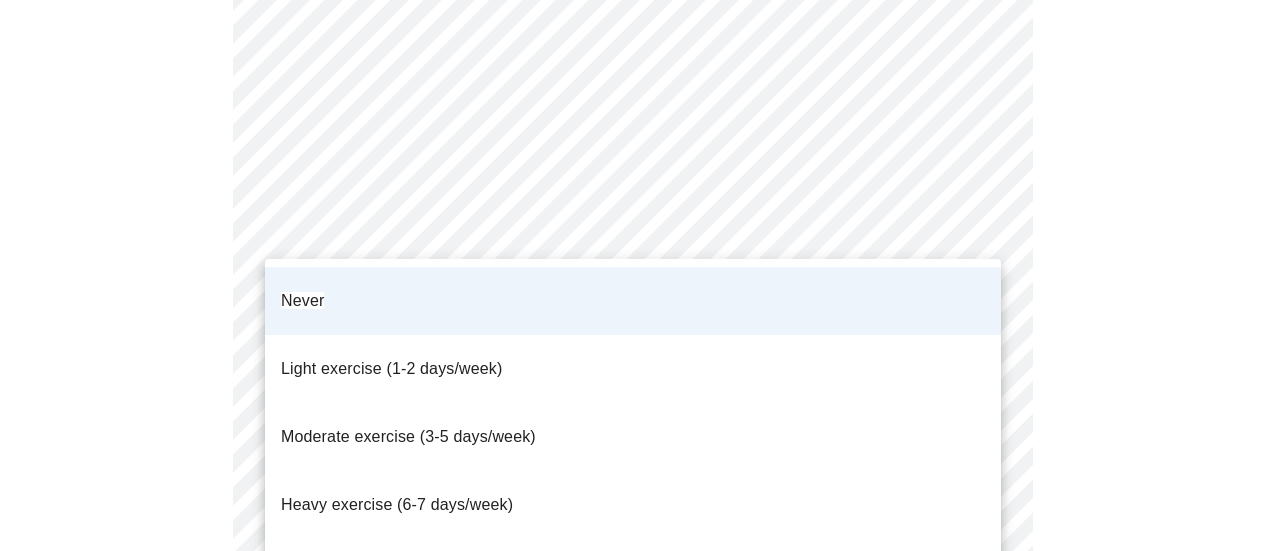 click at bounding box center [640, 275] 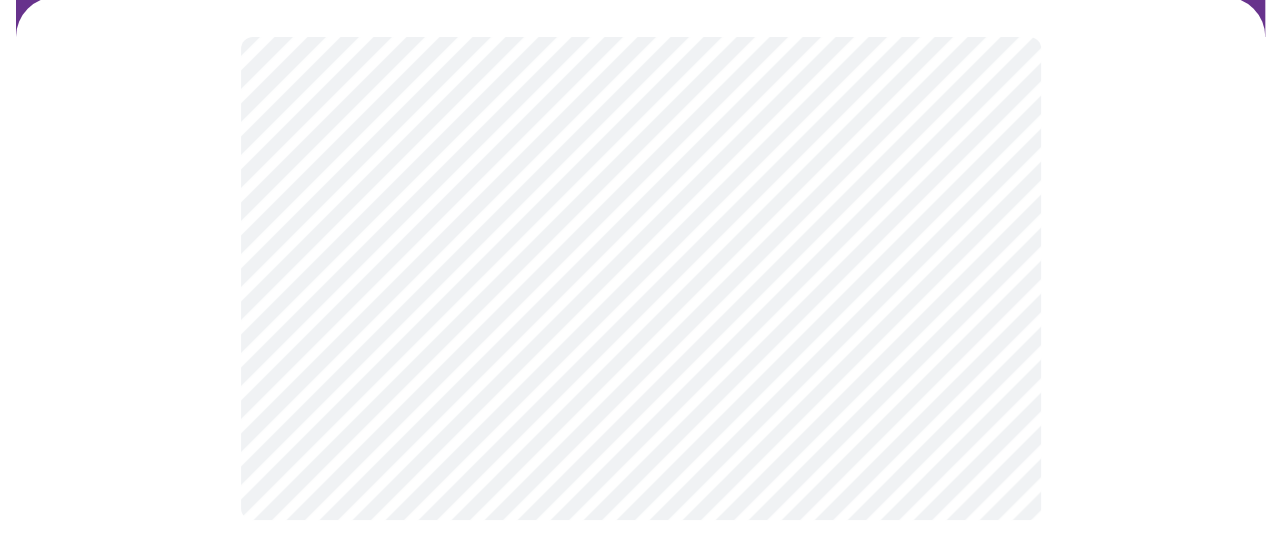 scroll, scrollTop: 0, scrollLeft: 0, axis: both 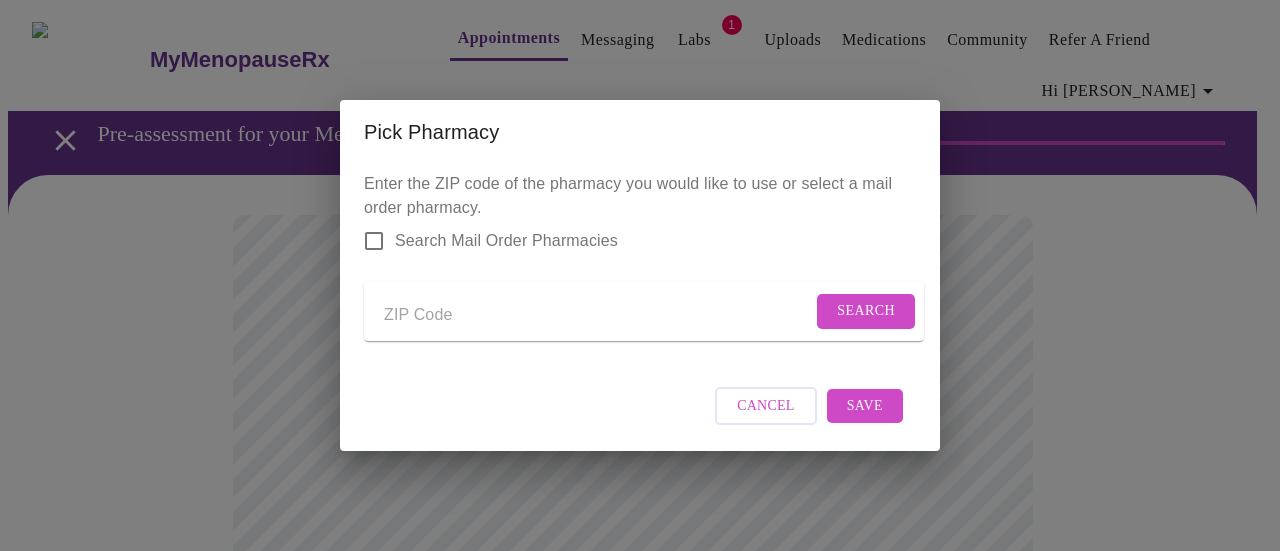 click at bounding box center [598, 315] 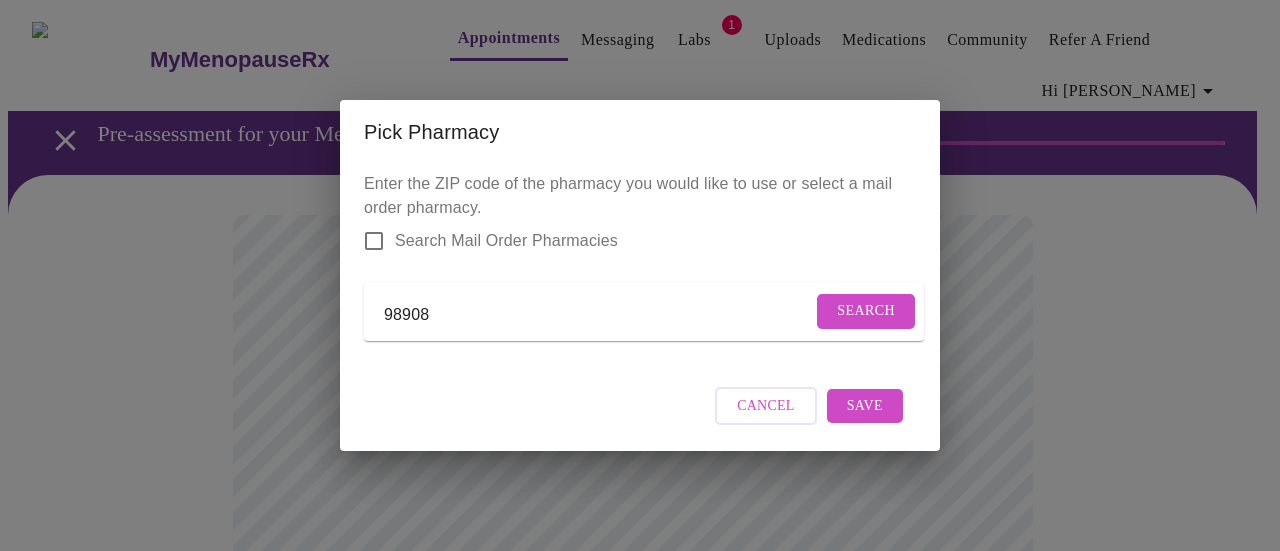 type on "98908" 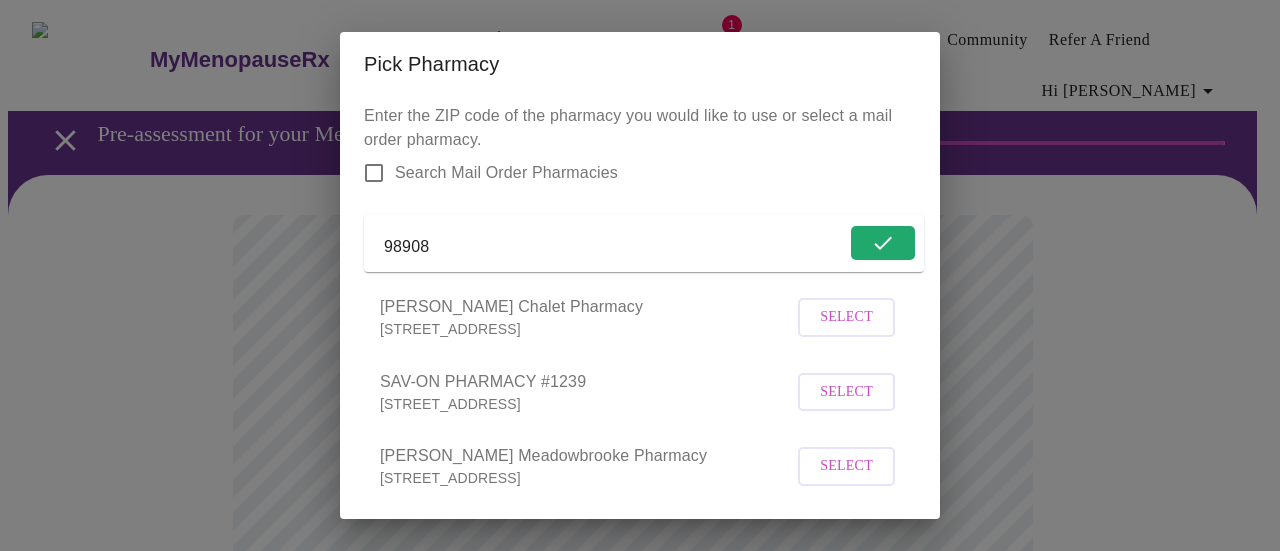click on "Select" at bounding box center (846, 317) 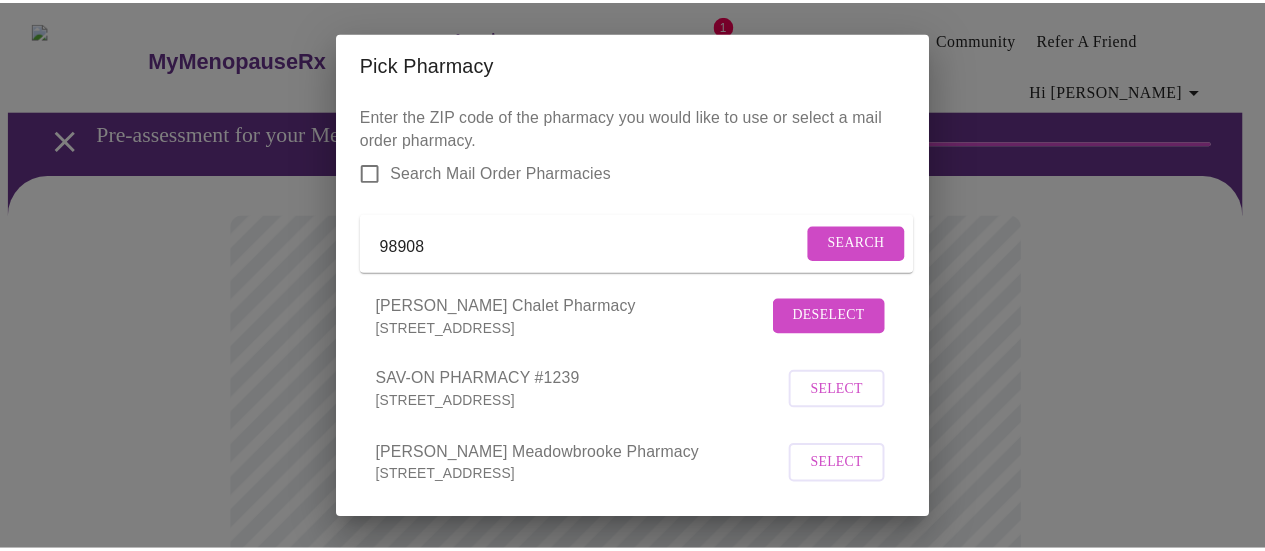 scroll, scrollTop: 708, scrollLeft: 0, axis: vertical 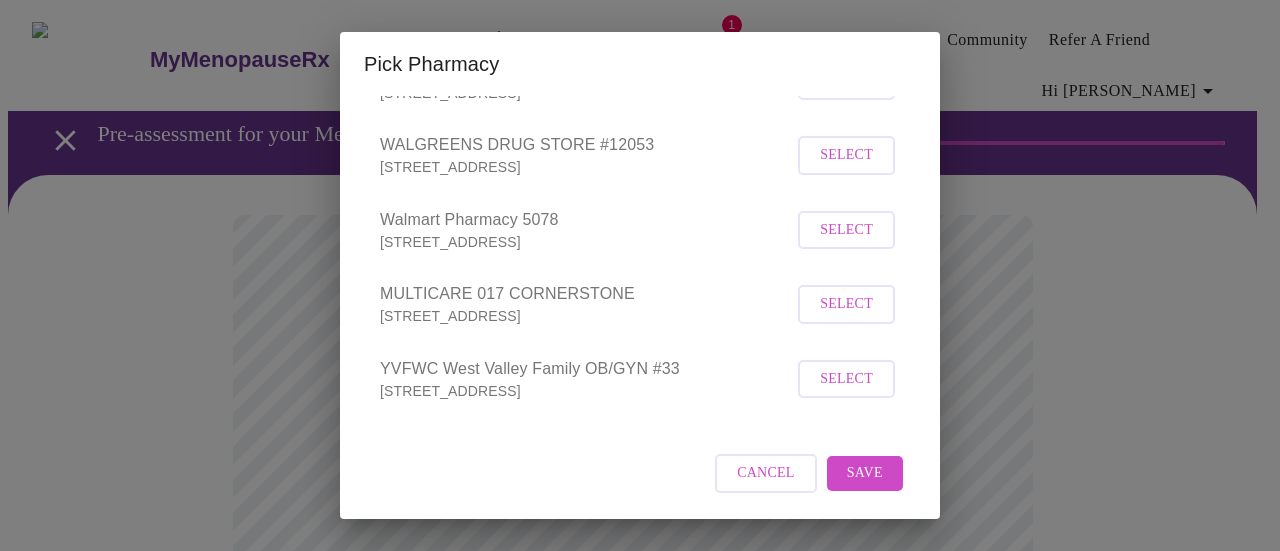 click on "Save" at bounding box center [865, 473] 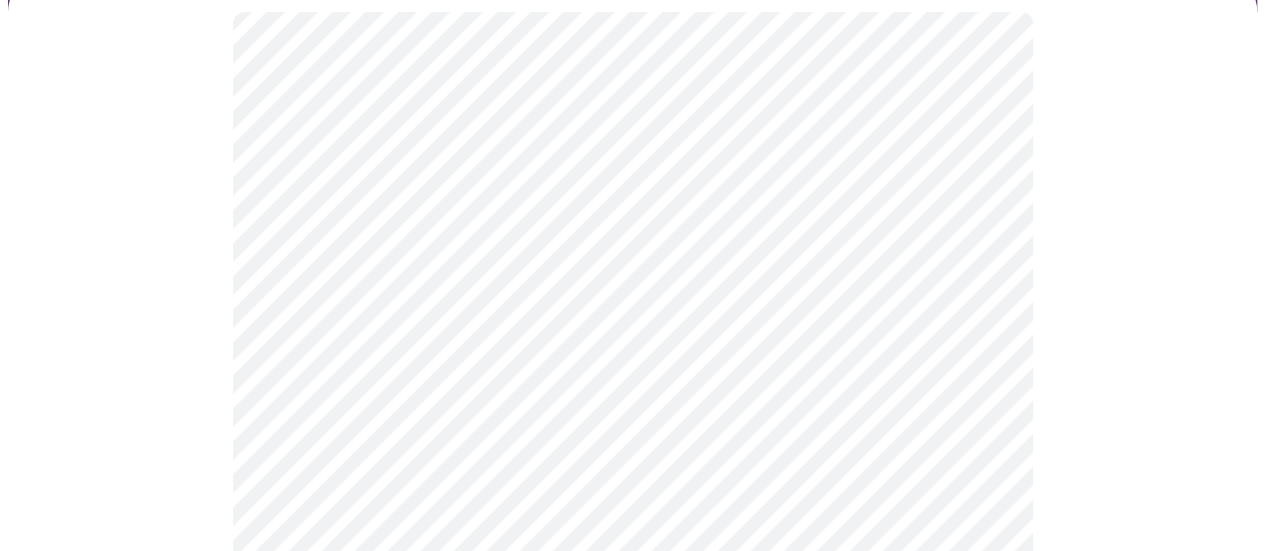 scroll, scrollTop: 208, scrollLeft: 0, axis: vertical 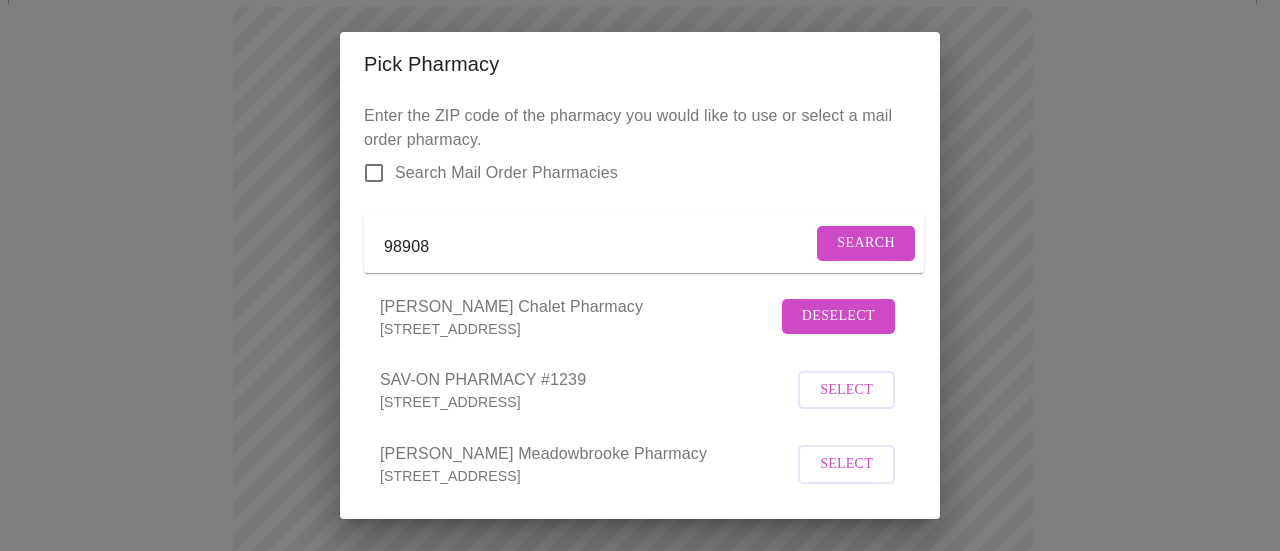 click on "Pick Pharmacy Enter the ZIP code of the pharmacy you would like to use or select a mail order pharmacy. Search Mail Order Pharmacies 98908 Search Wray's Chalet Pharmacy 5605 Summitview Ave., Yakima, WA 98908 Deselect SAV-ON PHARMACY #1239 401 S 40TH ST, YAKIMA, WA 98908 Select Wray's Meadowbrooke Pharmacy 7200 Nob Hill, Yakima, WA 98908 Select FRED MEYER PHARMACY 70100486 1206 N 40TH AVE, YAKIMA, WA 98908 Select Rosauers Supermarkets 039 410 South 72nd Avenue, Yakima, WA 98908-1673 Select SAFEWAY #27-0502 5702 SUMMITVIEW AVENUE, YAKIMA, WA 98908 Select WALGREENS DRUG STORE #09911 4001 SUMMITVIEW AVE, YAKIMA, WA 98908-2945 Select WALGREENS DRUG STORE #12053 6400 W NOB HILL BLVD, YAKIMA, WA 98908-1929 Select Walmart Pharmacy 5078 6600 W NOB HILL BLVD, YAKIMA, WA 98908 Select MULTICARE 017 CORNERSTONE 4003 Creekside Loop, Yakima, WA 98908 Select YVFWC West Valley Family OB/GYN #33 5109 Summitview Avenue, Yakima, WA 98908 Select Cancel Save" at bounding box center [640, 275] 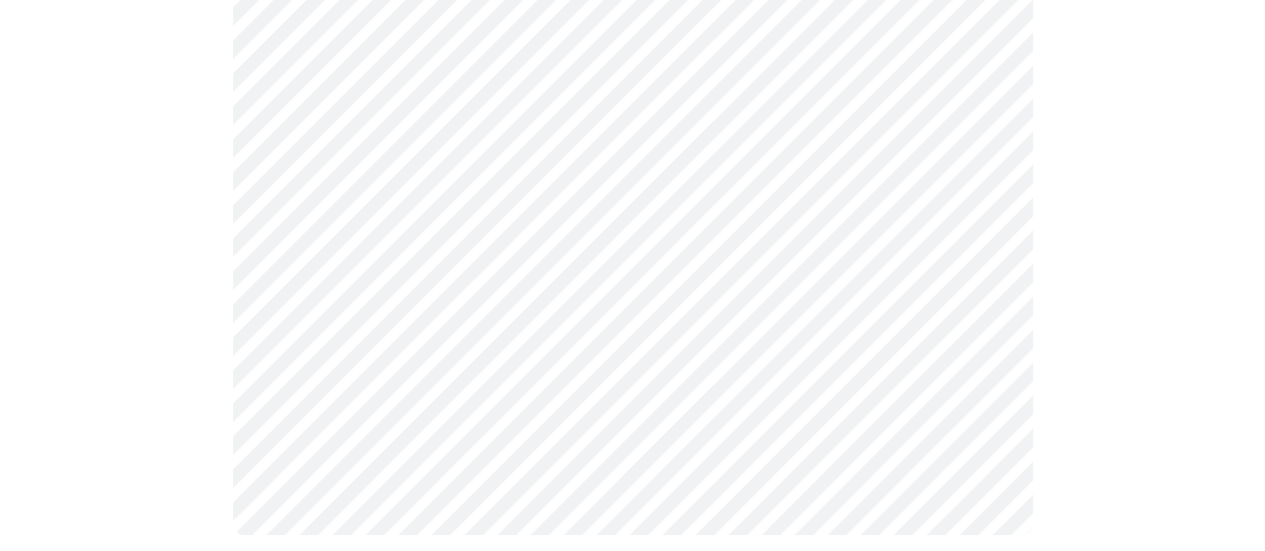 scroll, scrollTop: 1642, scrollLeft: 0, axis: vertical 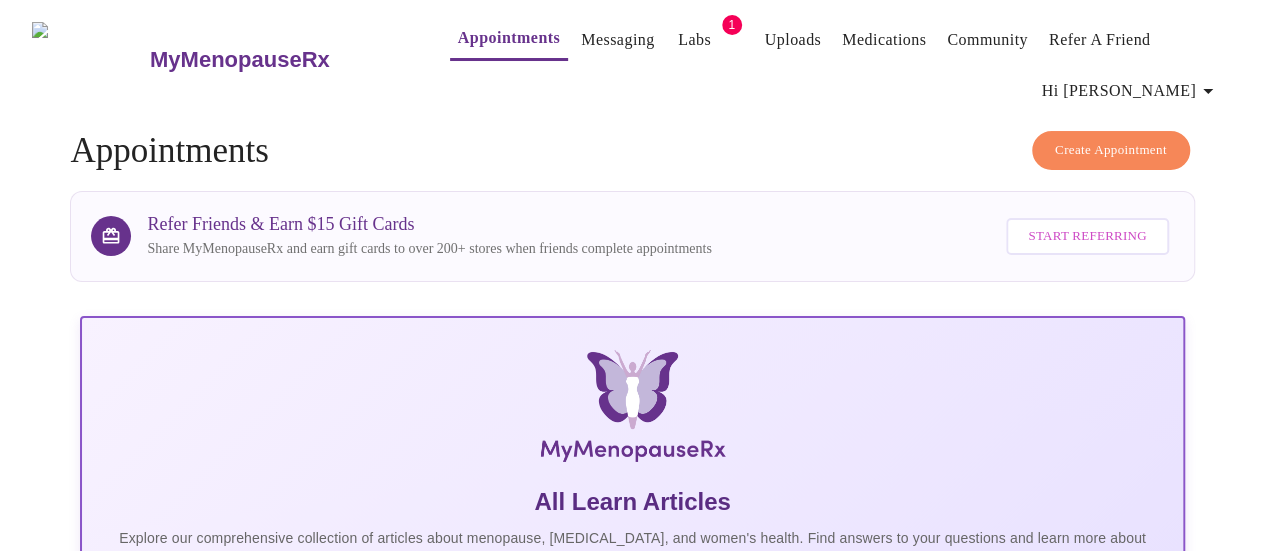 click on "Hi [PERSON_NAME]" at bounding box center [1131, 91] 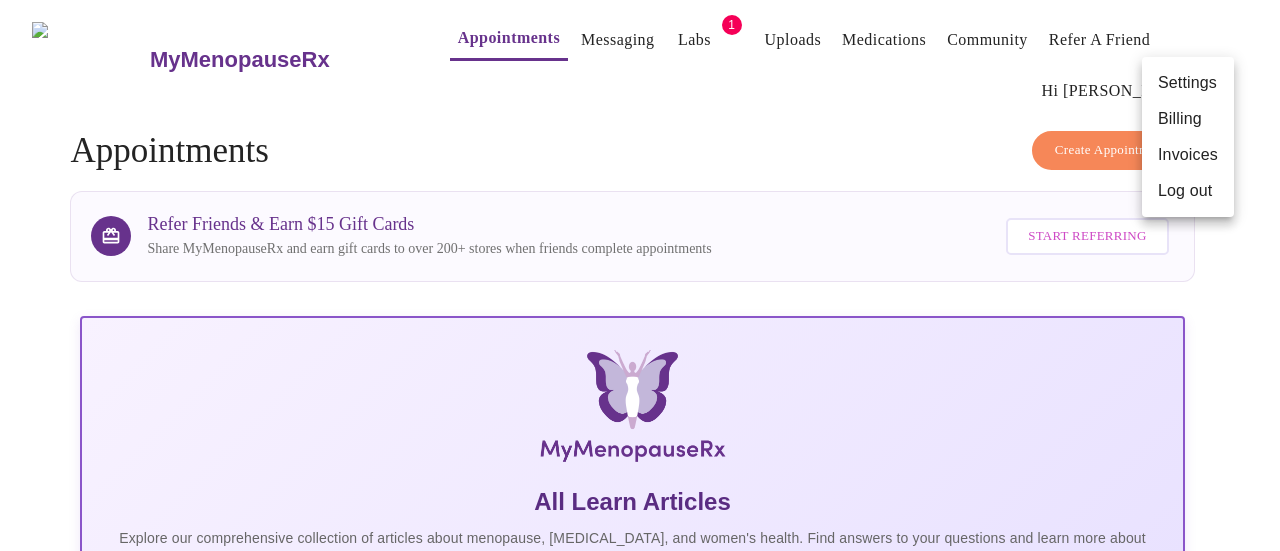 click on "Invoices" at bounding box center (1188, 155) 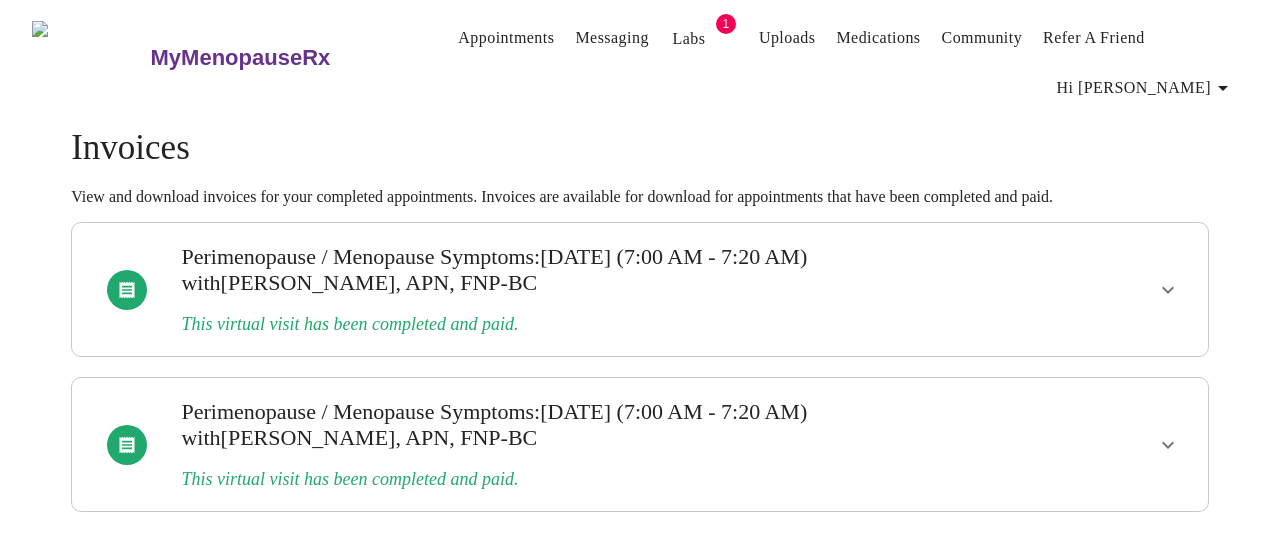 click on "Messaging" at bounding box center [611, 38] 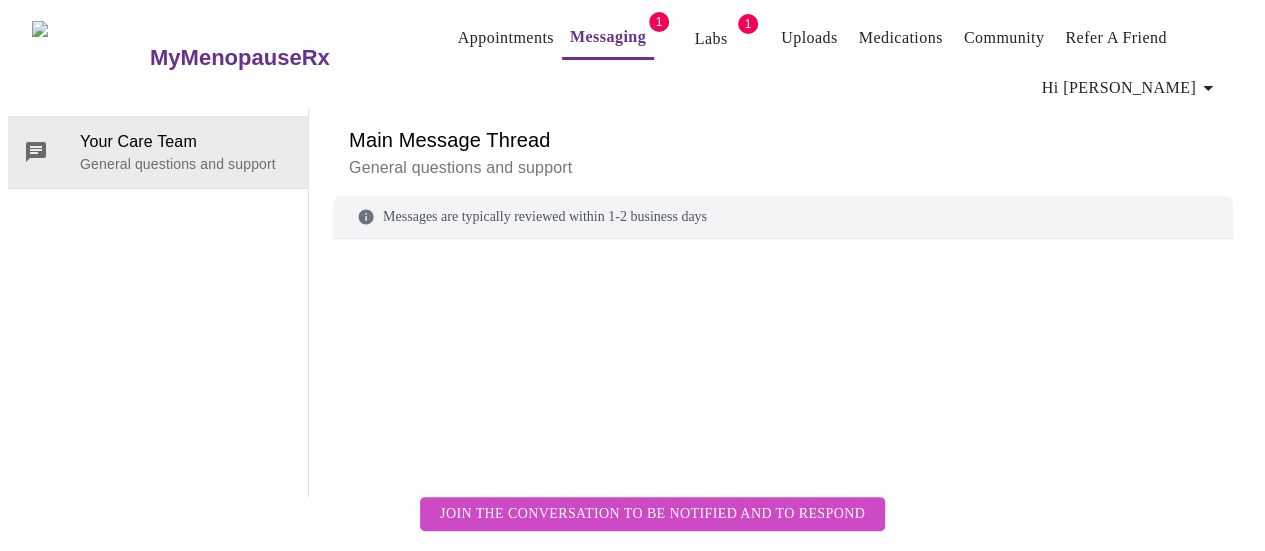 scroll, scrollTop: 100, scrollLeft: 0, axis: vertical 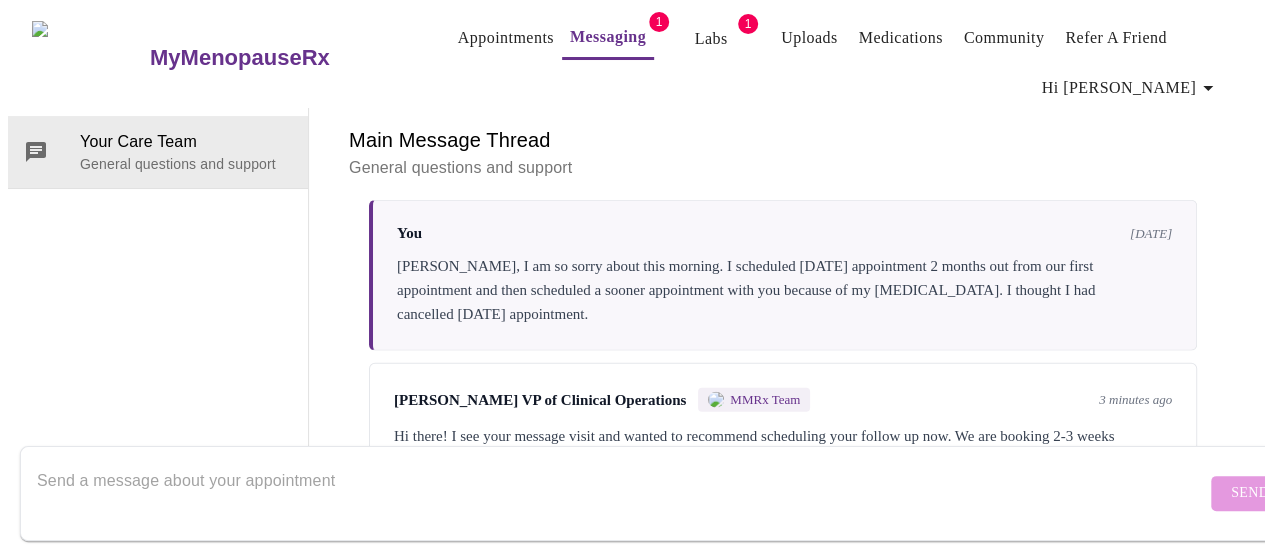 click at bounding box center [621, 493] 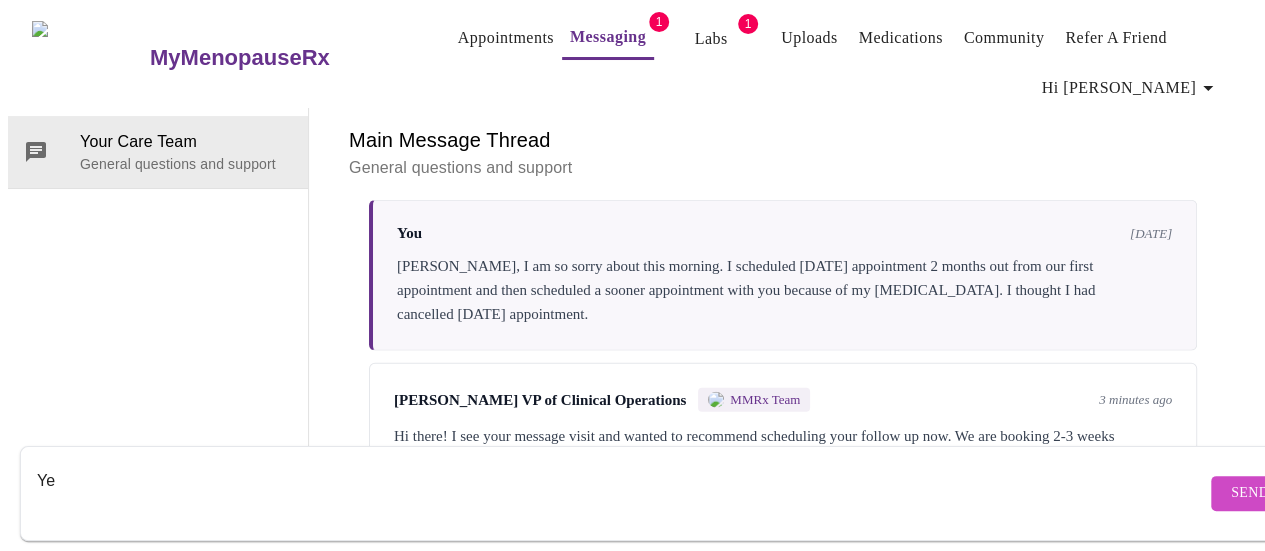 type on "Y" 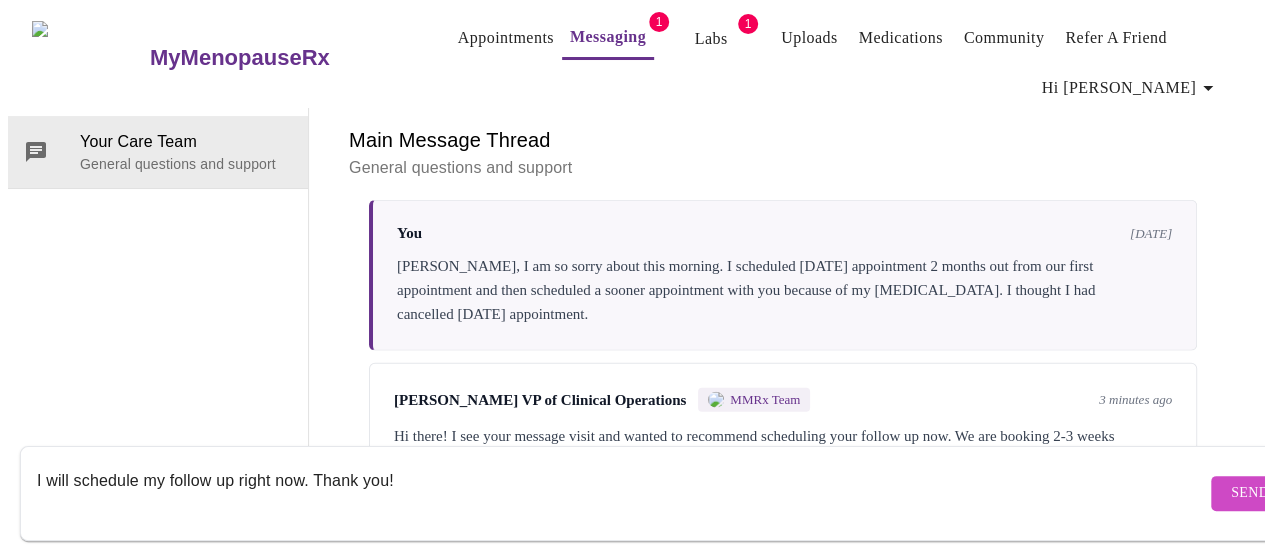 type on "I will schedule my follow up right now. Thank you!" 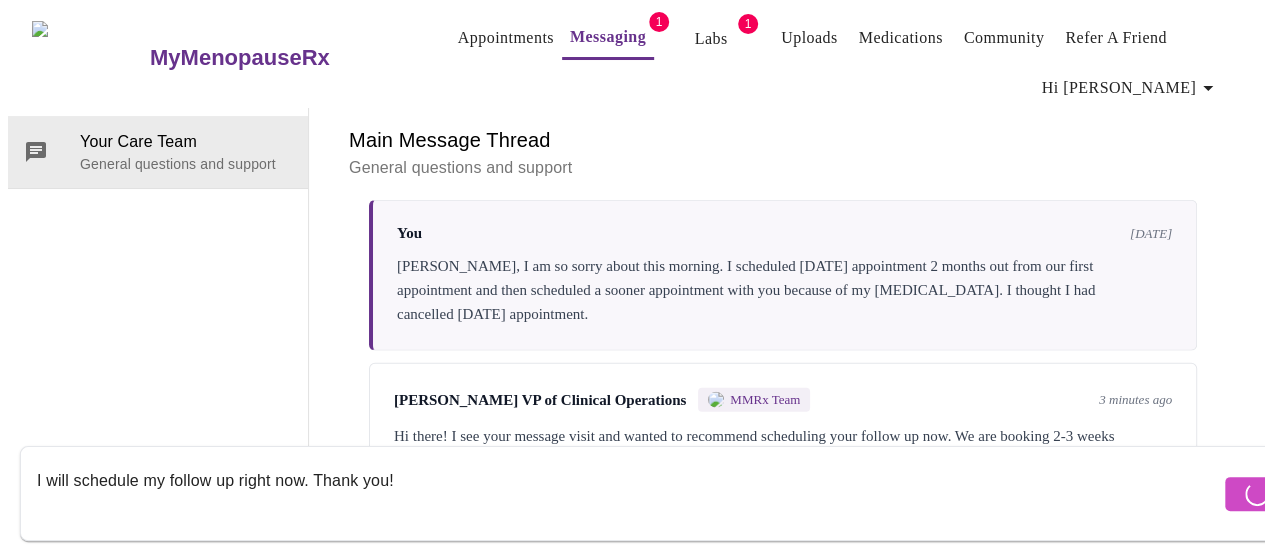 type 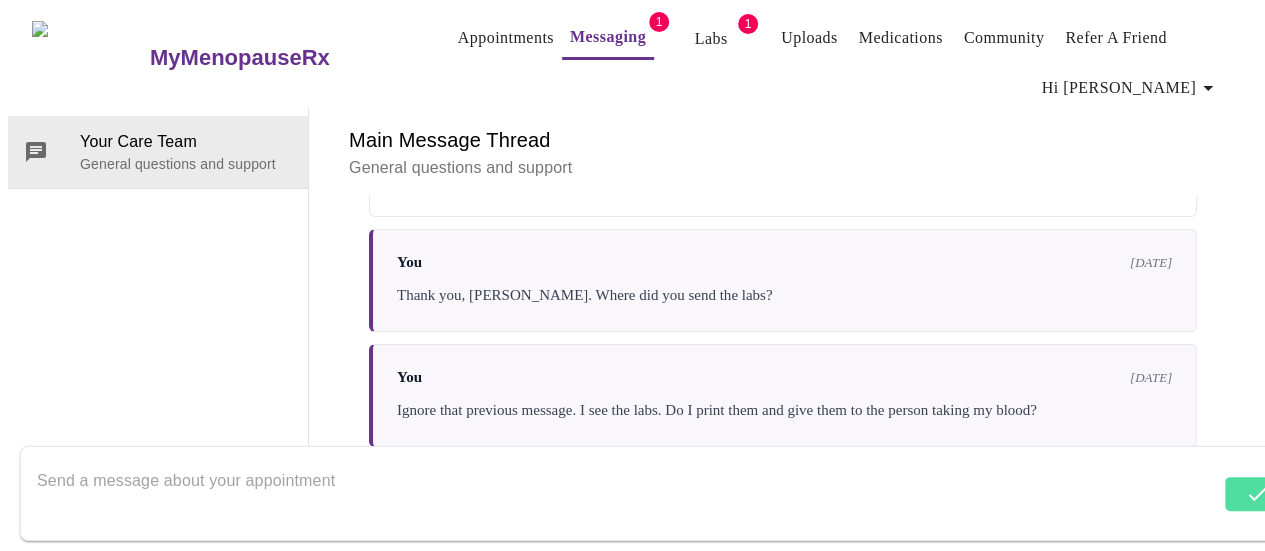 scroll, scrollTop: 109, scrollLeft: 0, axis: vertical 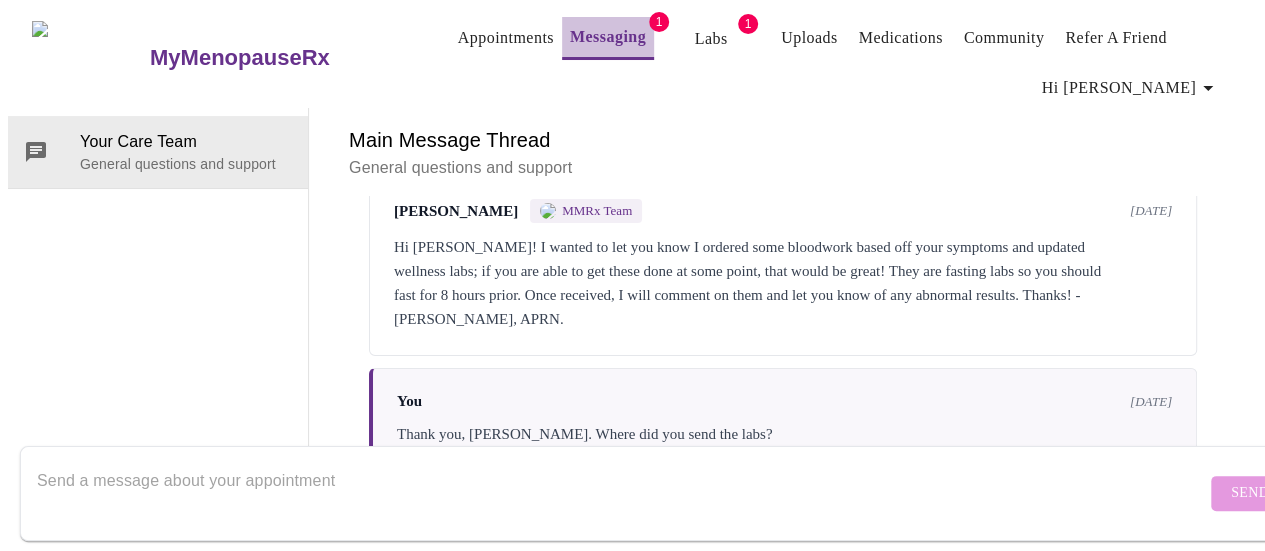 click on "Messaging" at bounding box center [608, 37] 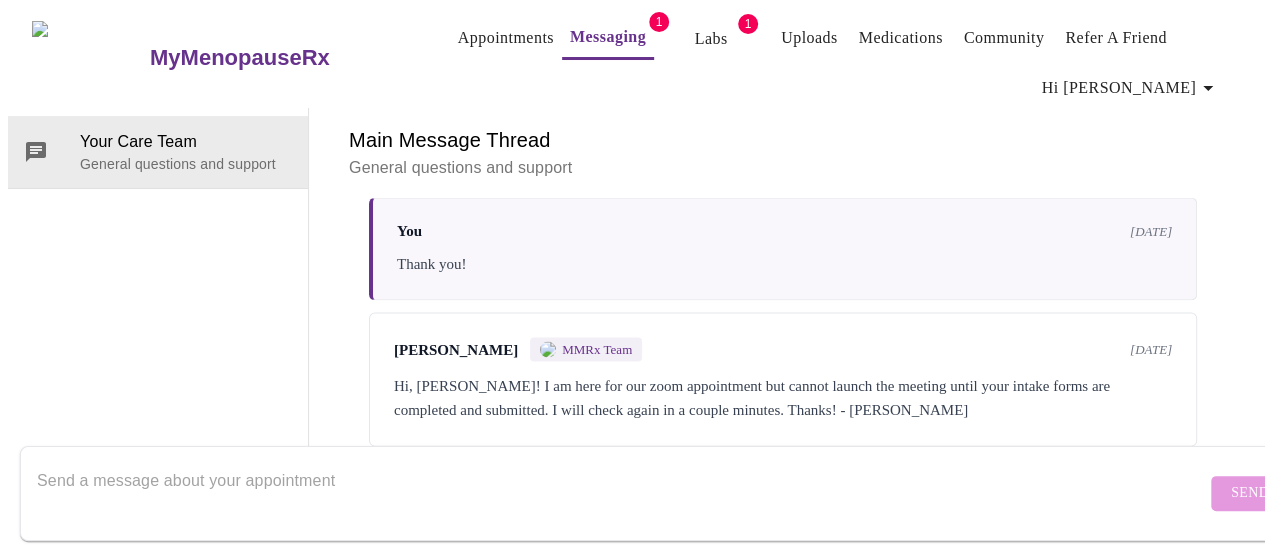 scroll, scrollTop: 2621, scrollLeft: 0, axis: vertical 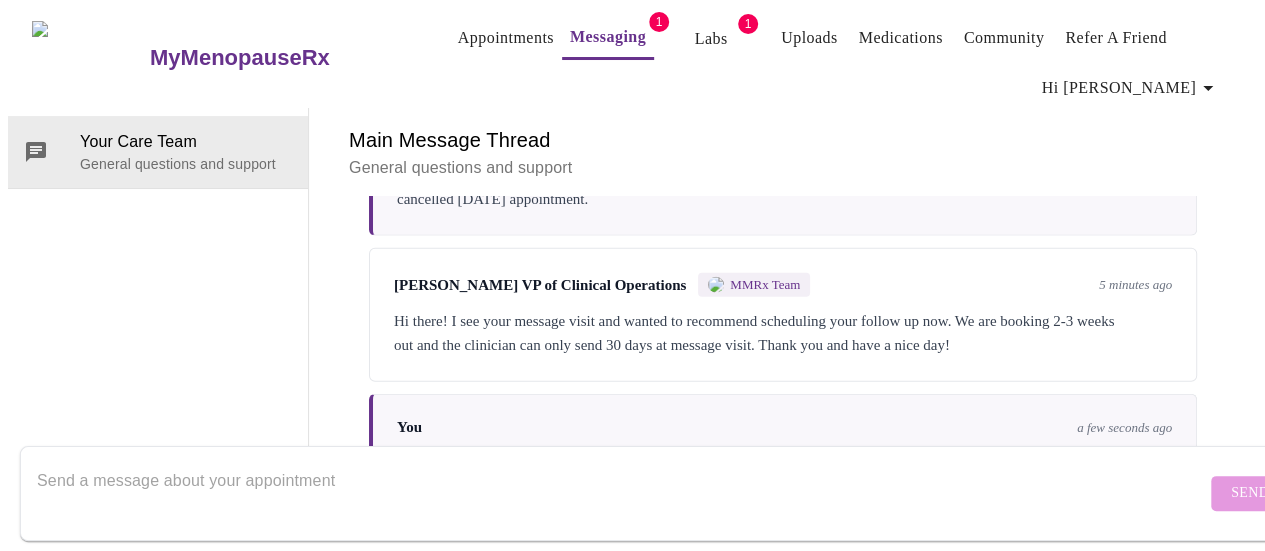 click on "Appointments" at bounding box center [506, 38] 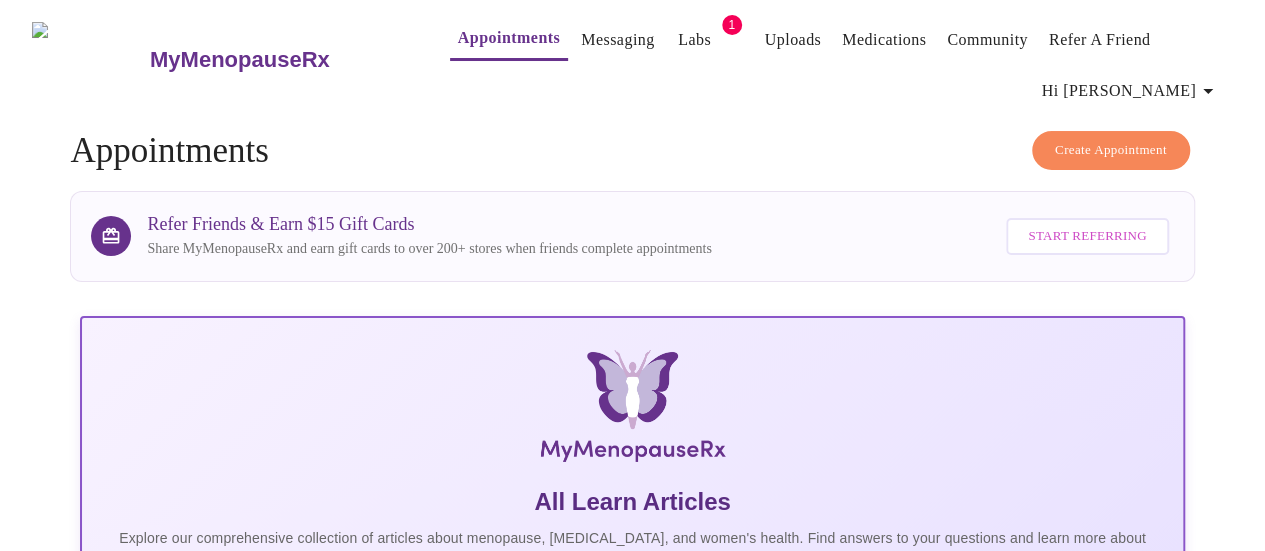 click on "Create Appointment" at bounding box center (1111, 150) 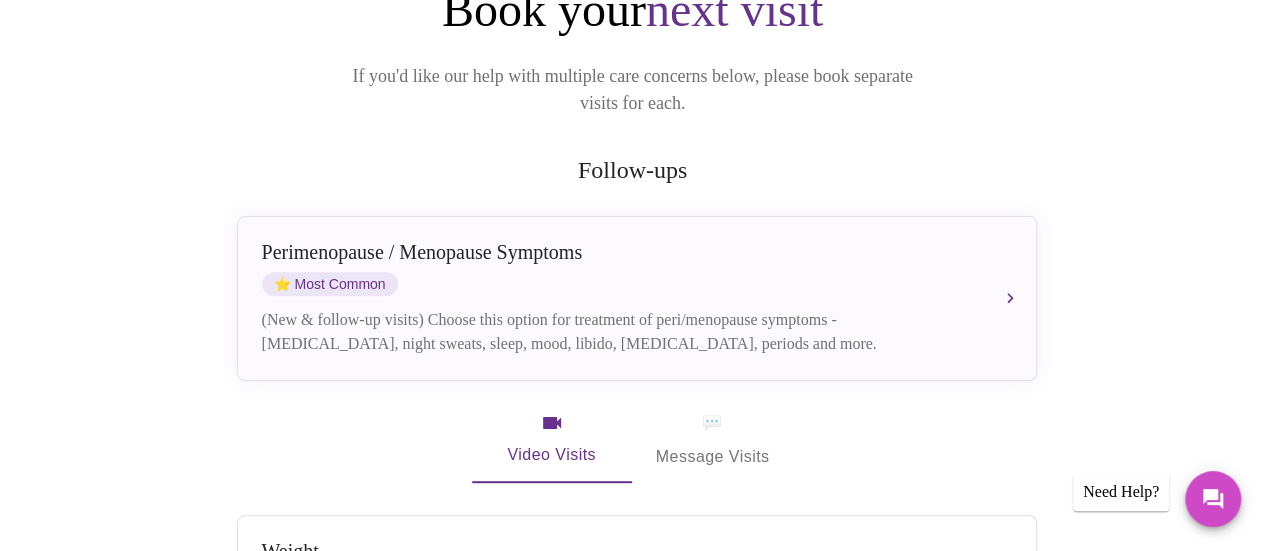 scroll, scrollTop: 256, scrollLeft: 0, axis: vertical 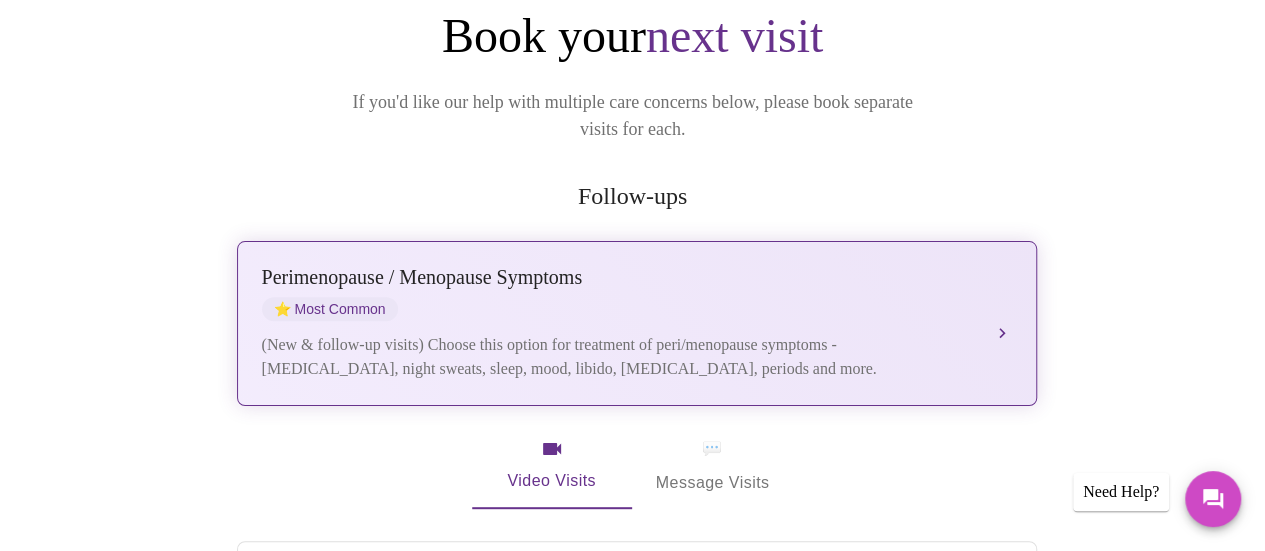 click on "(New & follow-up visits) Choose this option for treatment of peri/menopause symptoms - hot flashes, night sweats, sleep, mood, libido, vaginal dryness, periods and more." at bounding box center (617, 357) 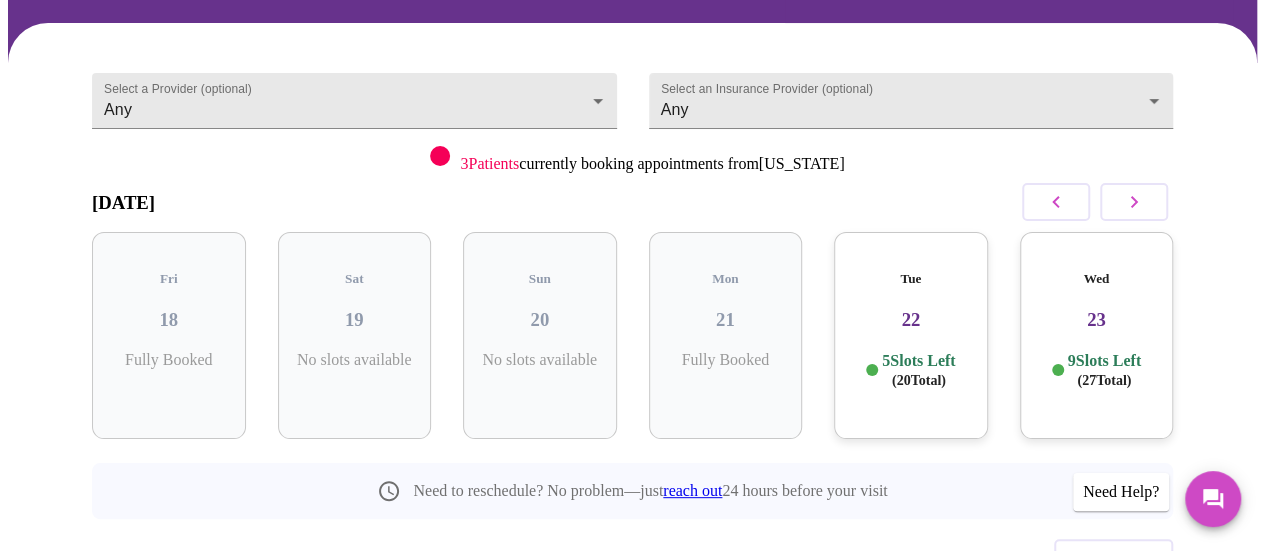 scroll, scrollTop: 166, scrollLeft: 0, axis: vertical 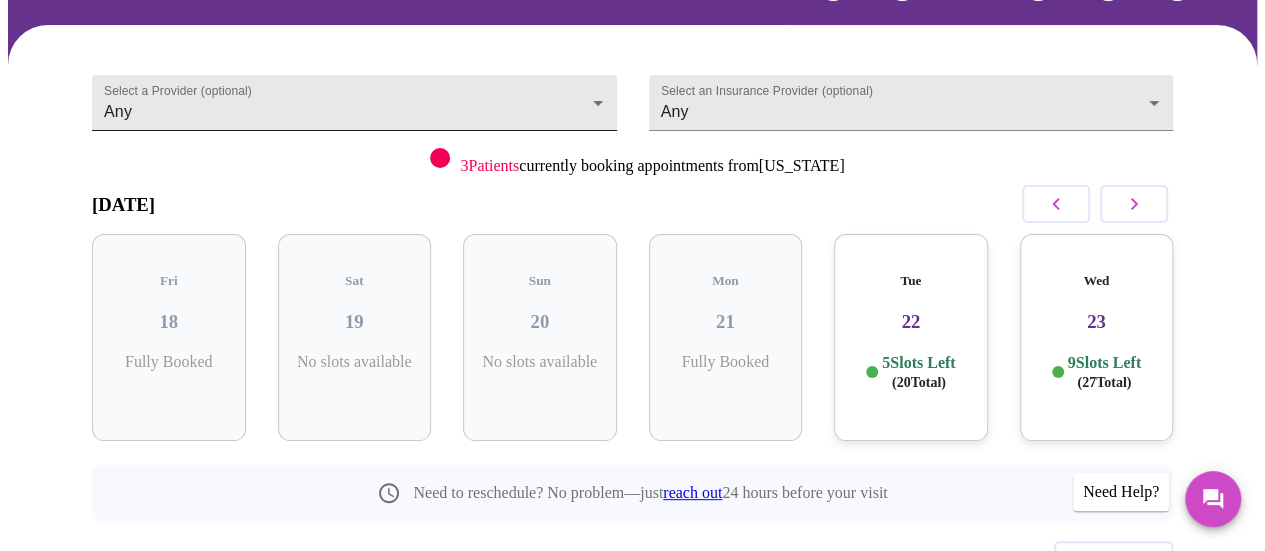 click on "MyMenopauseRx Appointments Messaging Labs 1 Uploads Medications Community Refer a Friend Hi Kelly   Confirm appointment time 1 2 CONFIRM 3 4 5 Select a Provider (optional) Any Any Select an Insurance Provider (optional) Any Any 3  Patients  currently booking appointments from  Washington July 2025 Fri 18 Fully Booked Sat 19 No slots available Sun 20 No slots available Mon 21 Fully Booked Tue 22 5  Slots Left ( 20  Total) Wed 23 9  Slots Left ( 27  Total) Need to reschedule? No problem—just  reach out  24 hours before your visit Previous Need Help? Settings Billing Invoices Log out" at bounding box center (632, 262) 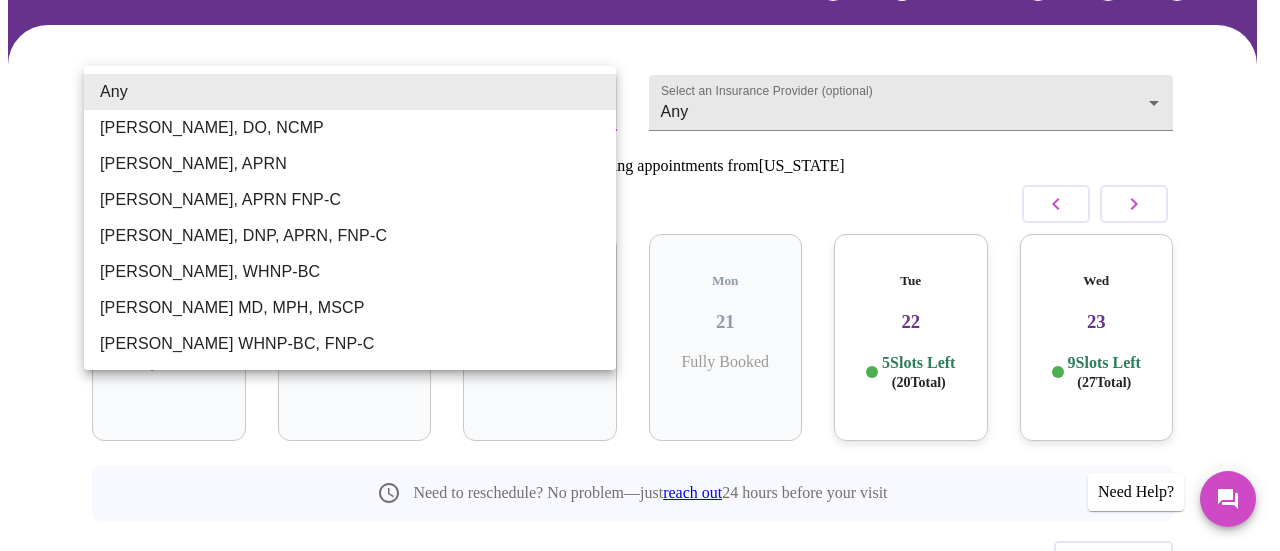 click at bounding box center [640, 275] 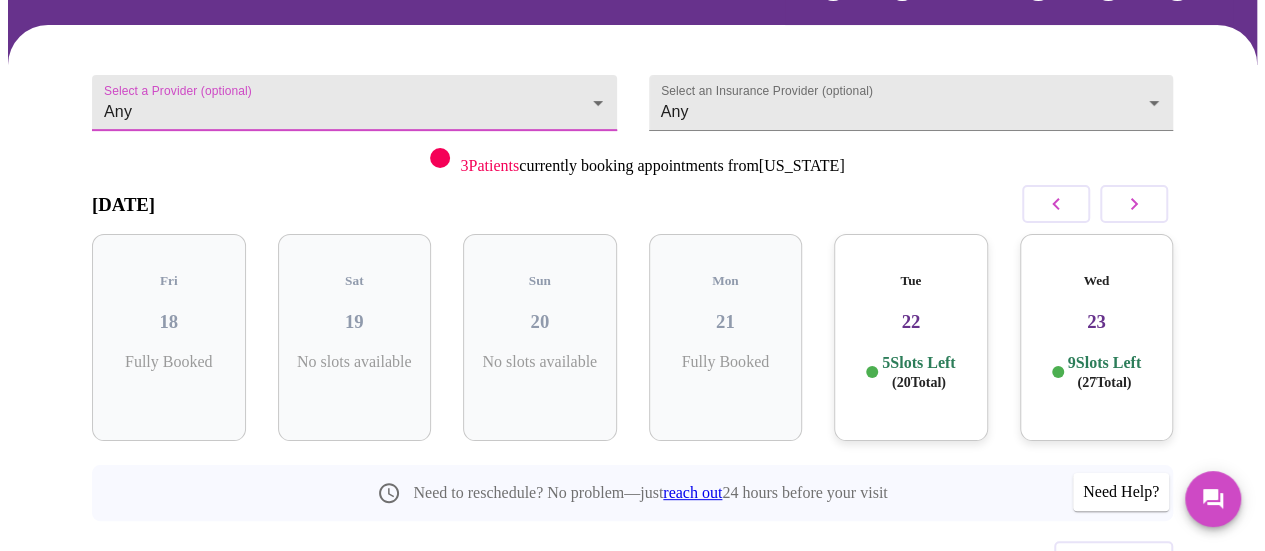 click 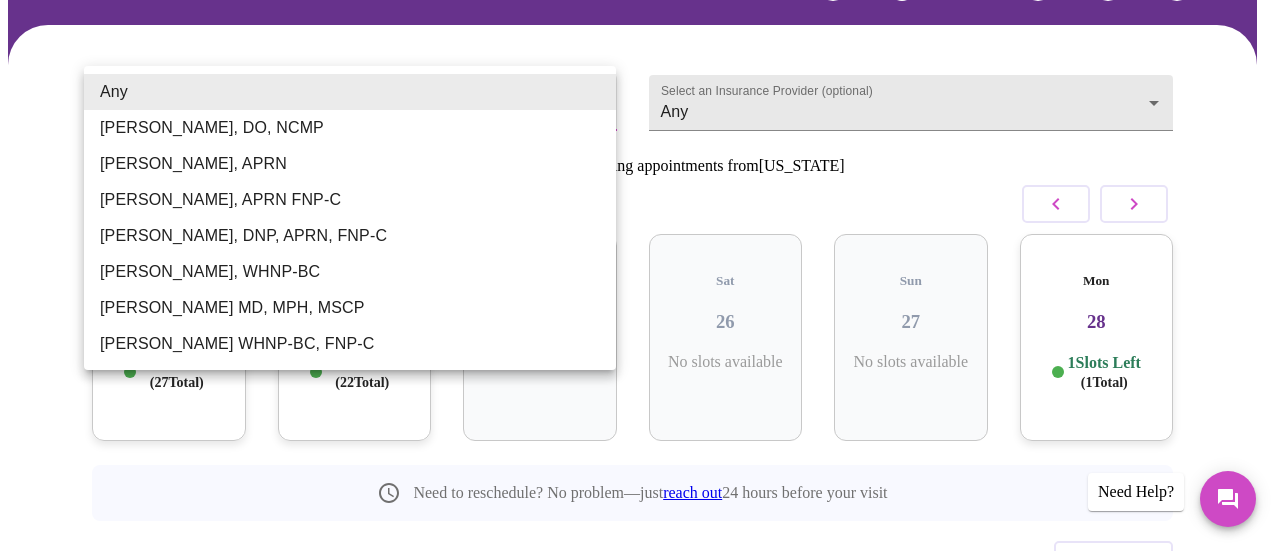 click on "MyMenopauseRx Appointments Messaging Labs 1 Uploads Medications Community Refer a Friend Hi Kelly   Confirm appointment time 1 2 CONFIRM 3 4 5 Select a Provider (optional) Any Any Select an Insurance Provider (optional) Any Any 3  Patients  currently booking appointments from  Washington July 2025 Wed 23 9  Slots Left ( 27  Total) Thu 24 8  Slots Left ( 22  Total) Fri 25 No slots available Sat 26 No slots available Sun 27 No slots available Mon 28 1  Slots Left ( 1  Total) Need to reschedule? No problem—just  reach out  24 hours before your visit Previous Need Help? Settings Billing Invoices Log out Any Barbra S Hanna, DO, NCMP Emilie McLain, APRN Kelly Perisin, APRN FNP-C Jillian Montefusco, DNP, APRN, FNP-C Meghan Matz, WHNP-BC Vadim Gelman MD, MPH, MSCP Jenny Kowalczyk WHNP-BC, FNP-C" at bounding box center [640, 262] 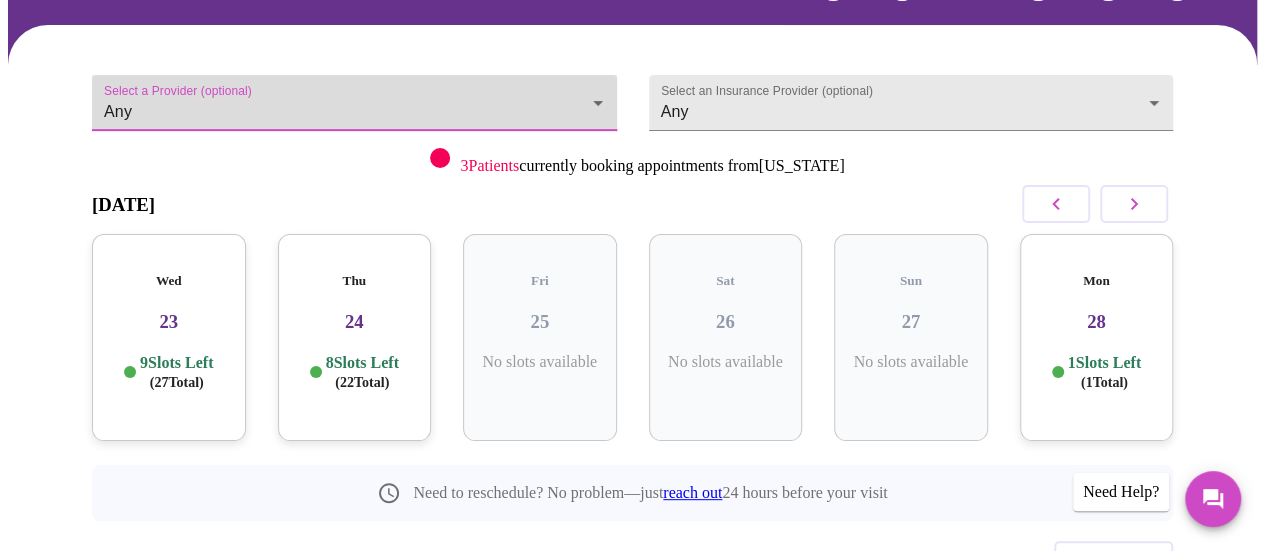 scroll, scrollTop: 0, scrollLeft: 0, axis: both 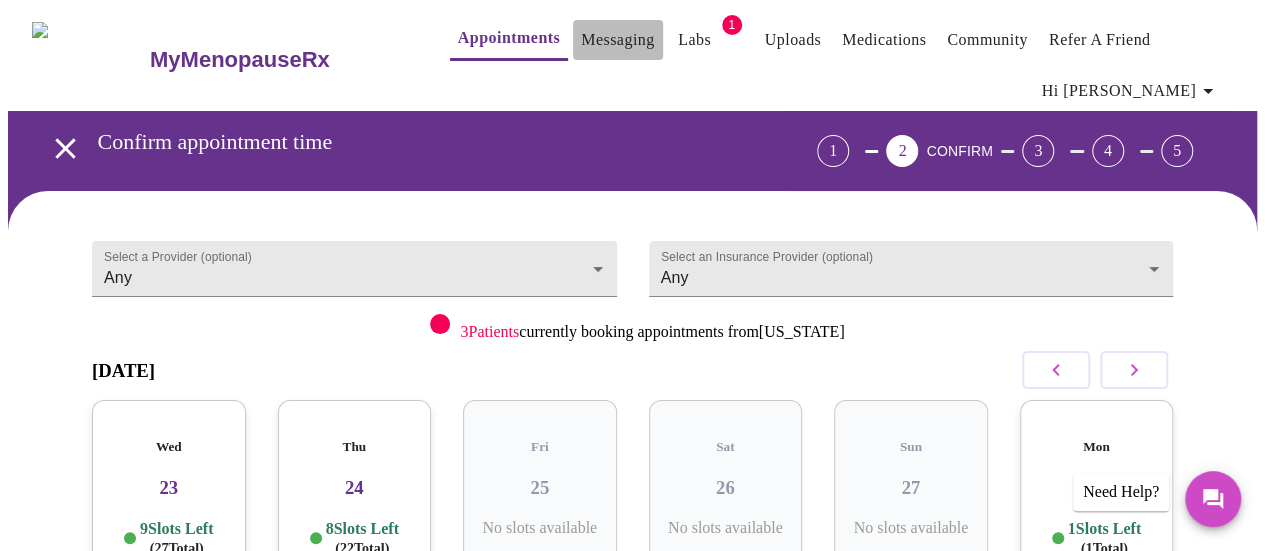 click on "Messaging" at bounding box center (617, 40) 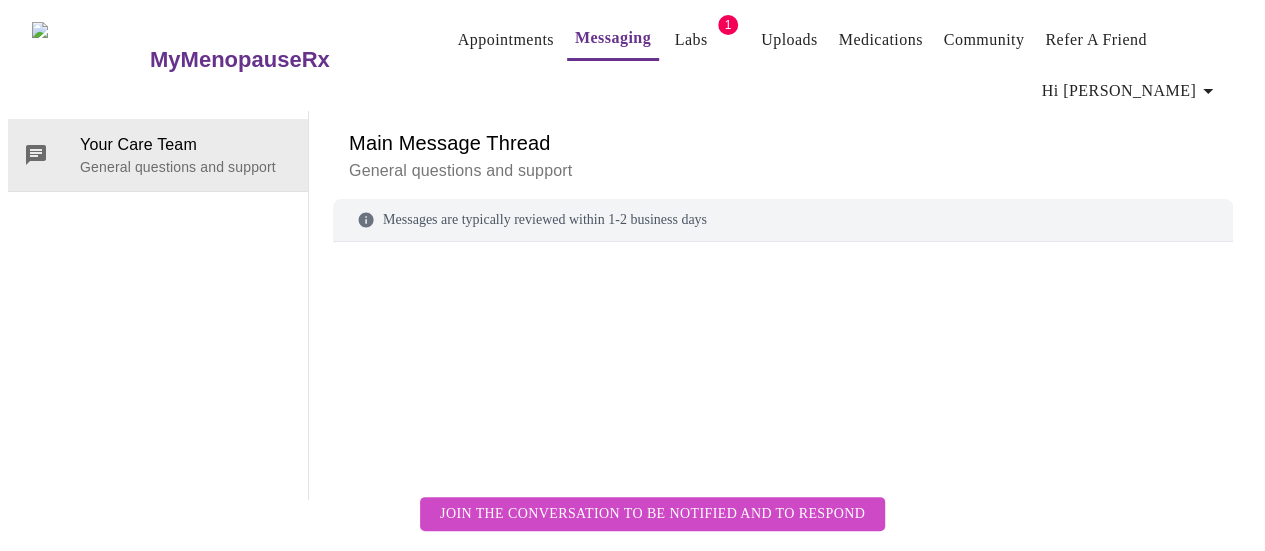 scroll, scrollTop: 102, scrollLeft: 0, axis: vertical 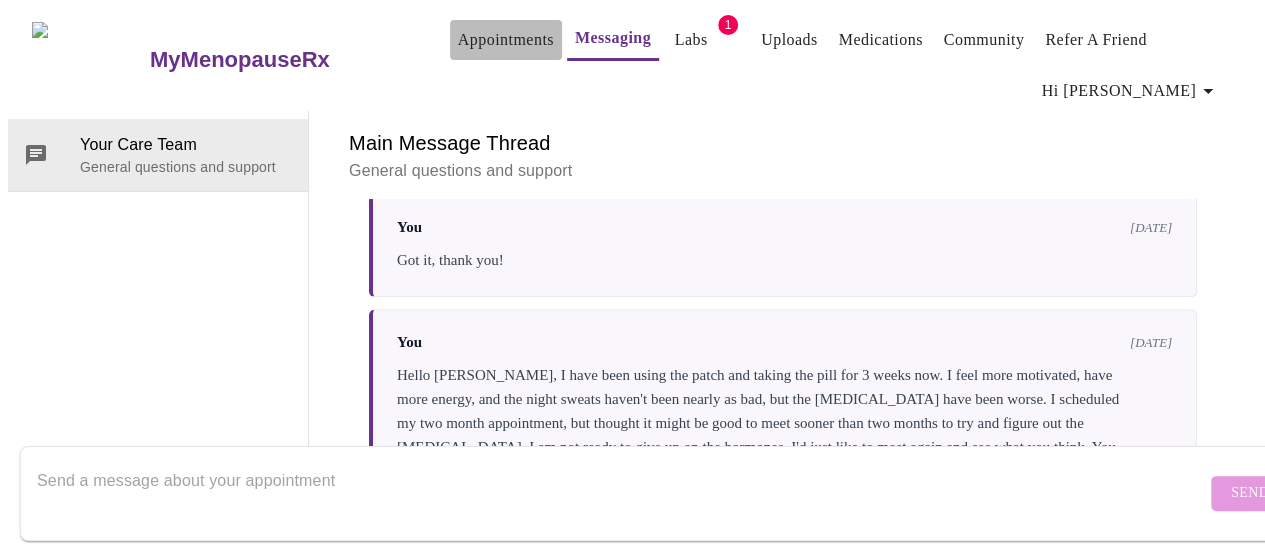 click on "Appointments" at bounding box center (506, 40) 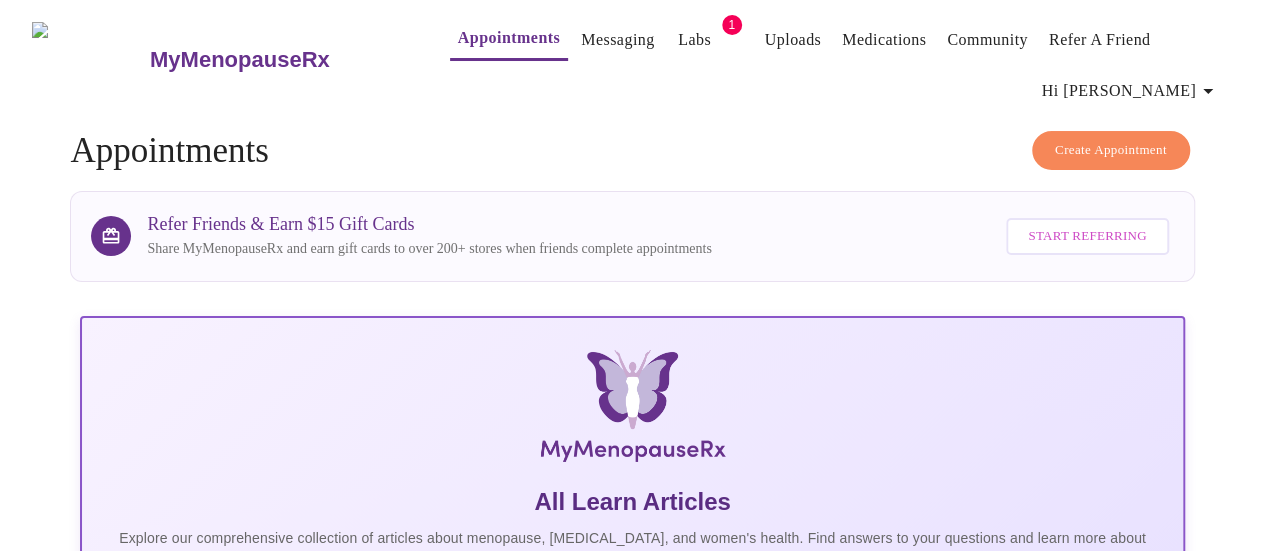 click on "Create Appointment" at bounding box center (1111, 150) 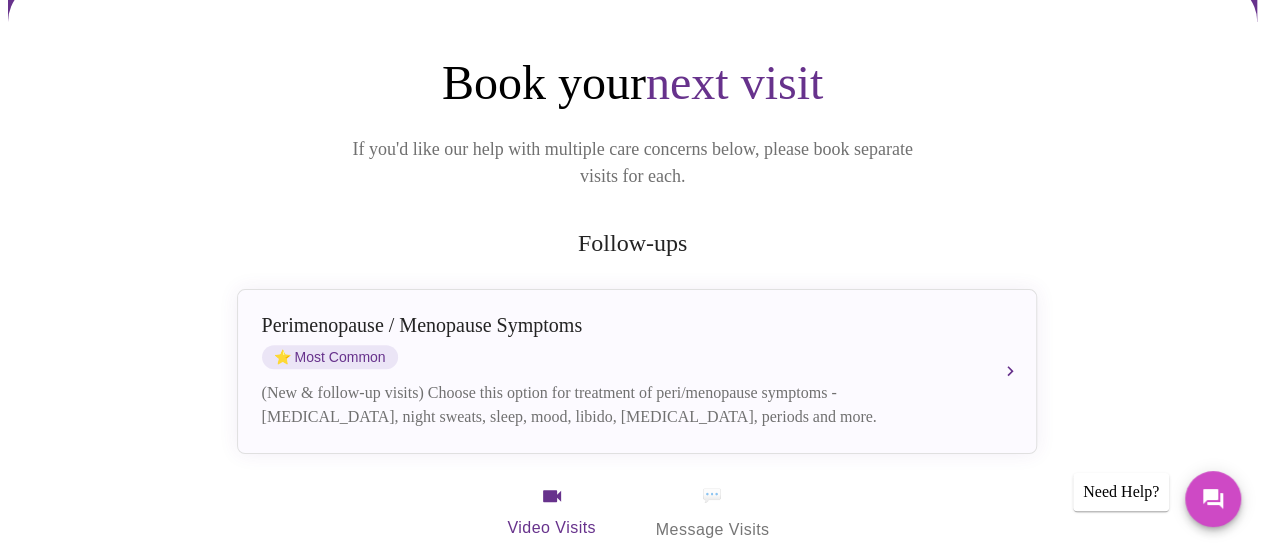 scroll, scrollTop: 215, scrollLeft: 0, axis: vertical 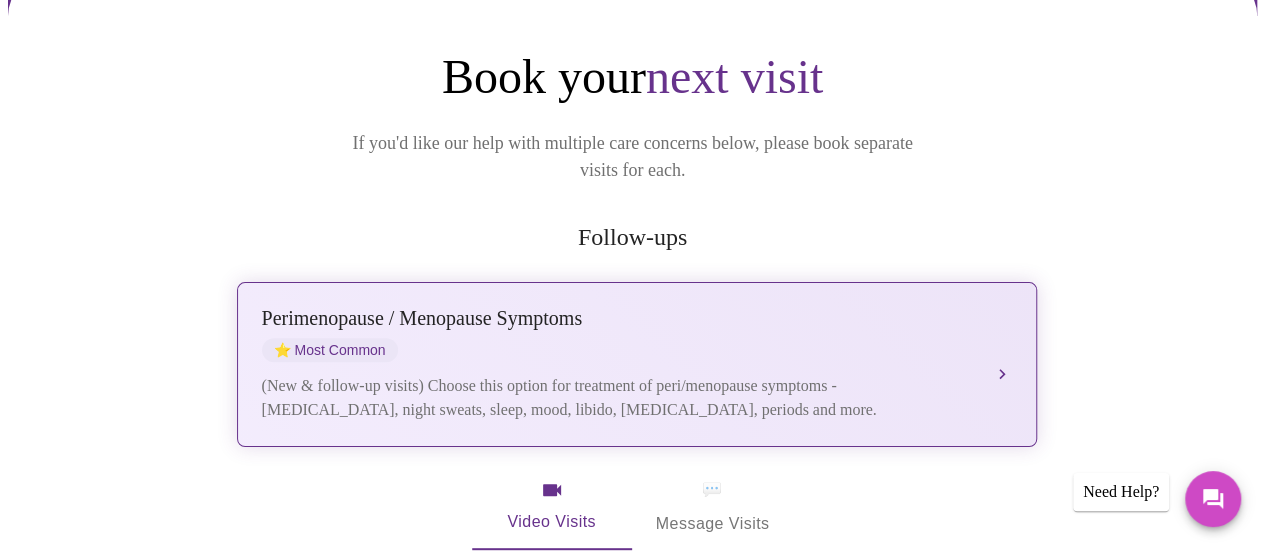 click on "(New & follow-up visits) Choose this option for treatment of peri/menopause symptoms - hot flashes, night sweats, sleep, mood, libido, vaginal dryness, periods and more." at bounding box center (617, 398) 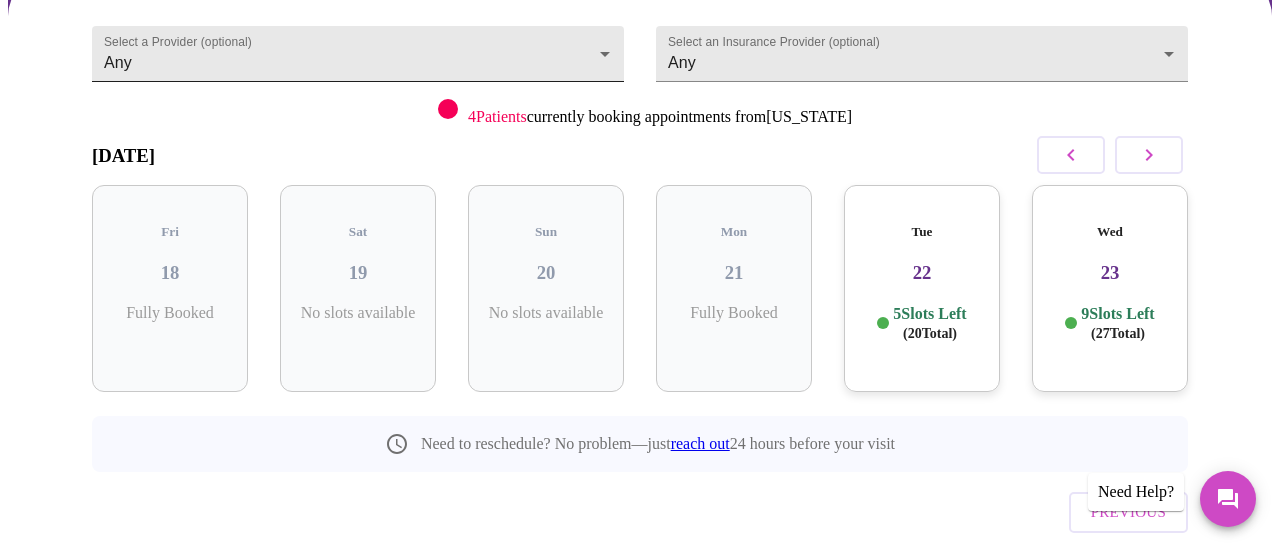 click on "MyMenopauseRx Appointments Messaging Labs 1 Uploads Medications Community Refer a Friend Hi Kelly   Confirm appointment time 1 2 CONFIRM 3 4 5 Select a Provider (optional) Any Any Select an Insurance Provider (optional) Any Any 4  Patients  currently booking appointments from  Washington July 2025 Fri 18 Fully Booked Sat 19 No slots available Sun 20 No slots available Mon 21 Fully Booked Tue 22 5  Slots Left ( 20  Total) Wed 23 9  Slots Left ( 27  Total) Need to reschedule? No problem—just  reach out  24 hours before your visit Previous Need Help? Settings Billing Invoices Log out" at bounding box center (640, 213) 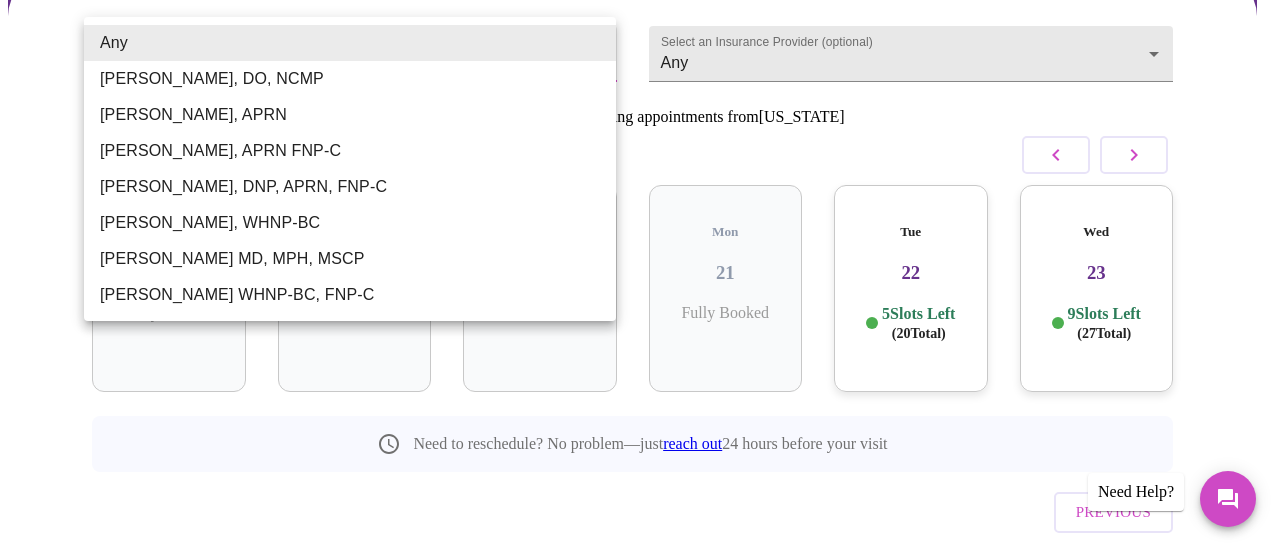 click at bounding box center (640, 275) 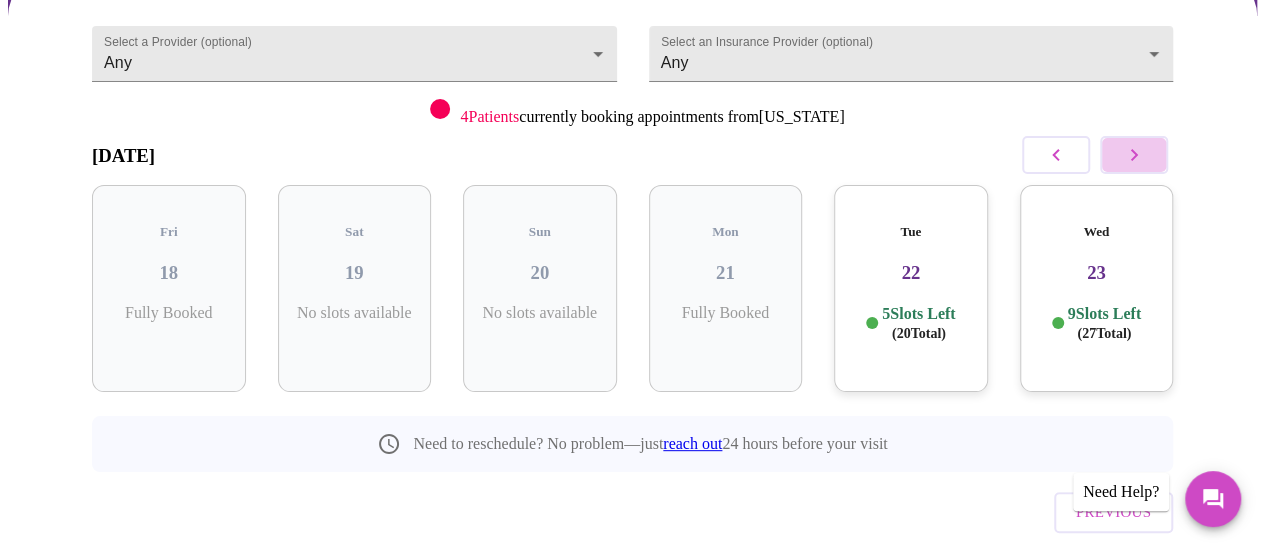 click 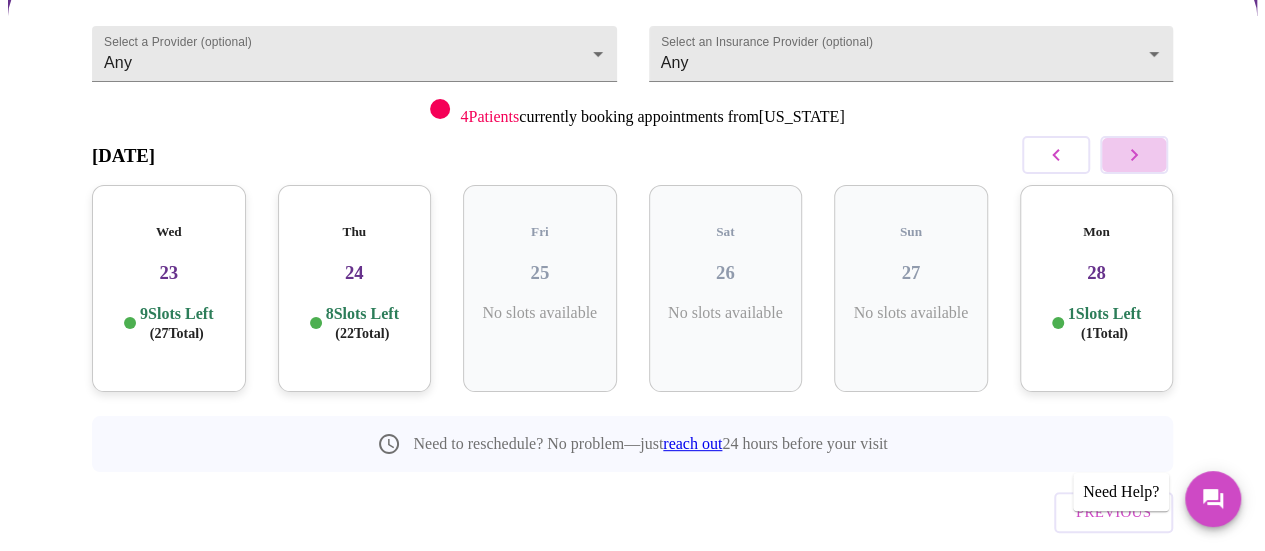 click 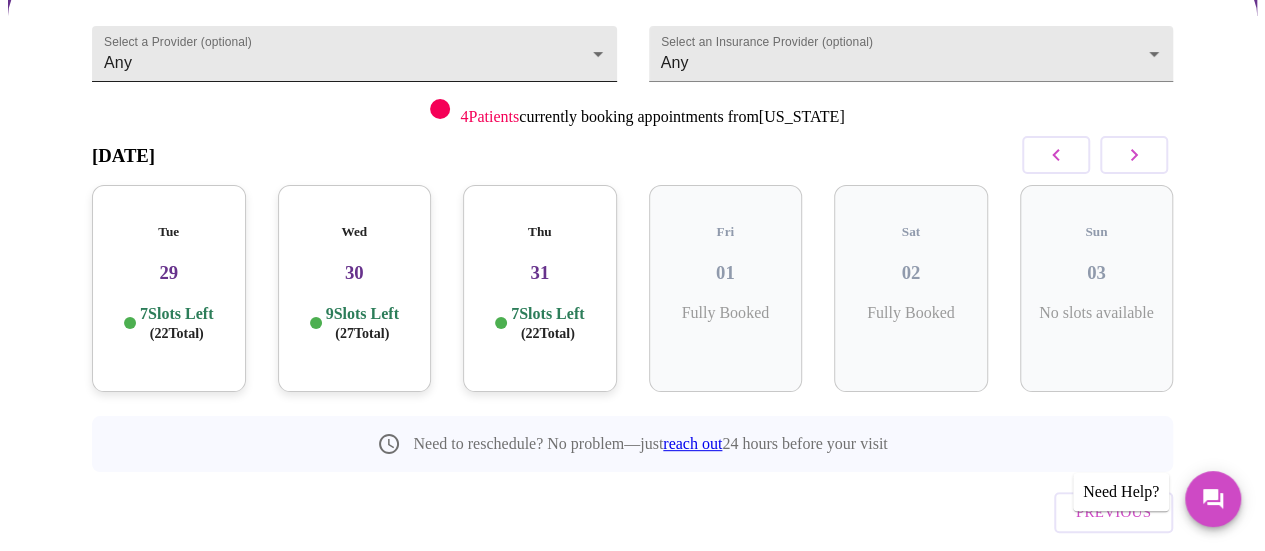 click on "MyMenopauseRx Appointments Messaging Labs 1 Uploads Medications Community Refer a Friend Hi Kelly   Confirm appointment time 1 2 CONFIRM 3 4 5 Select a Provider (optional) Any Any Select an Insurance Provider (optional) Any Any 4  Patients  currently booking appointments from  Washington July 2025 Tue 29 7  Slots Left ( 22  Total) Wed 30 9  Slots Left ( 27  Total) Thu 31 7  Slots Left ( 22  Total) Fri 01 Fully Booked Sat 02 Fully Booked Sun 03 No slots available Need to reschedule? No problem—just  reach out  24 hours before your visit Previous Need Help? Settings Billing Invoices Log out" at bounding box center [632, 213] 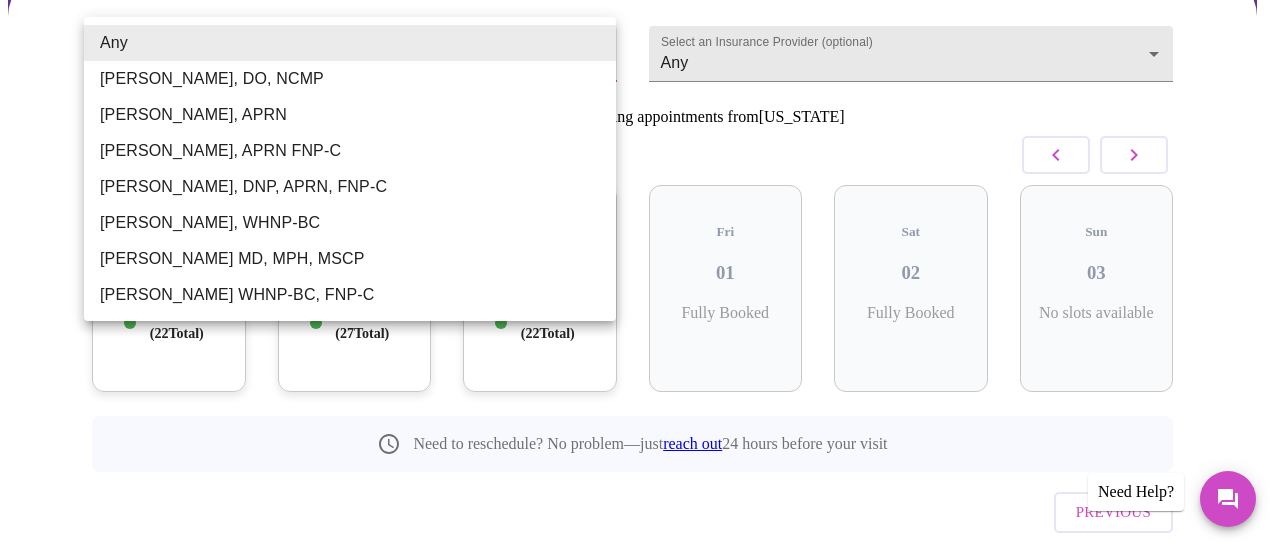 click at bounding box center (640, 275) 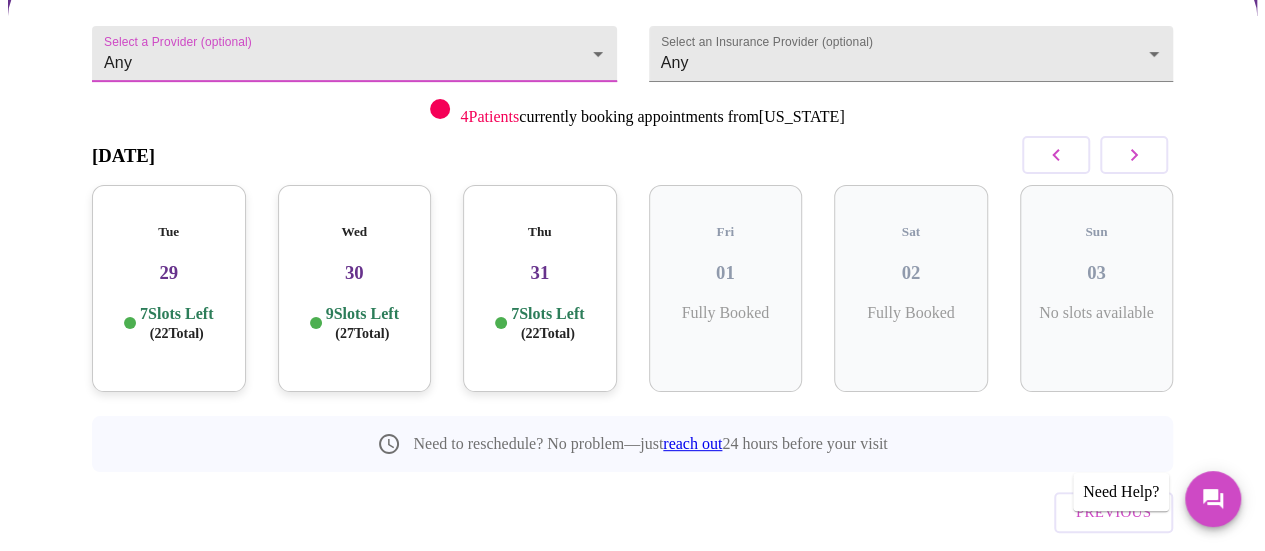 click 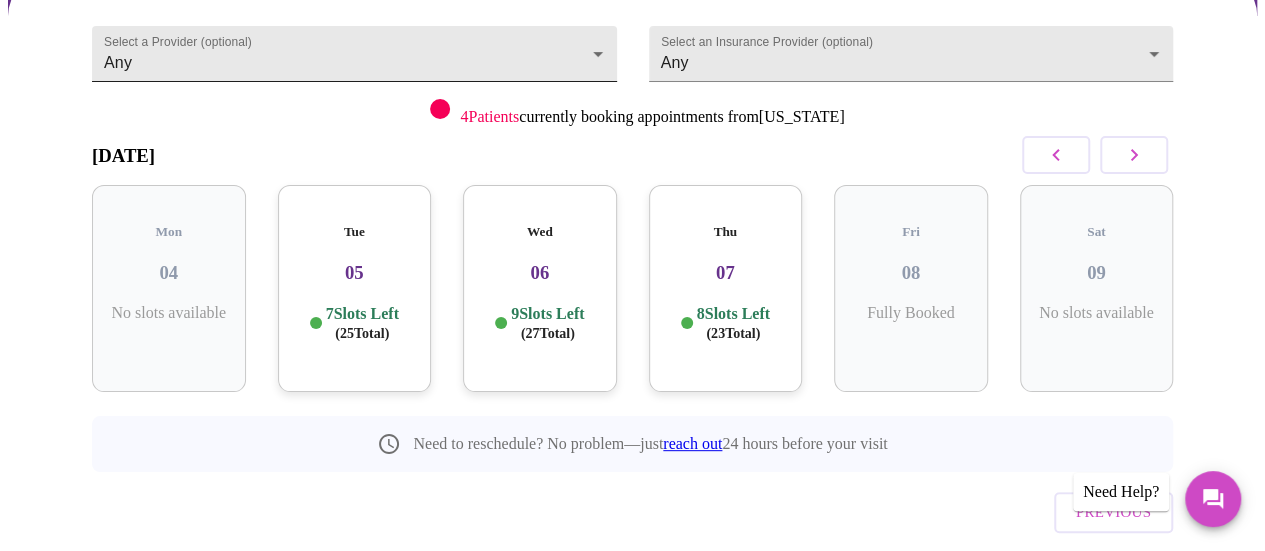 click on "MyMenopauseRx Appointments Messaging Labs 1 Uploads Medications Community Refer a Friend Hi Kelly   Confirm appointment time 1 2 CONFIRM 3 4 5 Select a Provider (optional) Any Any Select an Insurance Provider (optional) Any Any 4  Patients  currently booking appointments from  Washington August 2025 Mon 04 No slots available Tue 05 7  Slots Left ( 25  Total) Wed 06 9  Slots Left ( 27  Total) Thu 07 8  Slots Left ( 23  Total) Fri 08 Fully Booked Sat 09 No slots available Need to reschedule? No problem—just  reach out  24 hours before your visit Previous Need Help? Settings Billing Invoices Log out" at bounding box center [632, 213] 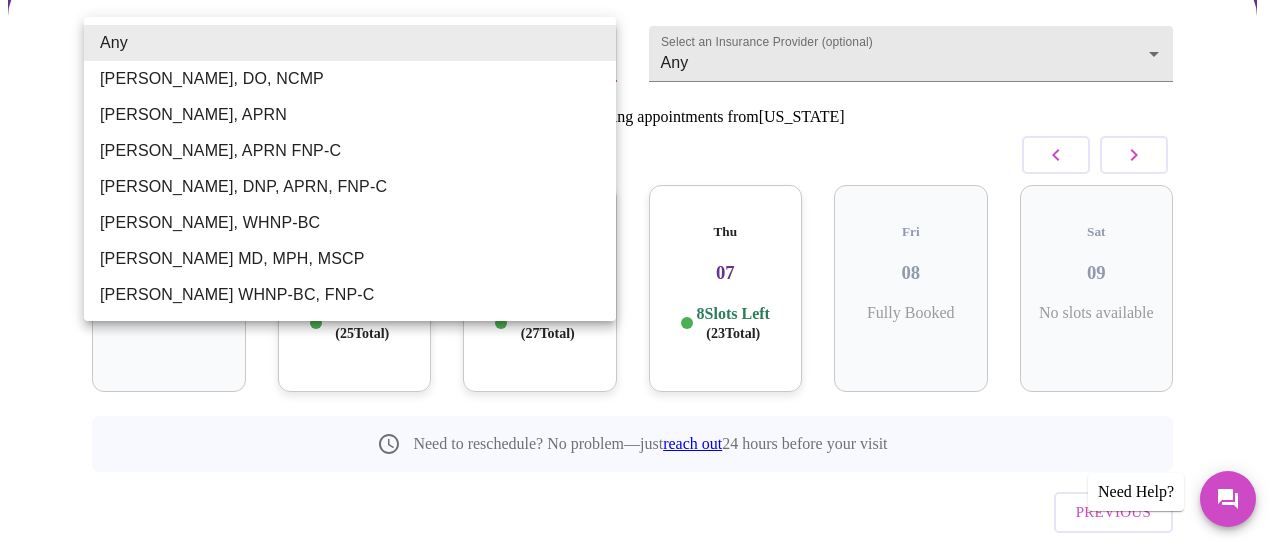 click at bounding box center [640, 275] 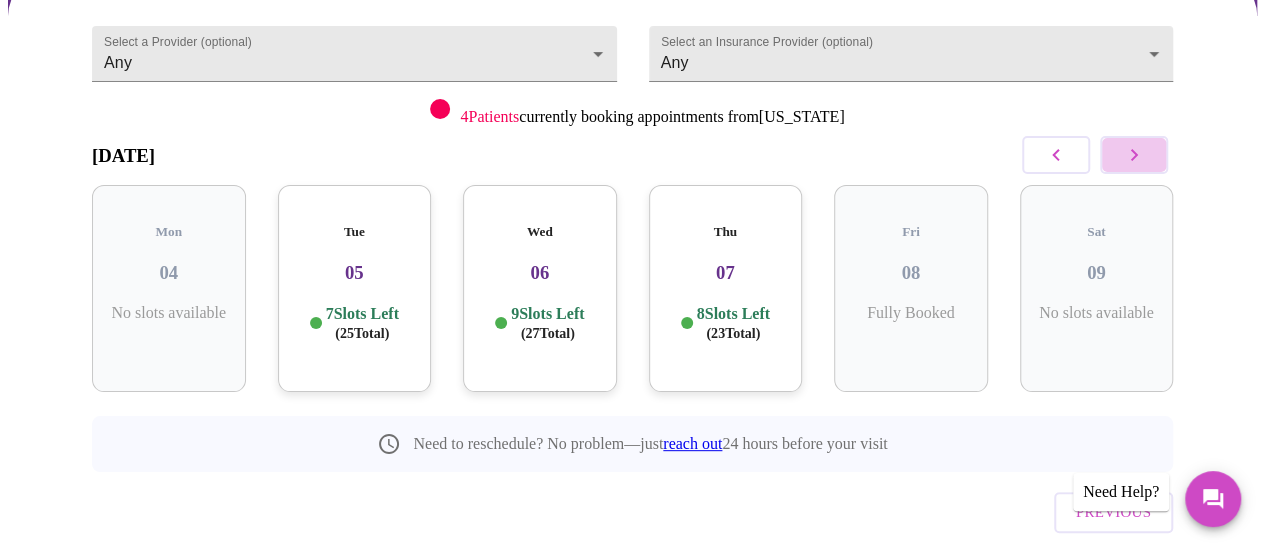 click 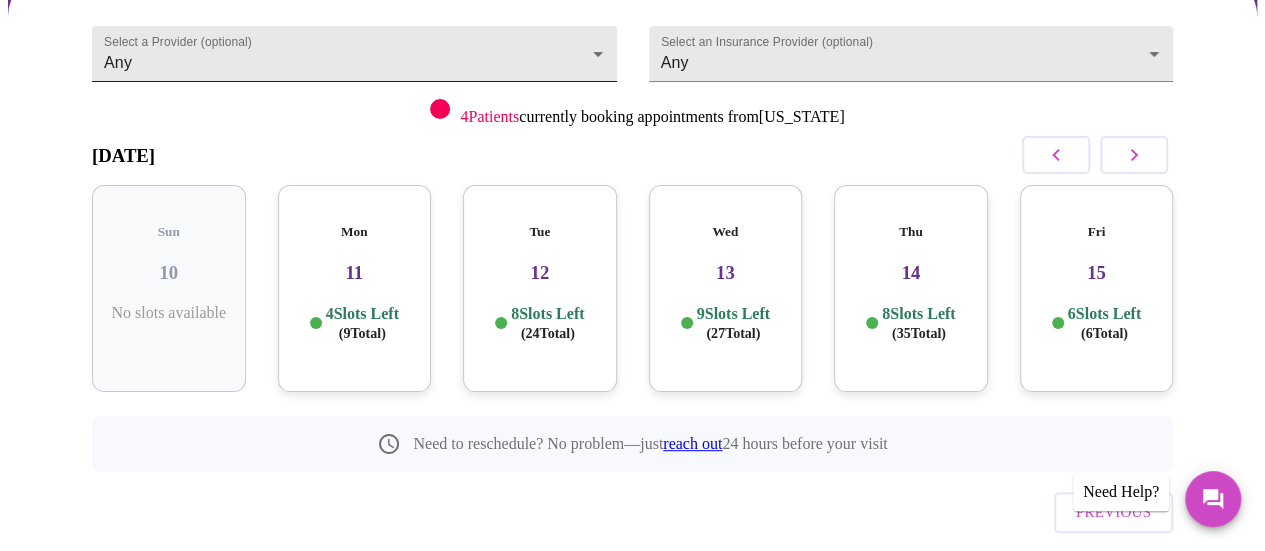 click on "MyMenopauseRx Appointments Messaging Labs 1 Uploads Medications Community Refer a Friend Hi Kelly   Confirm appointment time 1 2 CONFIRM 3 4 5 Select a Provider (optional) Any Any Select an Insurance Provider (optional) Any Any 4  Patients  currently booking appointments from  Washington August 2025 Sun 10 No slots available Mon 11 4  Slots Left ( 9  Total) Tue 12 8  Slots Left ( 24  Total) Wed 13 9  Slots Left ( 27  Total) Thu 14 8  Slots Left ( 35  Total) Fri 15 6  Slots Left ( 6  Total) Need to reschedule? No problem—just  reach out  24 hours before your visit Previous Need Help? Settings Billing Invoices Log out" at bounding box center (632, 213) 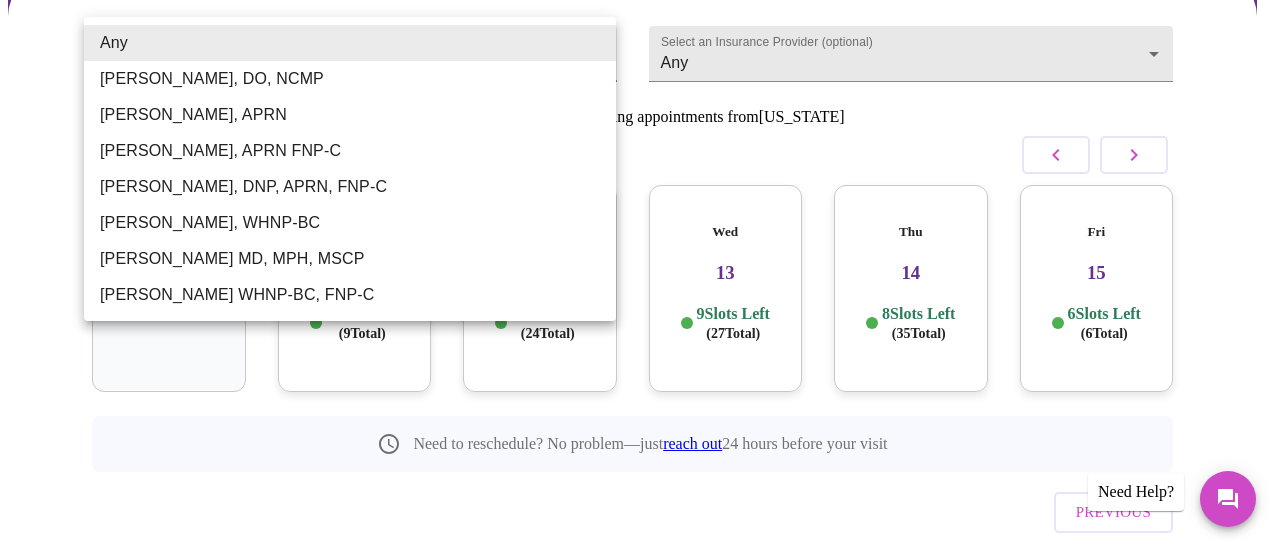 click at bounding box center (640, 275) 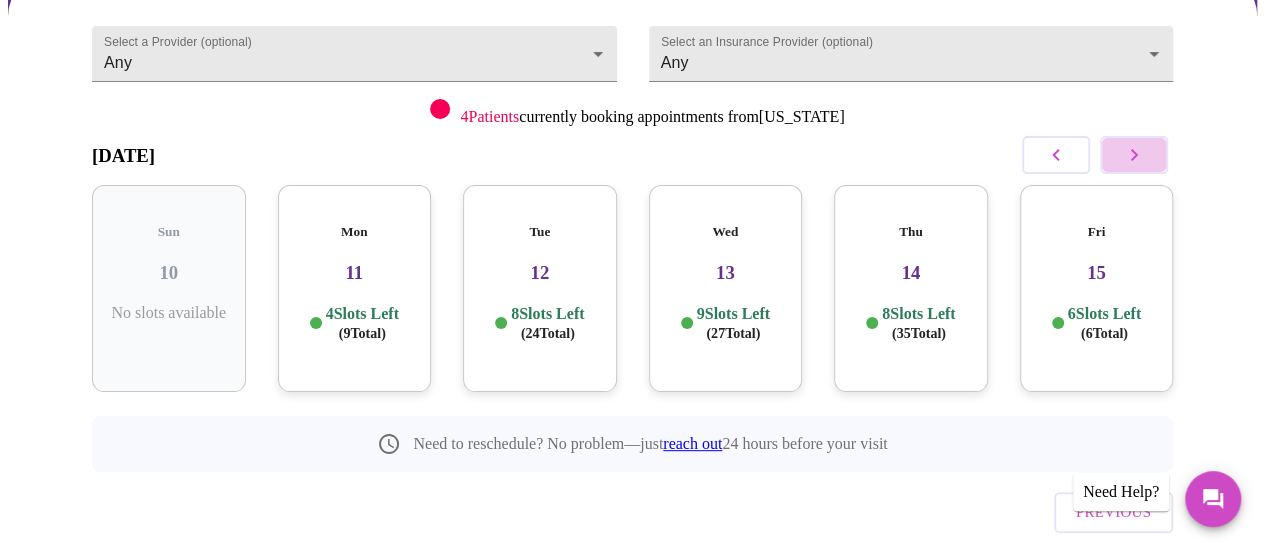 click 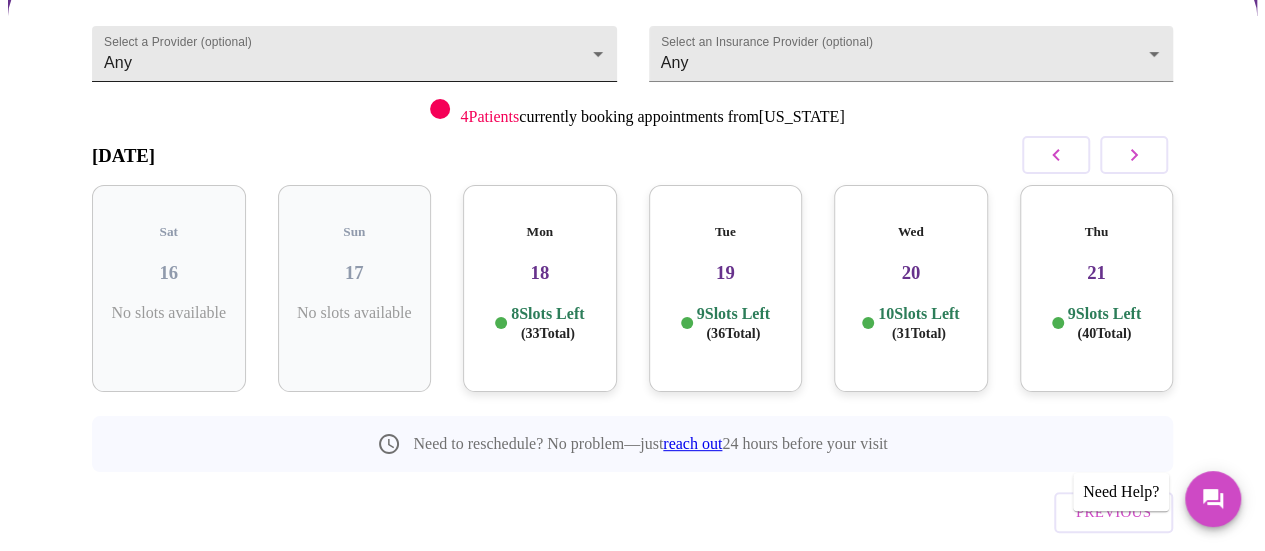 click on "MyMenopauseRx Appointments Messaging Labs 1 Uploads Medications Community Refer a Friend Hi Kelly   Confirm appointment time 1 2 CONFIRM 3 4 5 Select a Provider (optional) Any Any Select an Insurance Provider (optional) Any Any 4  Patients  currently booking appointments from  Washington August 2025 Sat 16 No slots available Sun 17 No slots available Mon 18 8  Slots Left ( 33  Total) Tue 19 9  Slots Left ( 36  Total) Wed 20 10  Slots Left ( 31  Total) Thu 21 9  Slots Left ( 40  Total) Need to reschedule? No problem—just  reach out  24 hours before your visit Previous Need Help? Settings Billing Invoices Log out" at bounding box center [632, 213] 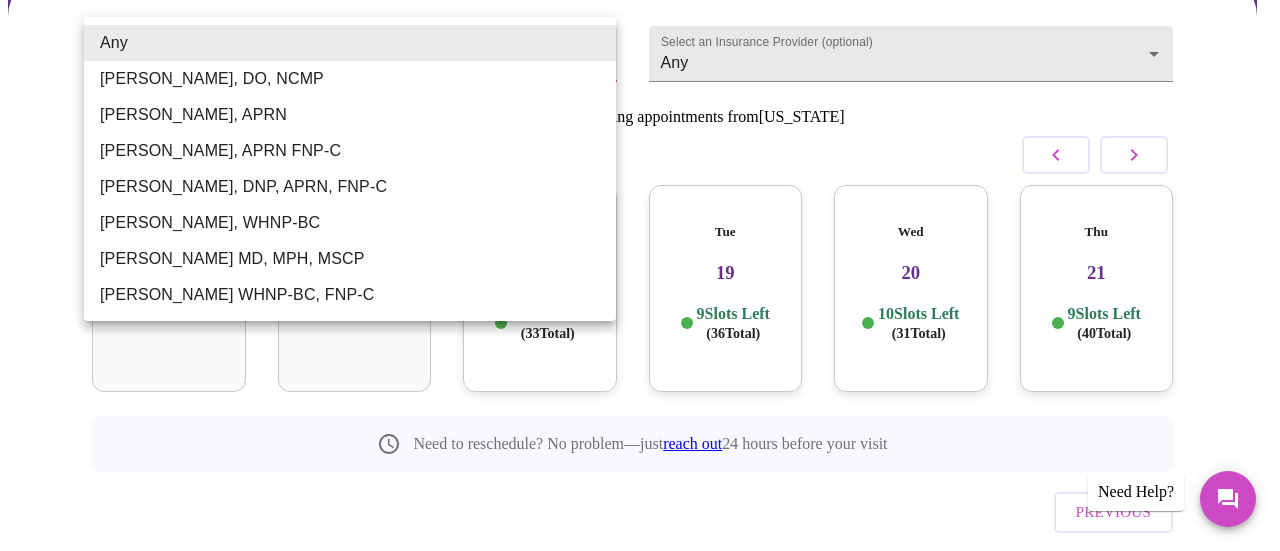 click at bounding box center (640, 275) 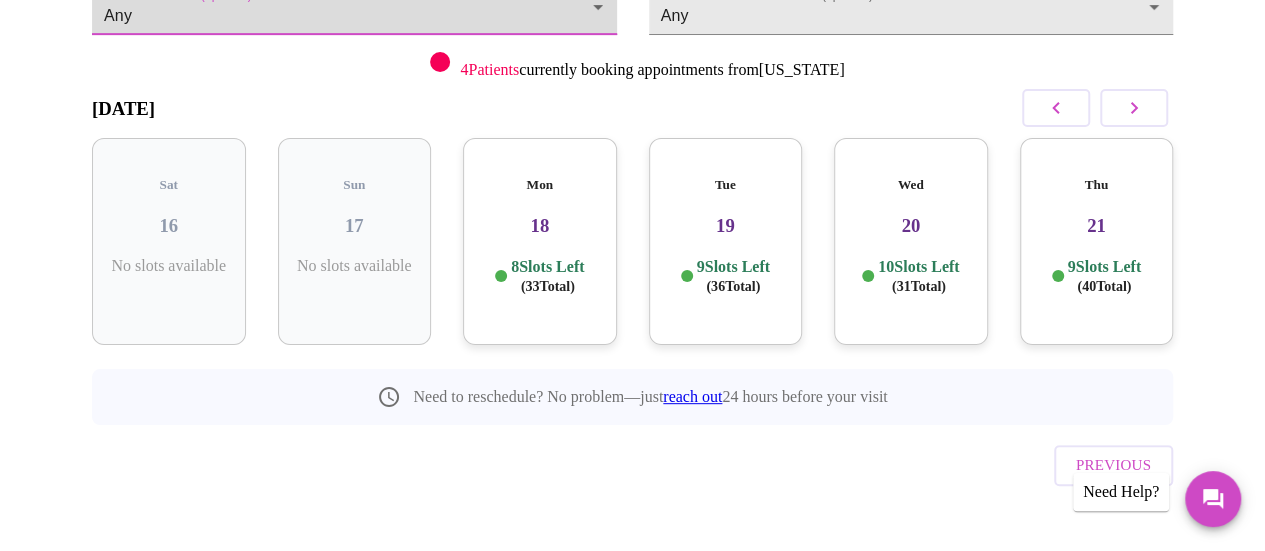 scroll, scrollTop: 0, scrollLeft: 0, axis: both 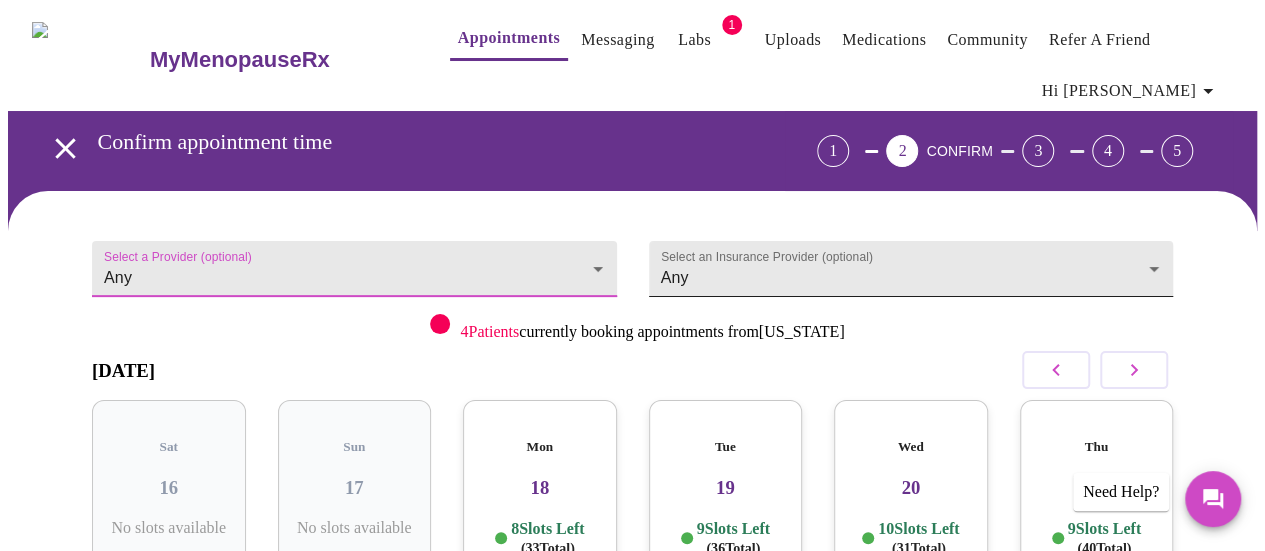 click on "MyMenopauseRx Appointments Messaging Labs 1 Uploads Medications Community Refer a Friend Hi Kelly   Confirm appointment time 1 2 CONFIRM 3 4 5 Select a Provider (optional) Any Any Select an Insurance Provider (optional) Any Any 4  Patients  currently booking appointments from  Washington August 2025 Sat 16 No slots available Sun 17 No slots available Mon 18 8  Slots Left ( 33  Total) Tue 19 9  Slots Left ( 36  Total) Wed 20 10  Slots Left ( 31  Total) Thu 21 9  Slots Left ( 40  Total) Need to reschedule? No problem—just  reach out  24 hours before your visit Previous Need Help? Settings Billing Invoices Log out" at bounding box center (632, 428) 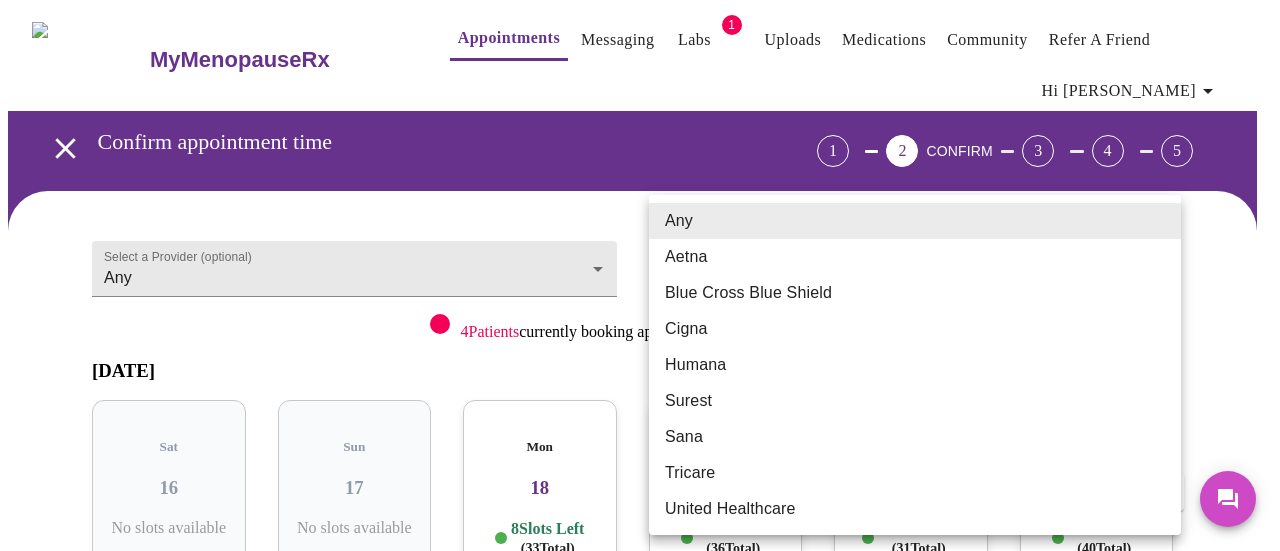 click on "Blue Cross Blue Shield" at bounding box center (915, 293) 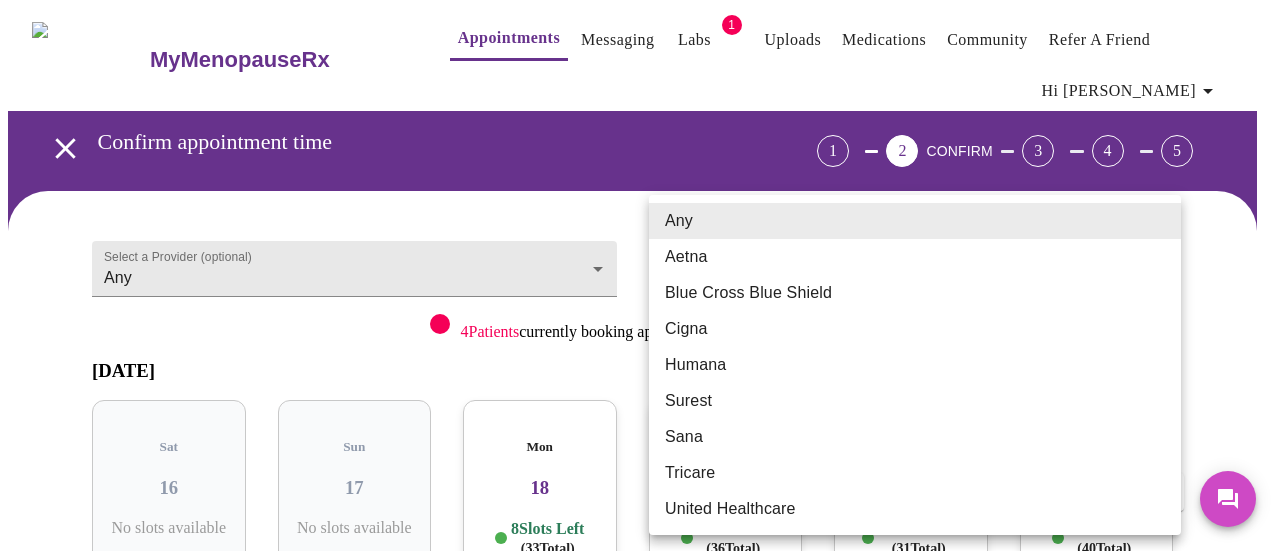 type on "Blue Cross Blue Shield" 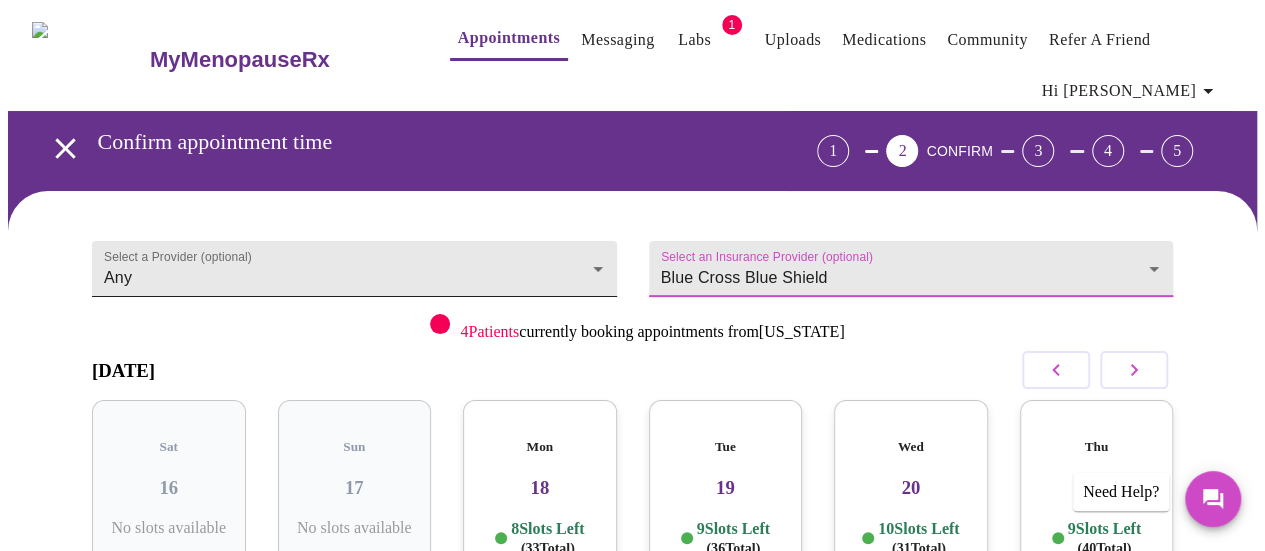 click on "MyMenopauseRx Appointments Messaging Labs 1 Uploads Medications Community Refer a Friend Hi Kelly   Confirm appointment time 1 2 CONFIRM 3 4 5 Select a Provider (optional) Any Any Select an Insurance Provider (optional) Blue Cross Blue Shield Blue Cross Blue Shield 4  Patients  currently booking appointments from  Washington August 2025 Sat 16 No slots available Sun 17 No slots available Mon 18 8  Slots Left ( 33  Total) Tue 19 9  Slots Left ( 36  Total) Wed 20 10  Slots Left ( 31  Total) Thu 21 9  Slots Left ( 40  Total) Need to reschedule? No problem—just  reach out  24 hours before your visit Previous Need Help? Settings Billing Invoices Log out" at bounding box center (632, 428) 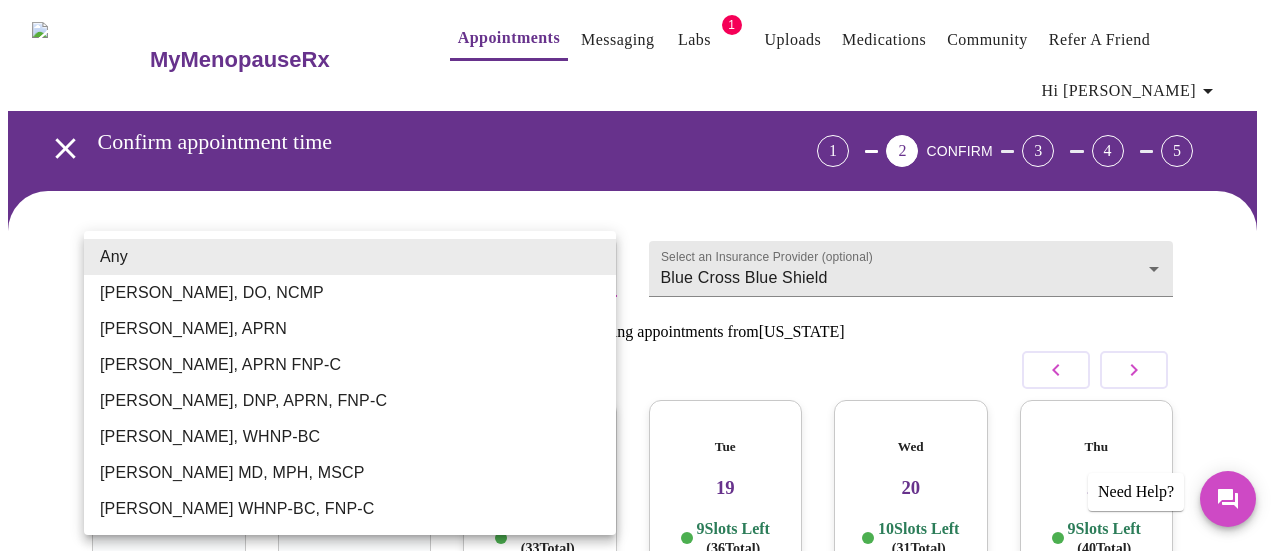 click at bounding box center [640, 275] 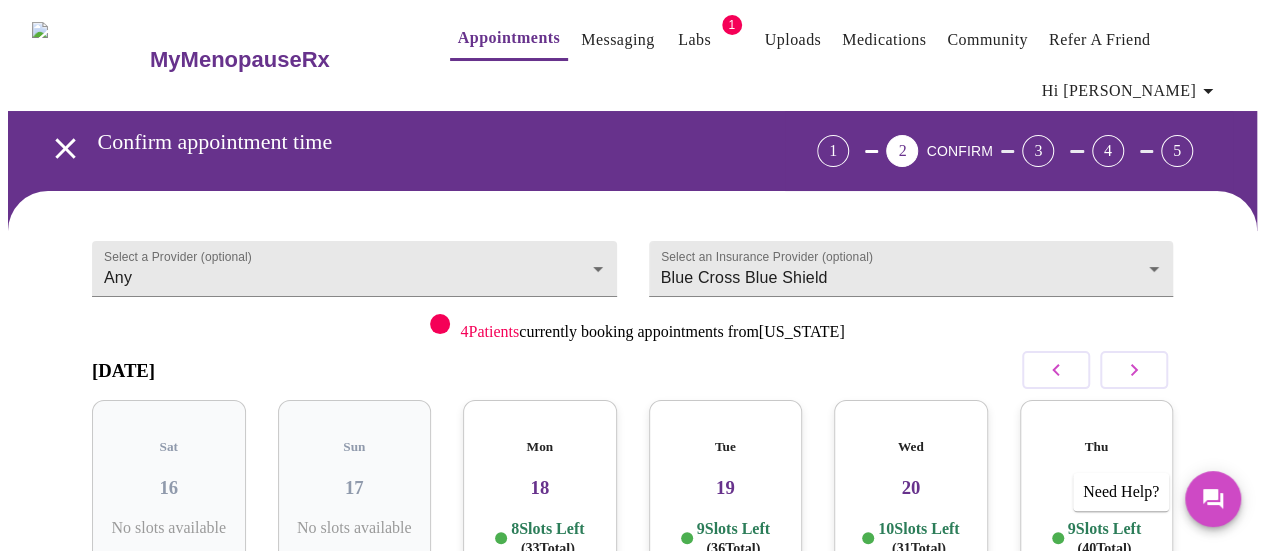 click on "Confirm appointment time 1 2 CONFIRM 3 4 5" at bounding box center (640, 151) 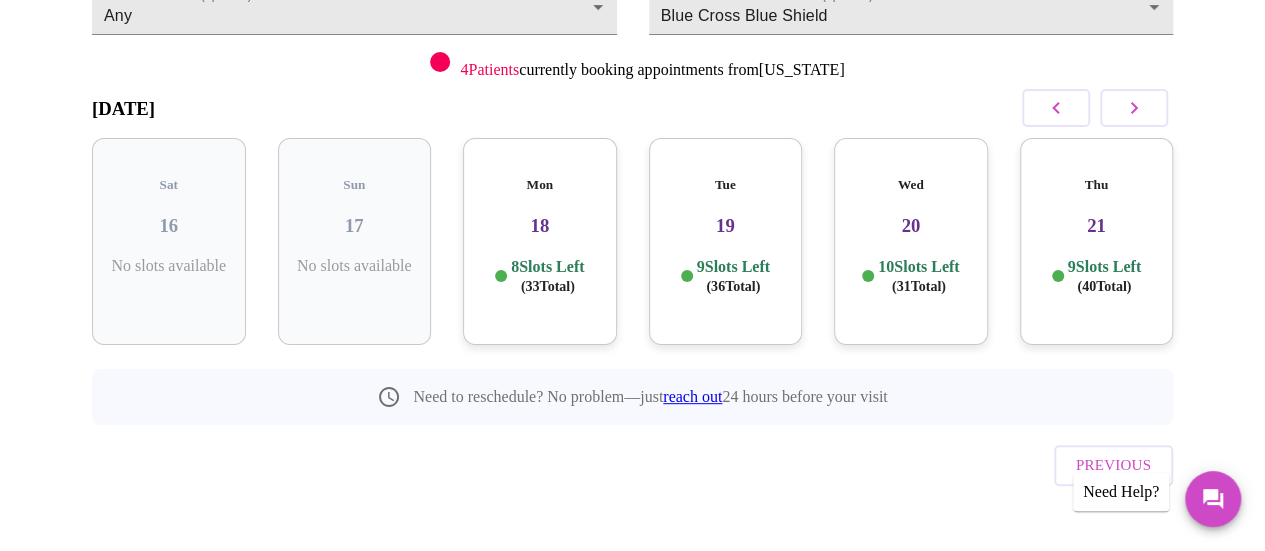 scroll, scrollTop: 0, scrollLeft: 0, axis: both 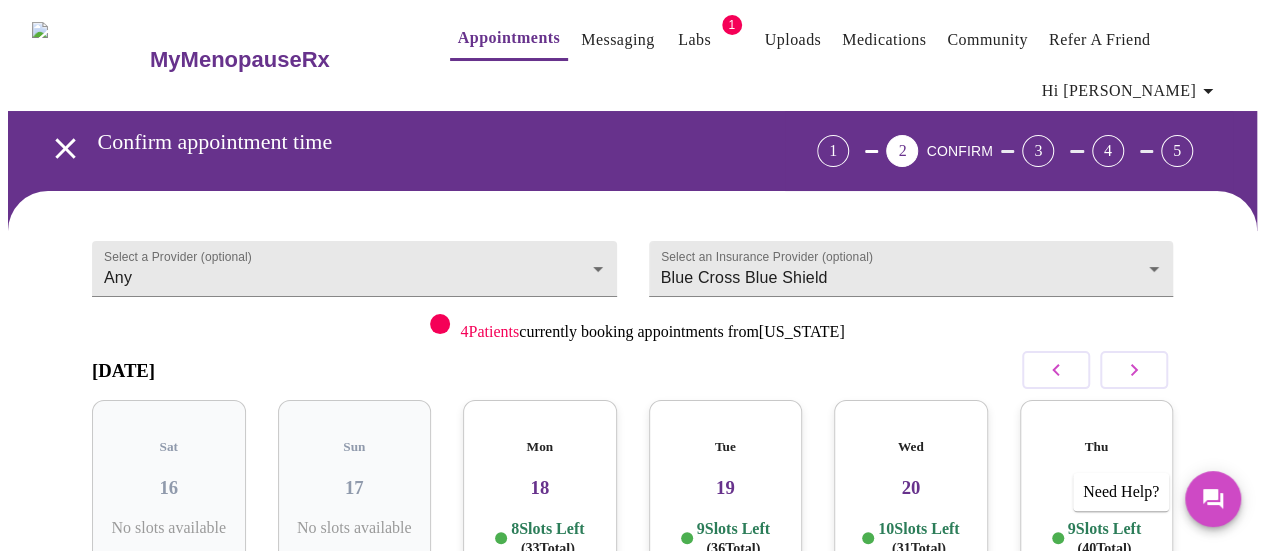 click on "Messaging" at bounding box center (617, 40) 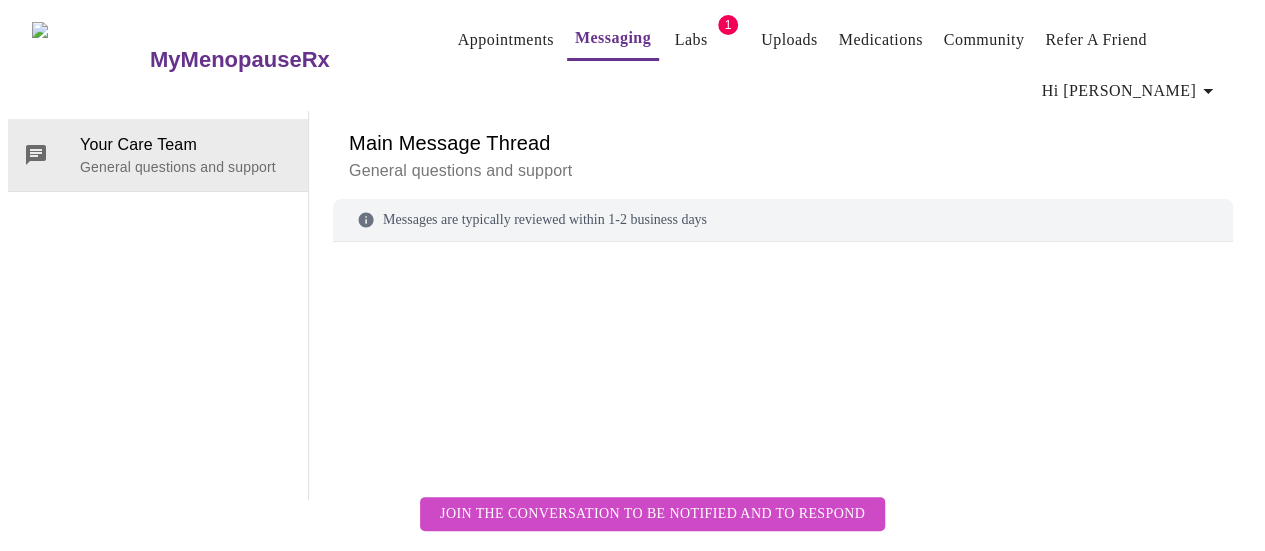 scroll, scrollTop: 102, scrollLeft: 0, axis: vertical 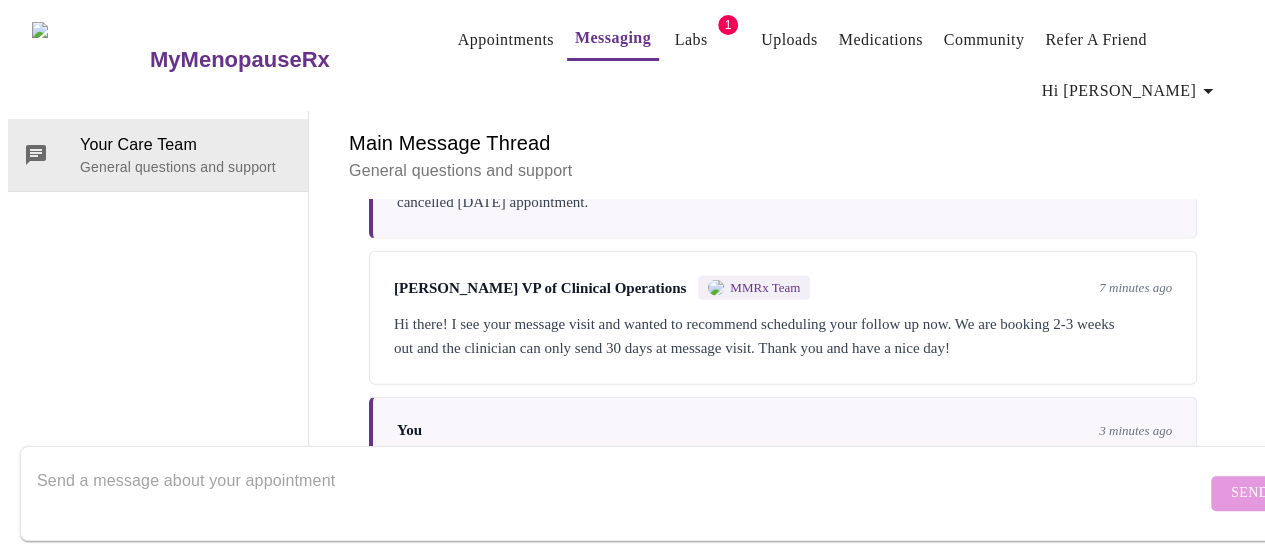 click at bounding box center (621, 493) 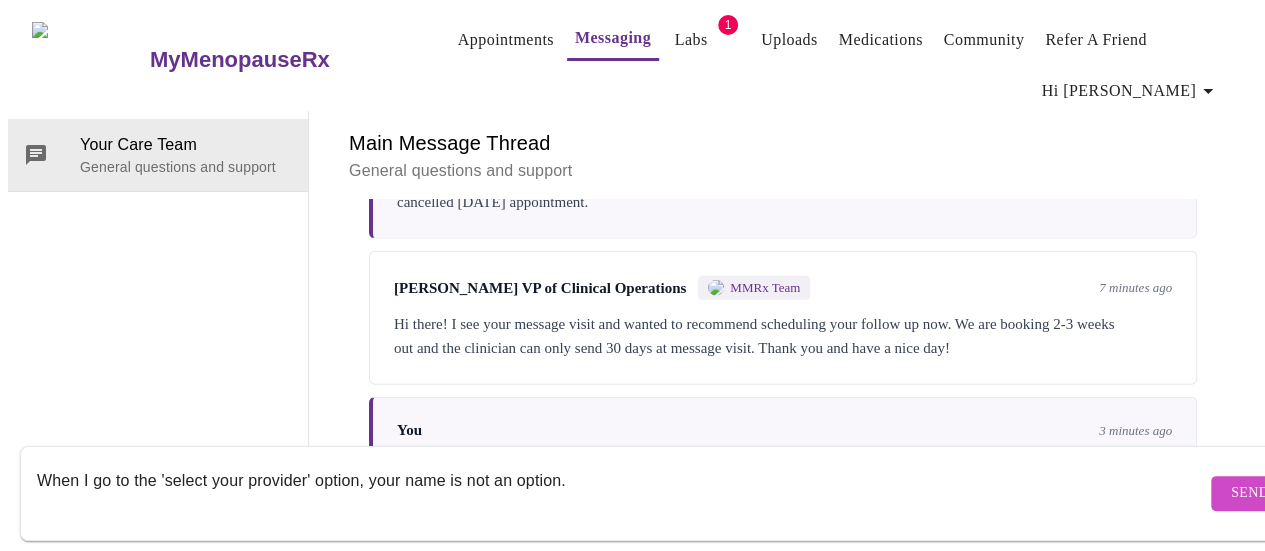 click on "When I go to the 'select your provider' option, your name is not an option." at bounding box center [621, 493] 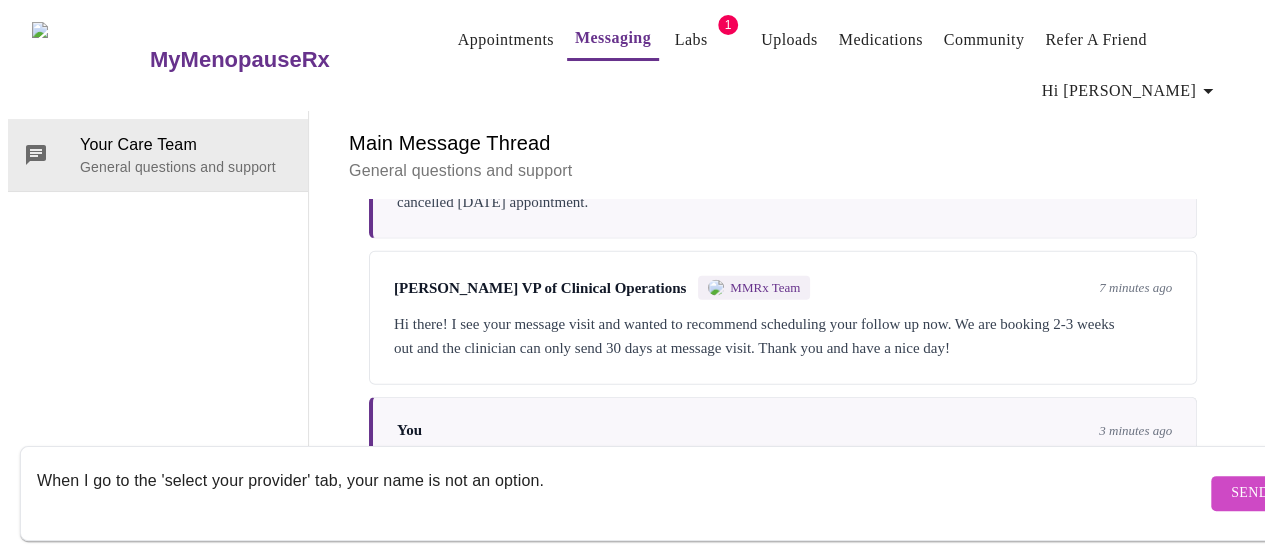 click on "When I go to the 'select your provider' tab, your name is not an option." at bounding box center (621, 493) 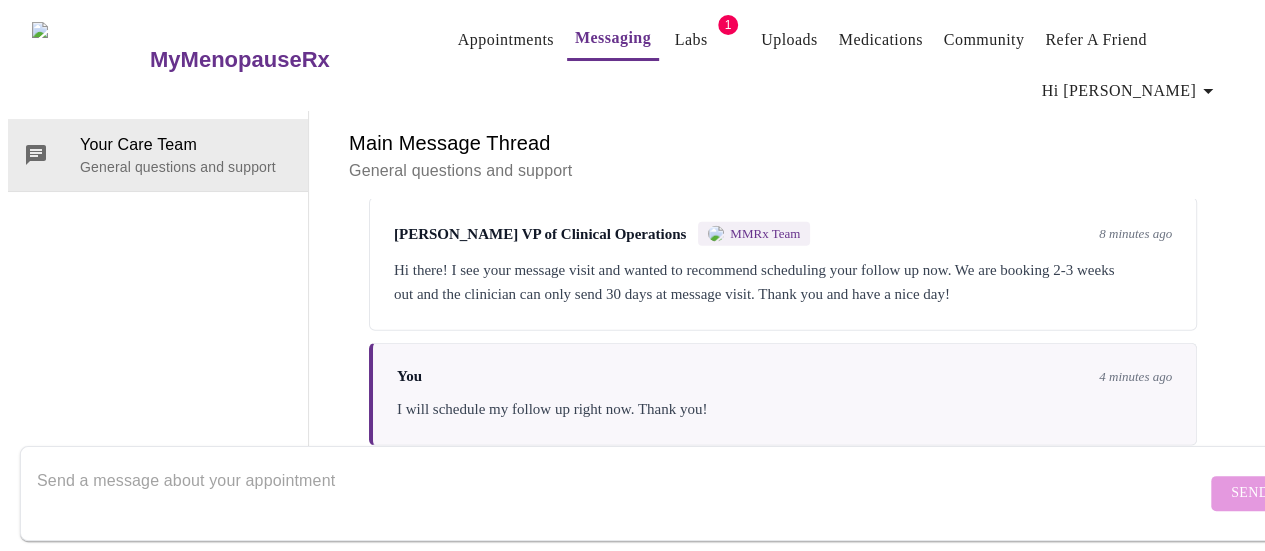 scroll, scrollTop: 2741, scrollLeft: 0, axis: vertical 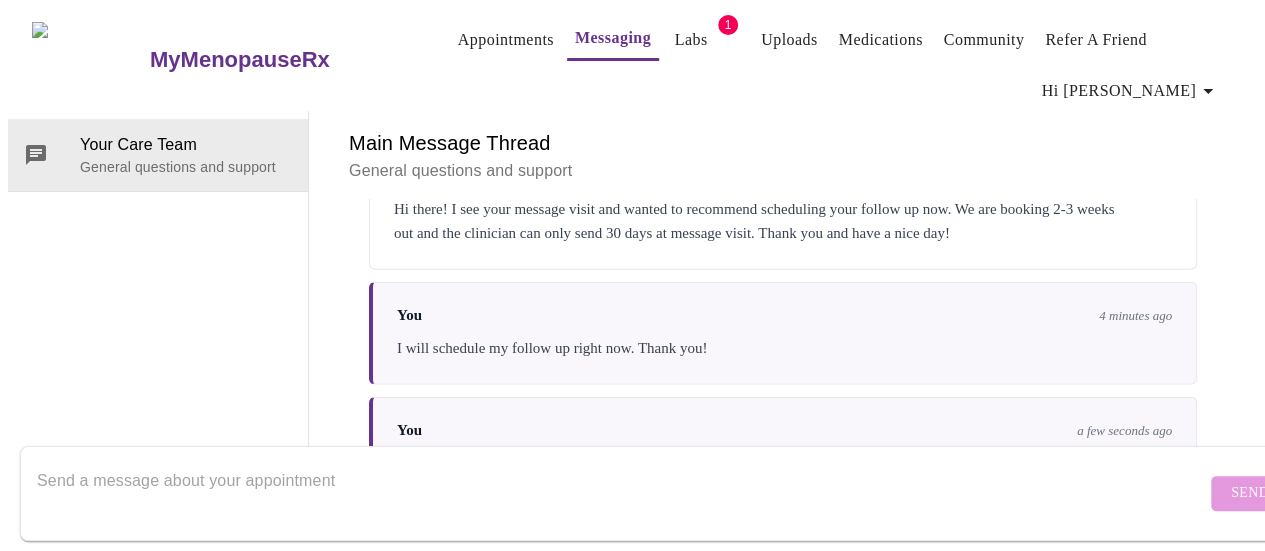 click at bounding box center (621, 493) 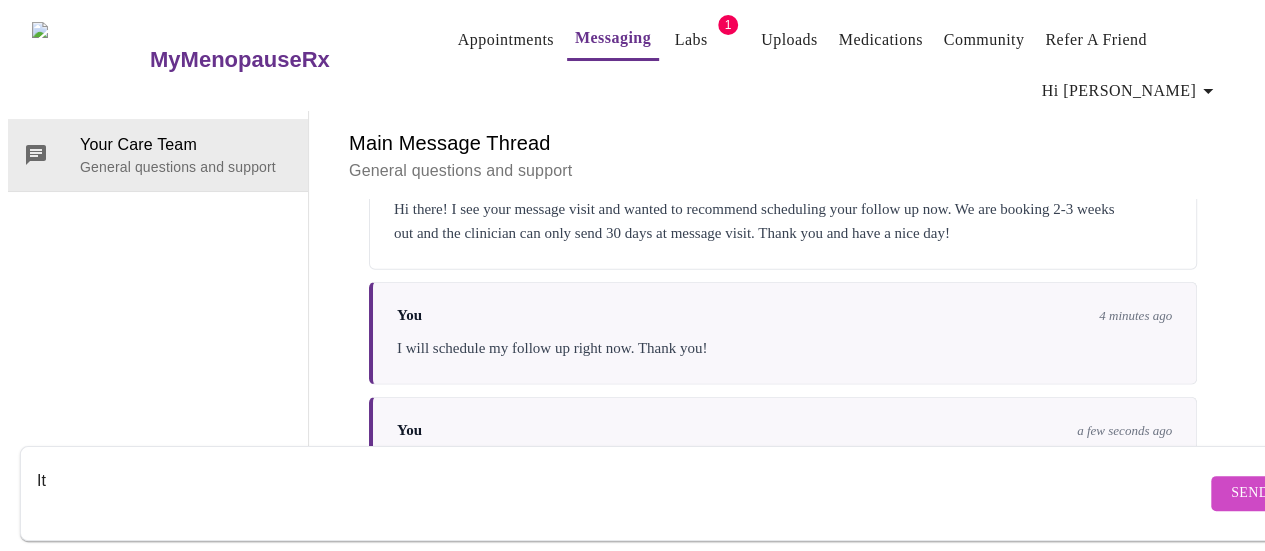 type on "I" 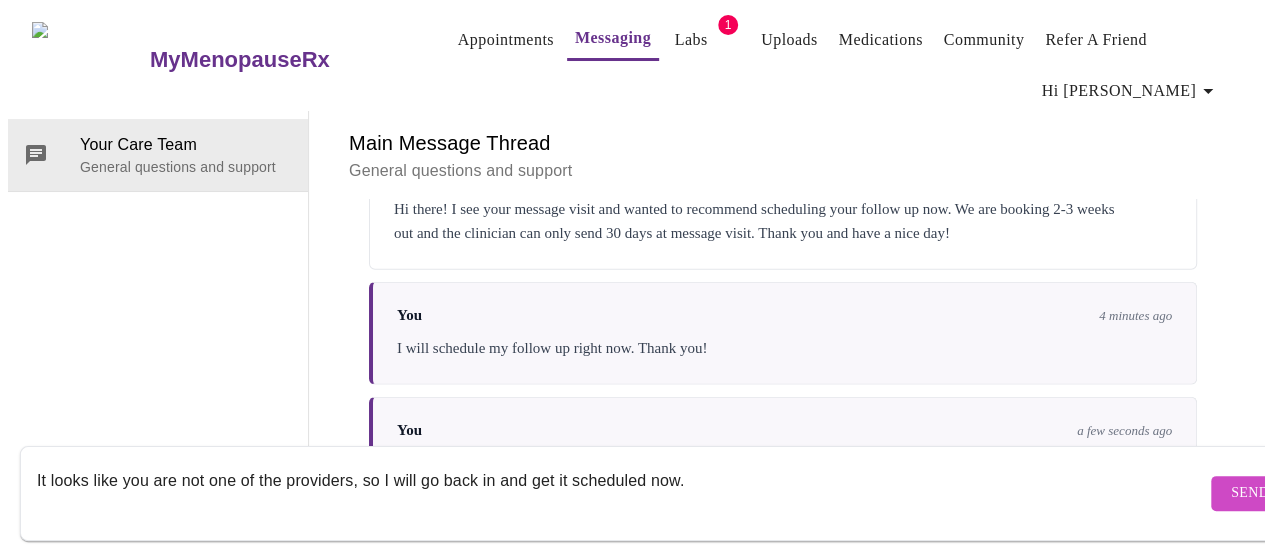 type on "It looks like you are not one of the providers, so I will go back in and get it scheduled now." 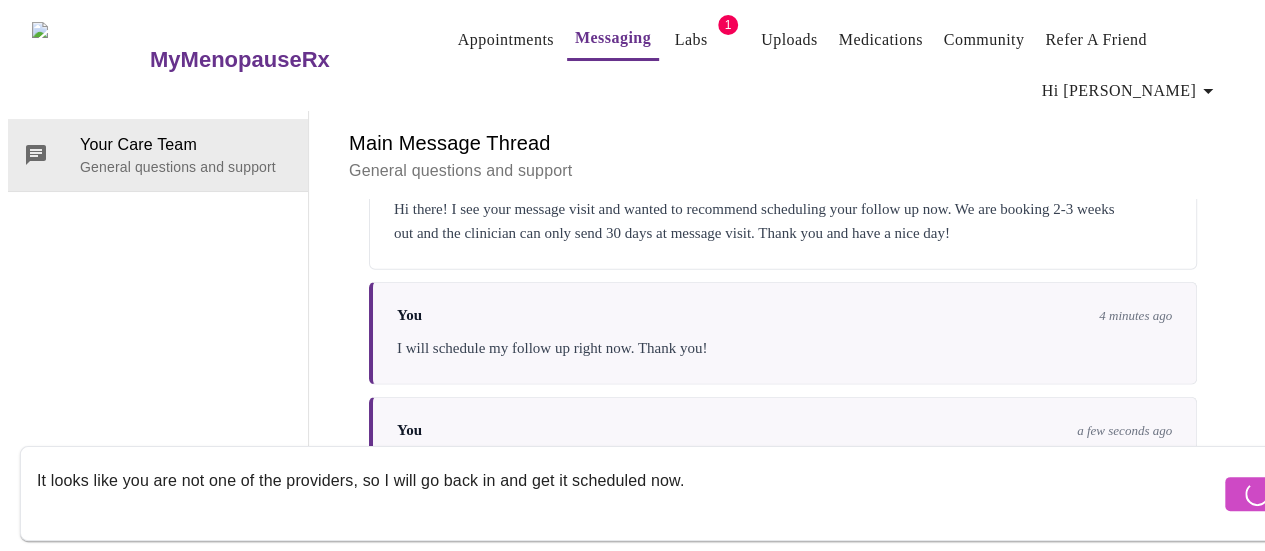type 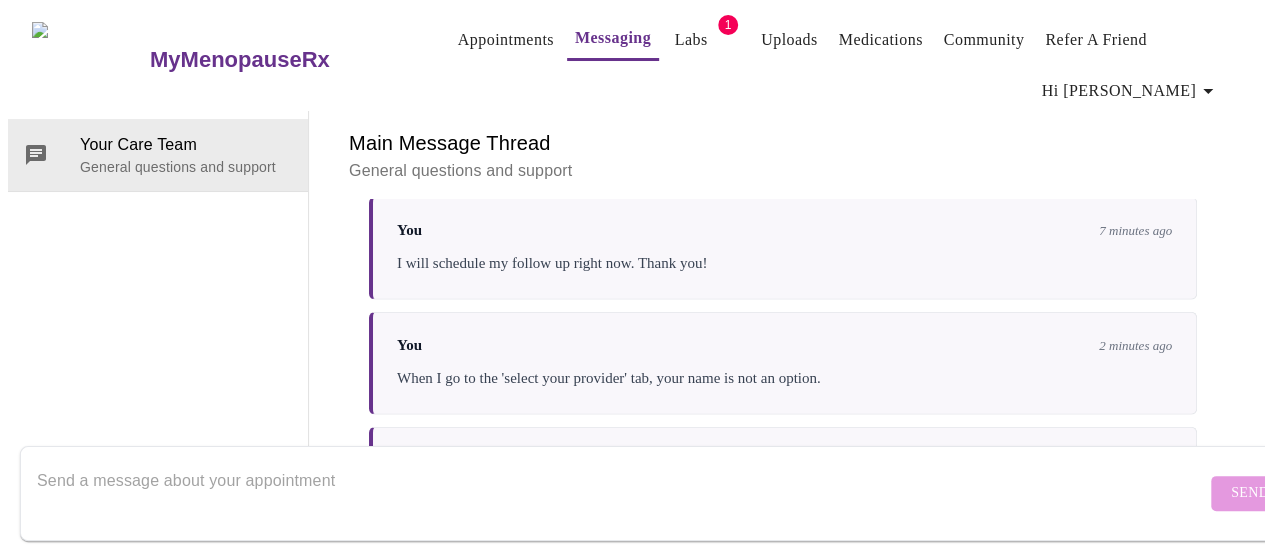 scroll, scrollTop: 2861, scrollLeft: 0, axis: vertical 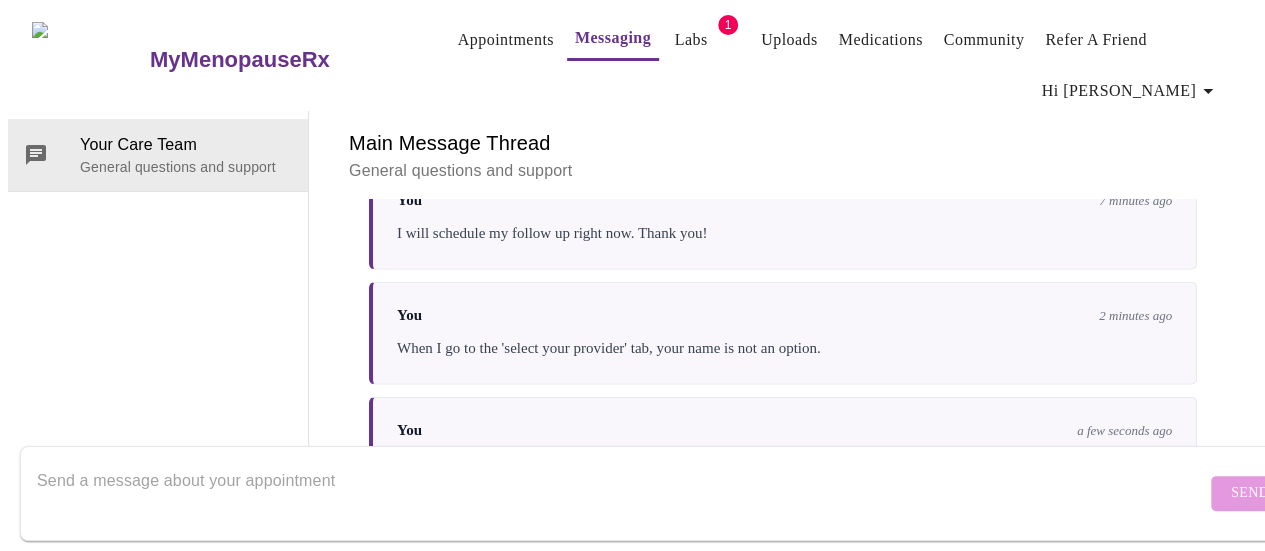 click on "Appointments" at bounding box center [506, 40] 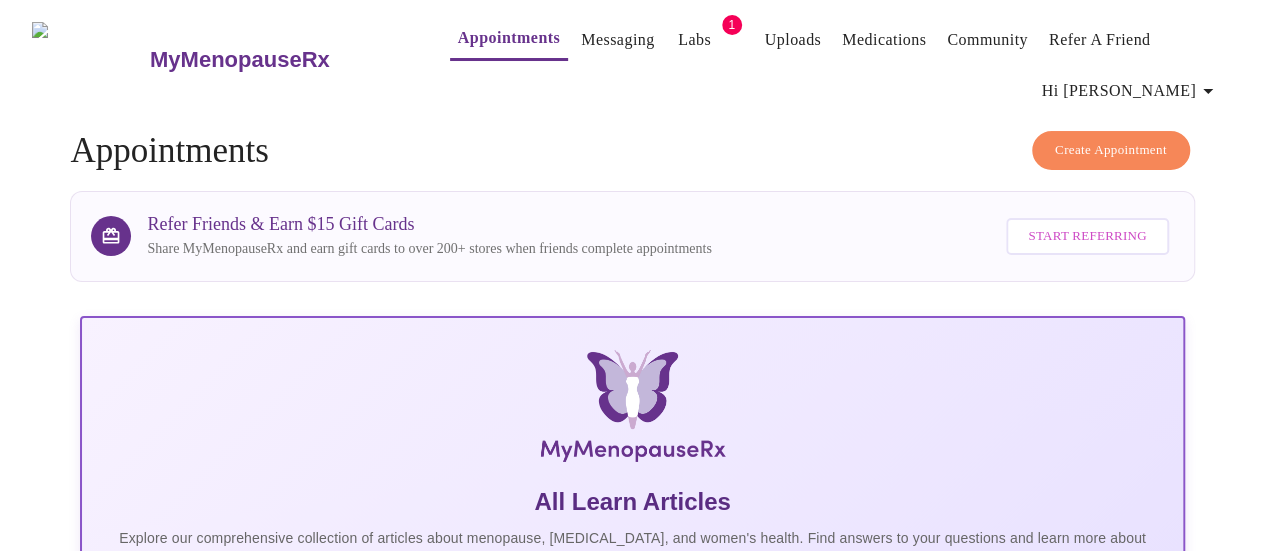 click on "Create Appointment" at bounding box center (1111, 150) 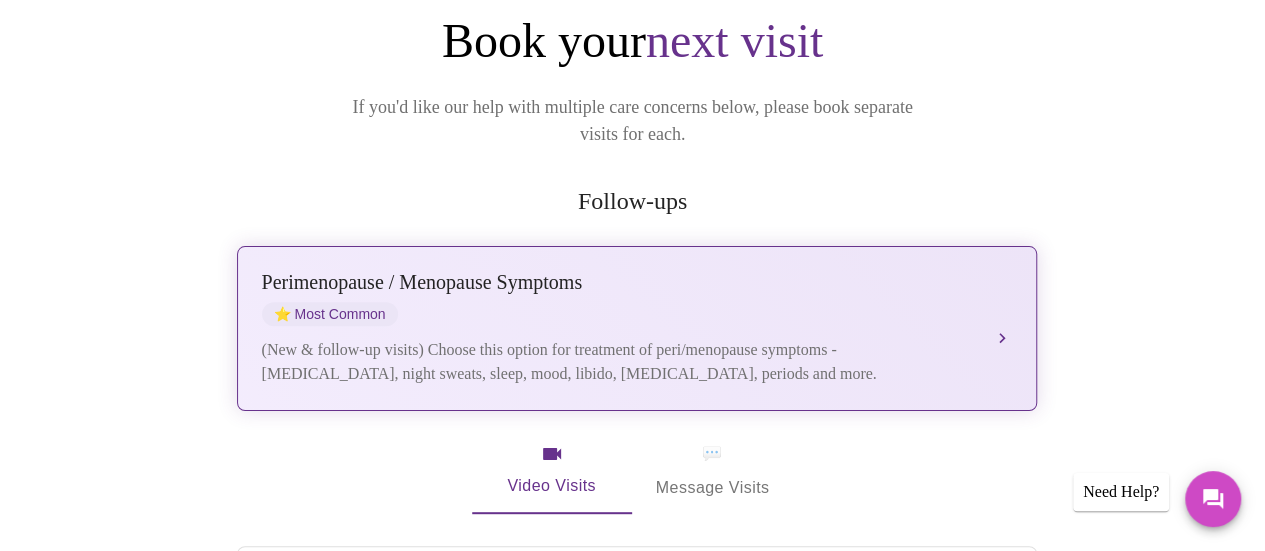 click on "Perimenopause / Menopause Symptoms  ⭐  Most Common" at bounding box center (617, 298) 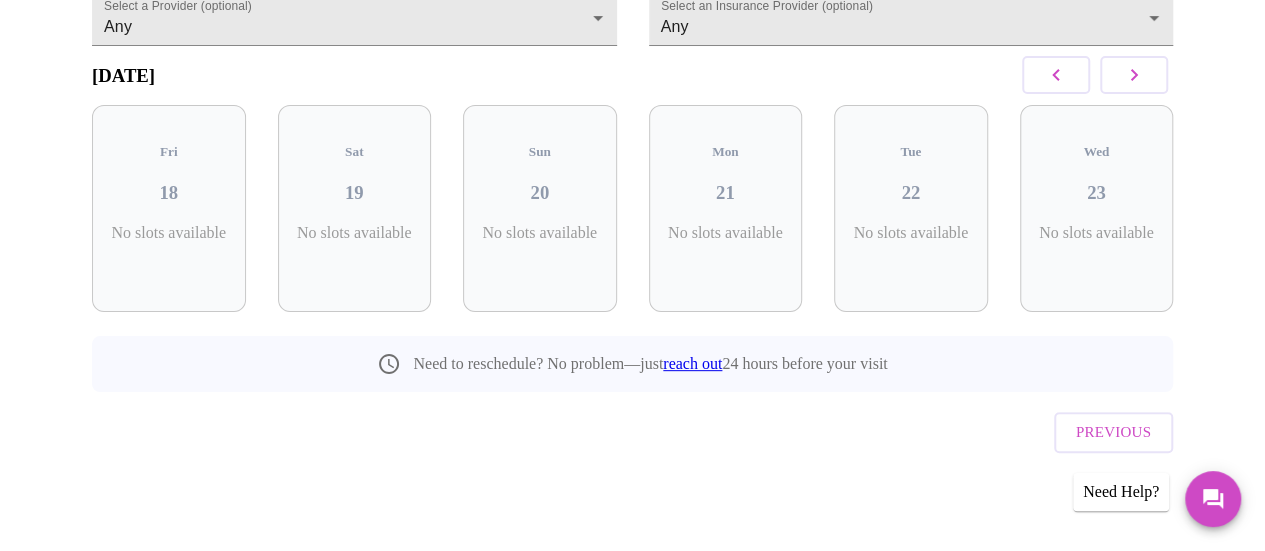 scroll, scrollTop: 228, scrollLeft: 0, axis: vertical 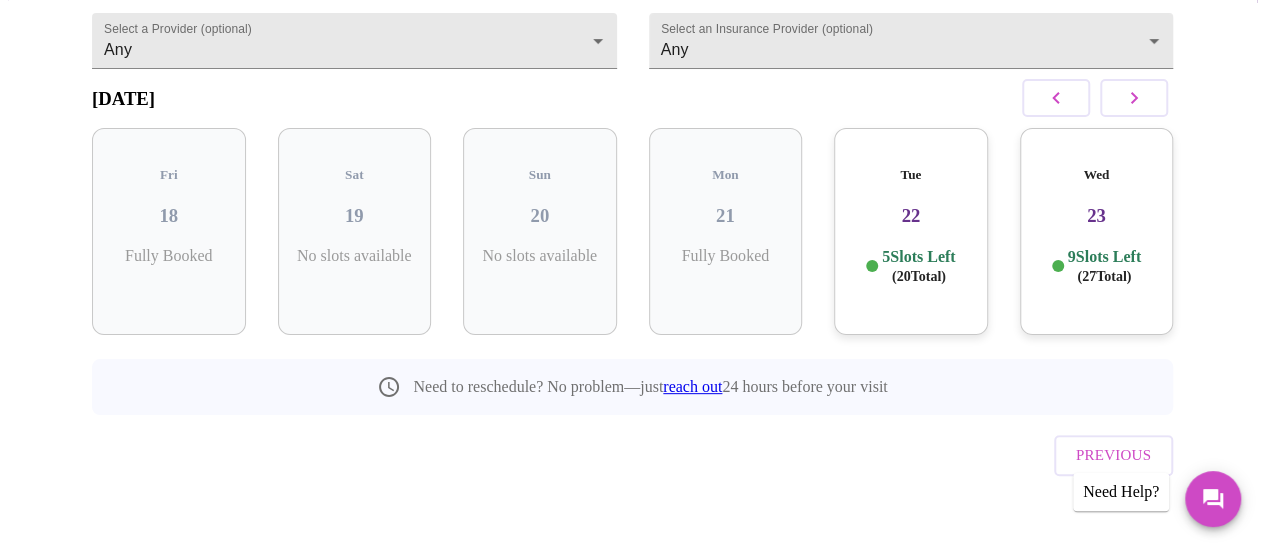 click on "22" at bounding box center (911, 216) 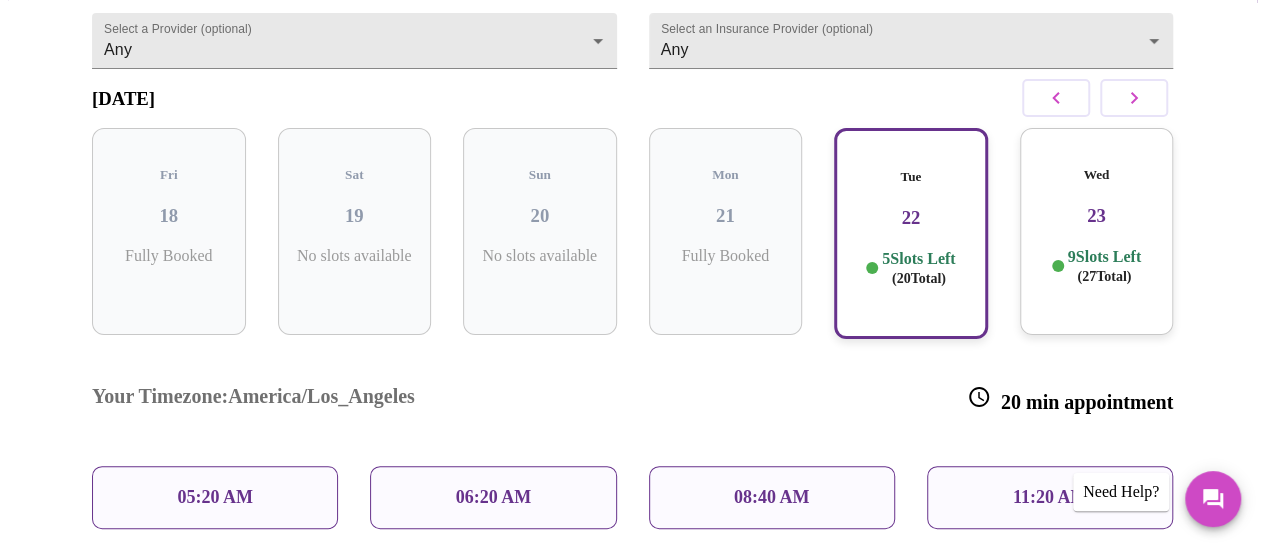 scroll, scrollTop: 0, scrollLeft: 0, axis: both 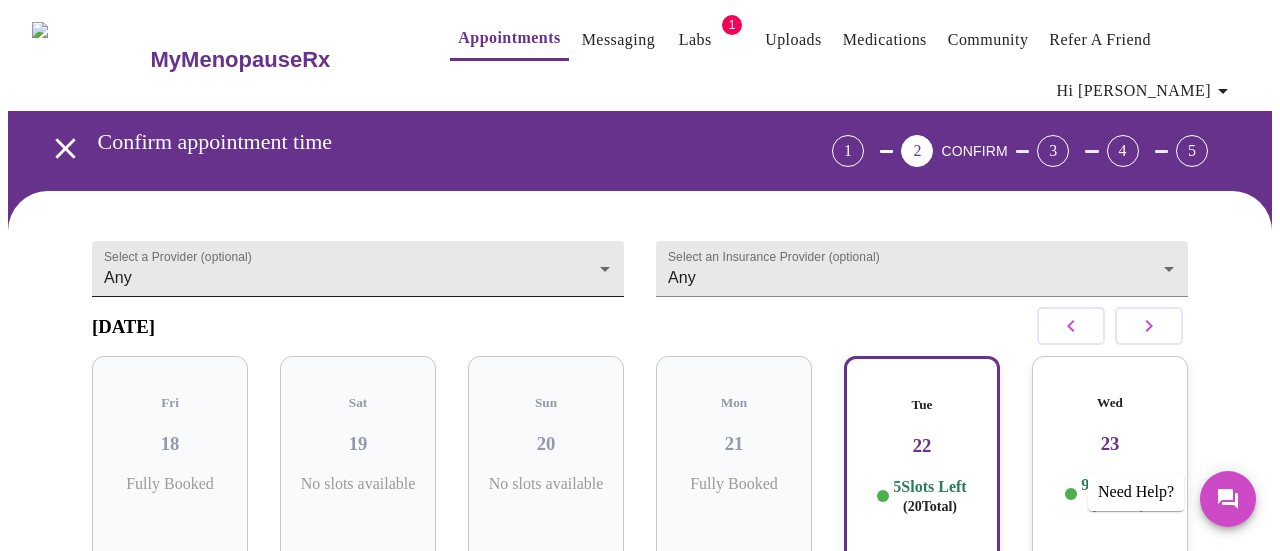 click on "MyMenopauseRx Appointments Messaging Labs 1 Uploads Medications Community Refer a Friend Hi Kelly   Confirm appointment time 1 2 CONFIRM 3 4 5 Select a Provider (optional) Any Any Select an Insurance Provider (optional) Any Any July 2025 Fri 18 Fully Booked Sat 19 No slots available Sun 20 No slots available Mon 21 Fully Booked Tue 22 5  Slots Left ( 20  Total) Wed 23 9  Slots Left ( 27  Total) Your Timezone:  America/Los_Angeles 20 min appointment 05:20 AM 06:20 AM 08:40 AM 11:20 AM 02:00 PM Need to reschedule? No problem—just  reach out  24 hours before your visit Previous Need Help? Settings Billing Invoices Log out" at bounding box center (640, 550) 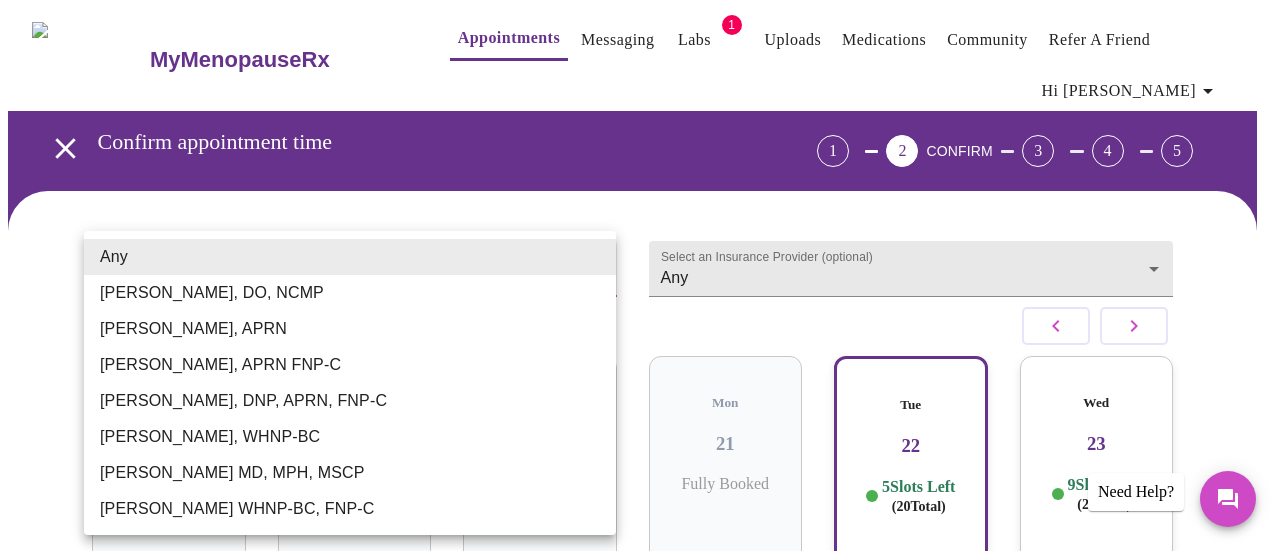 click on "Vadim Gelman MD, MPH, MSCP" at bounding box center (350, 473) 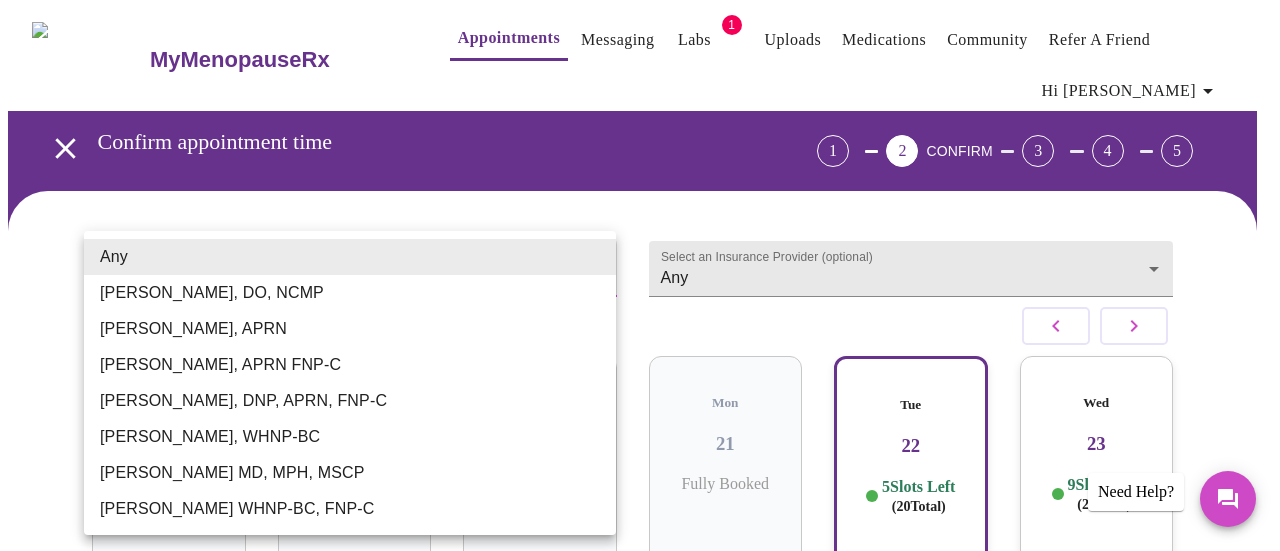 type on "Vadim Gelman MD, MPH, MSCP" 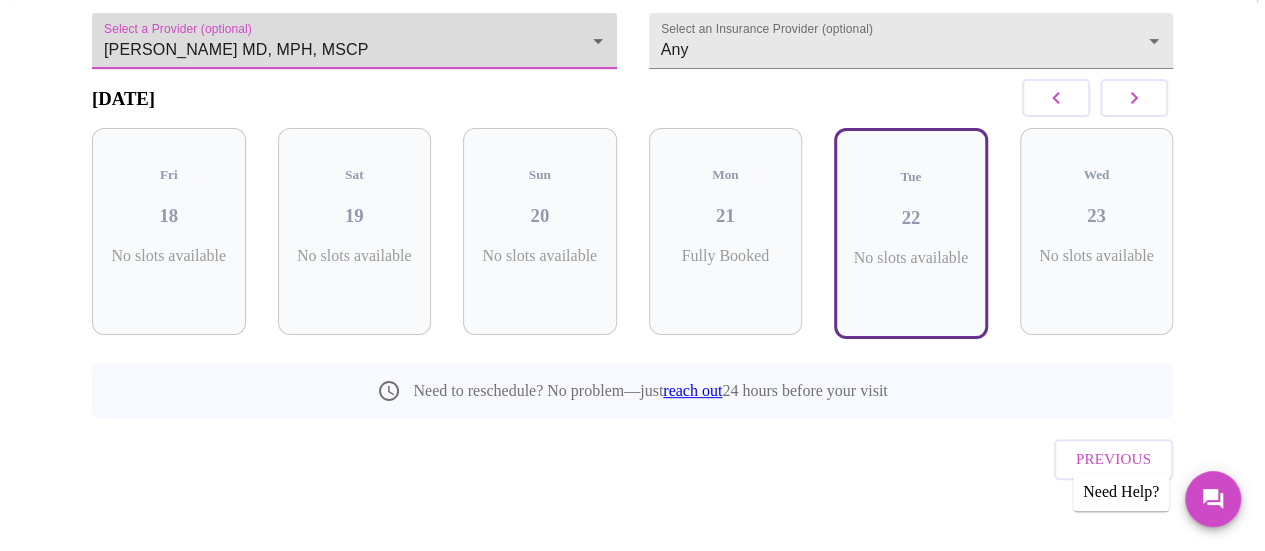 scroll, scrollTop: 0, scrollLeft: 0, axis: both 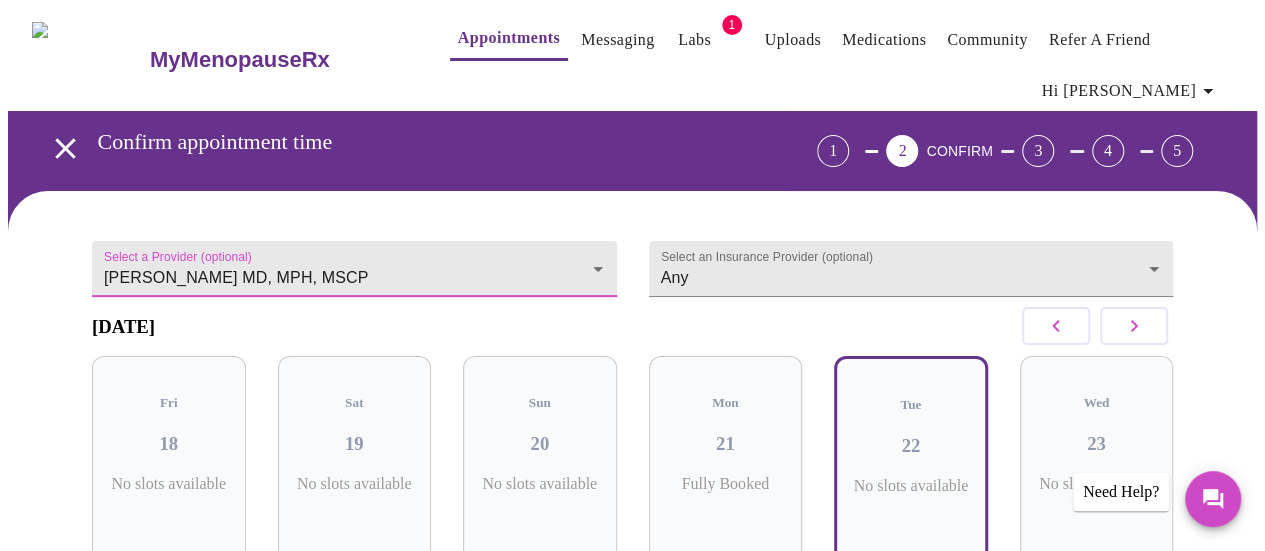 click 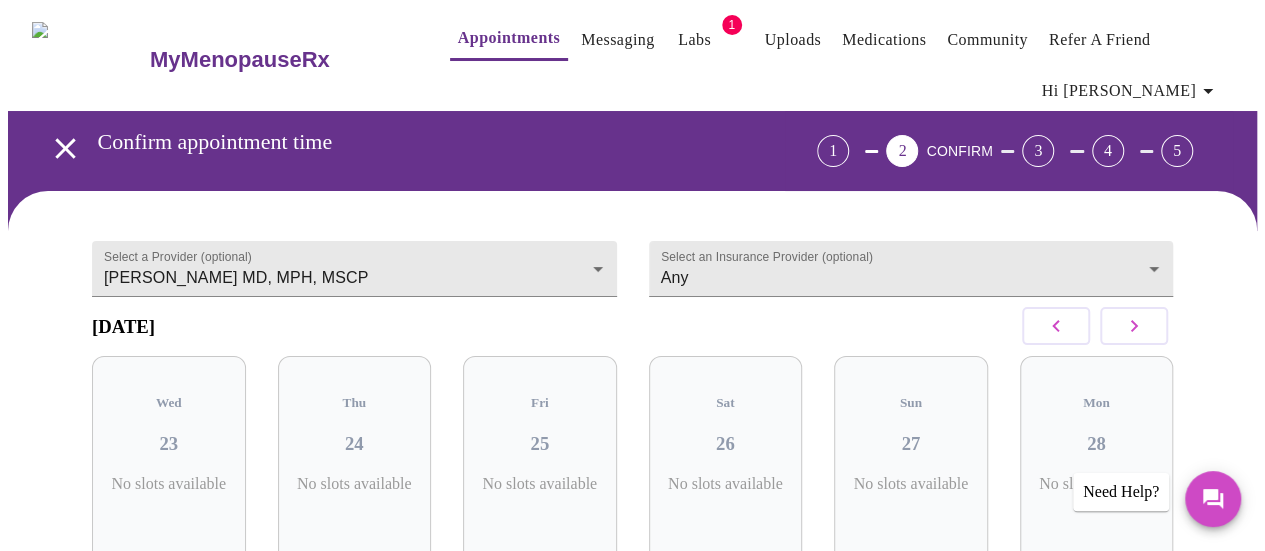 click 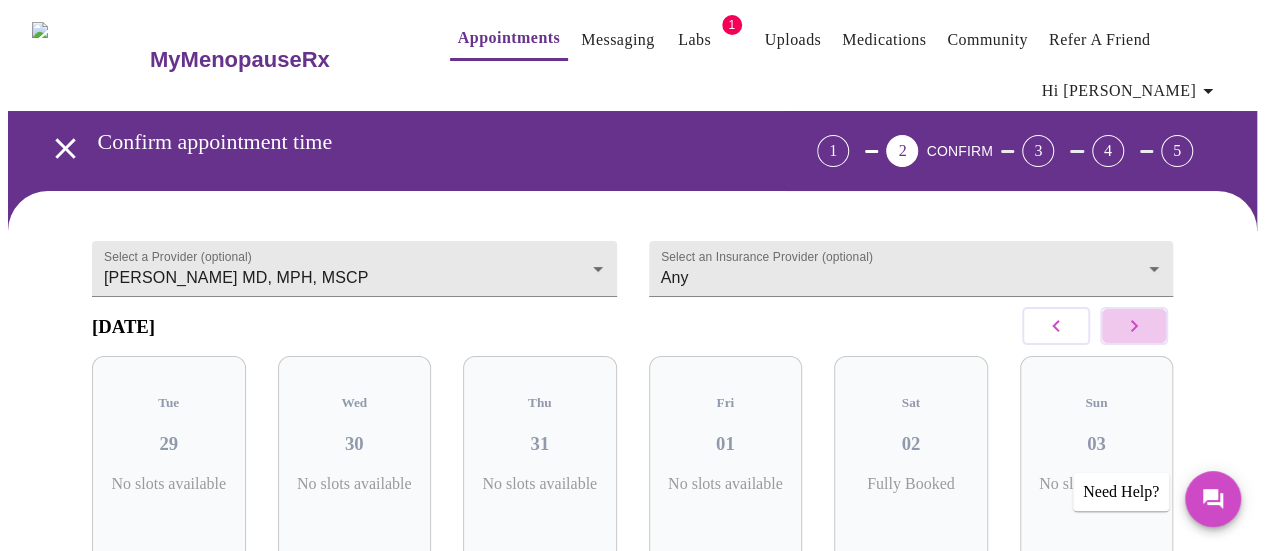 click 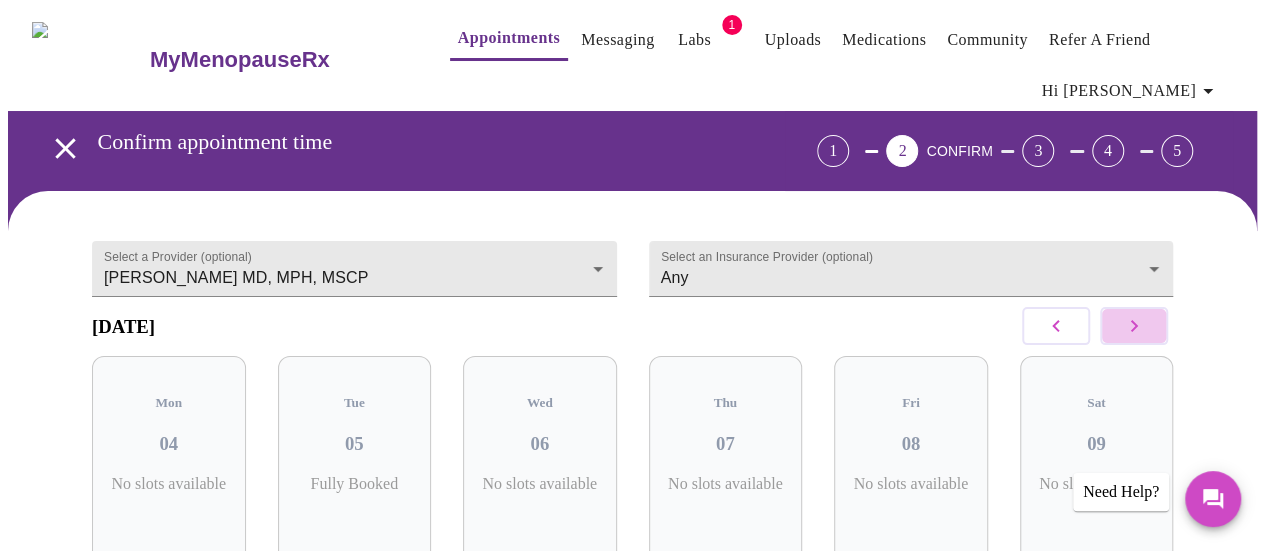click 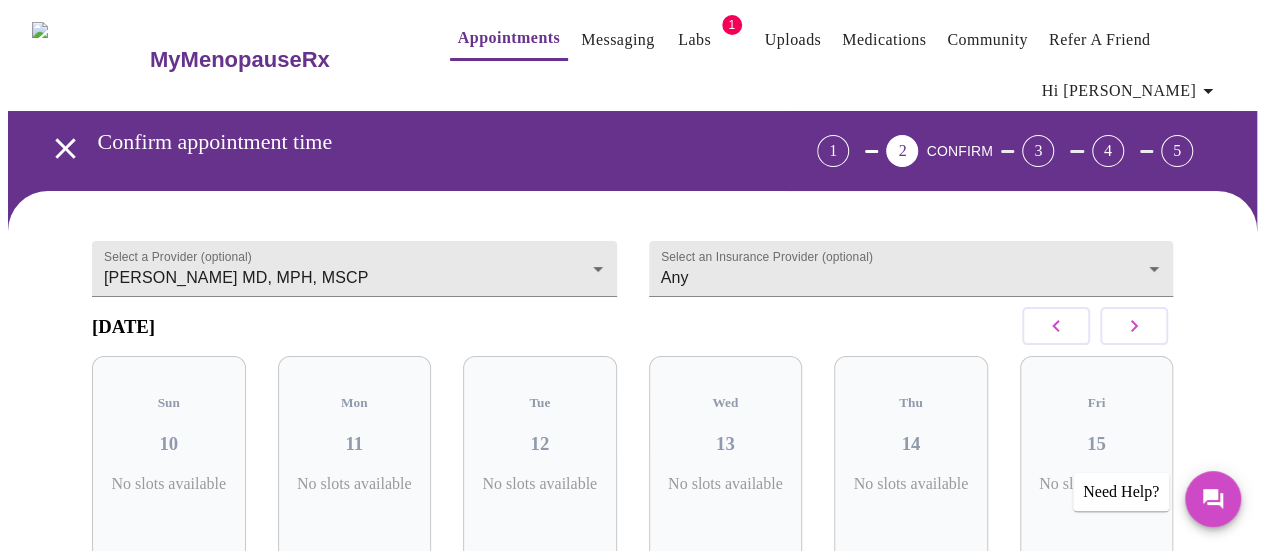 click 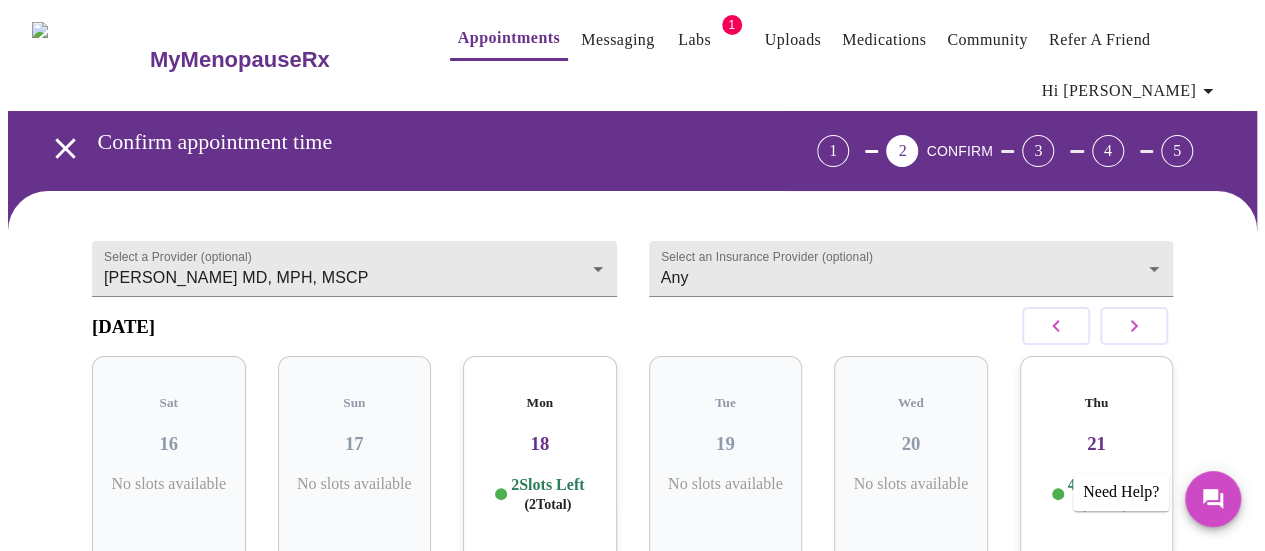 click 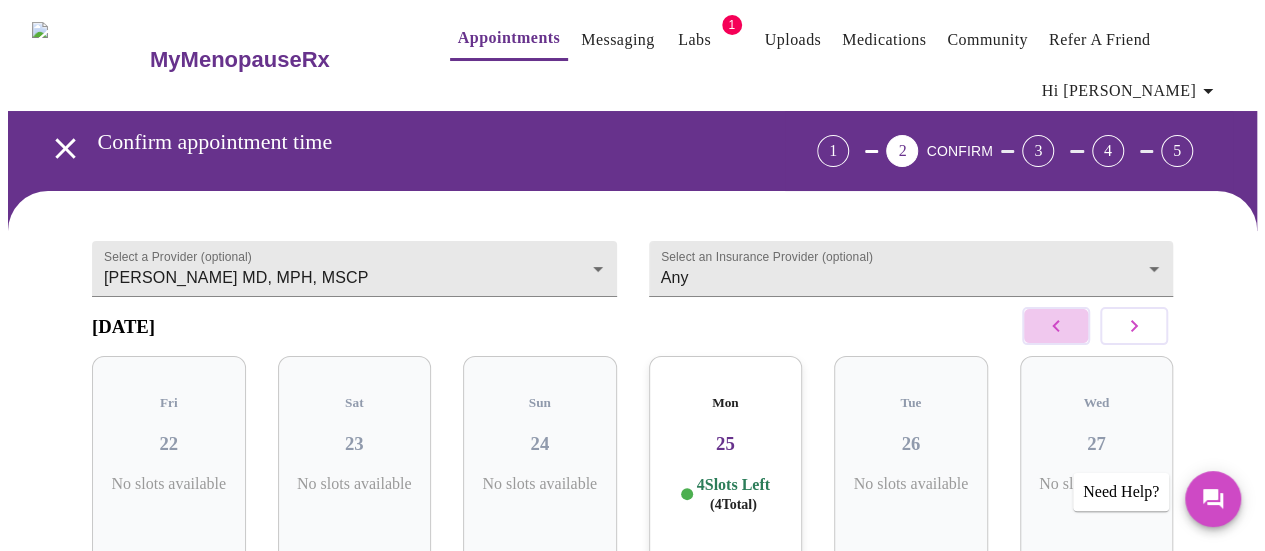 click 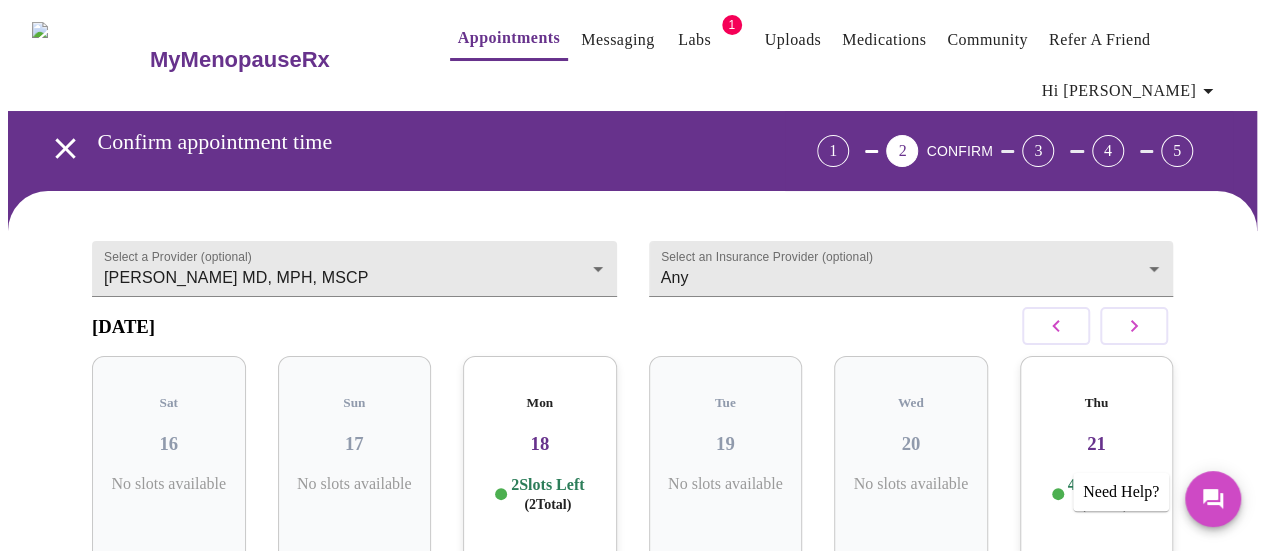 click on "18" at bounding box center (540, 444) 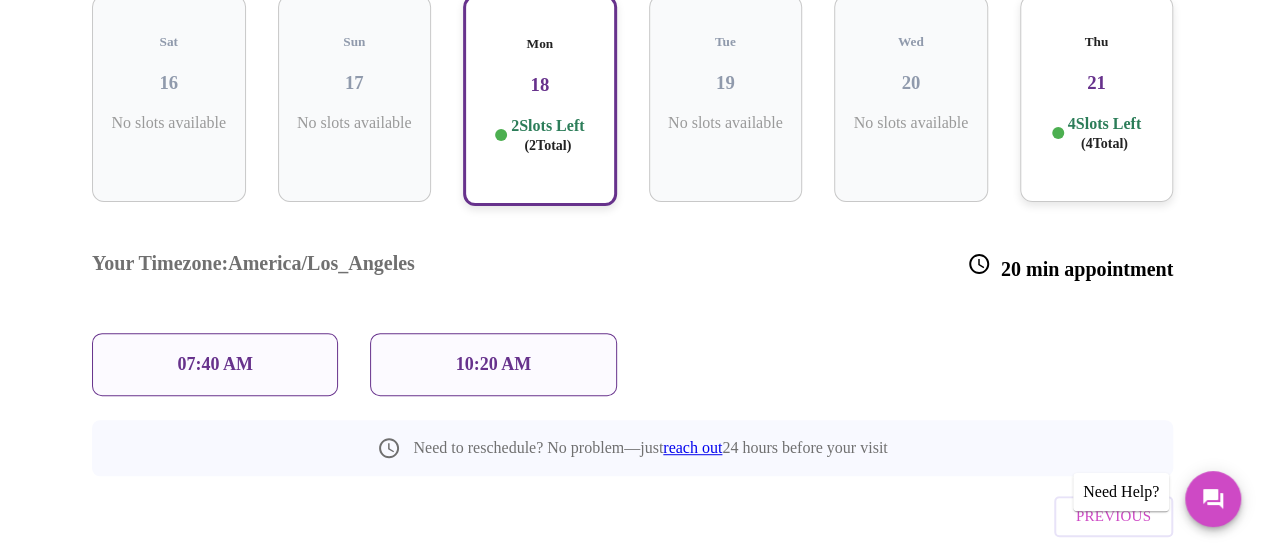 scroll, scrollTop: 141, scrollLeft: 0, axis: vertical 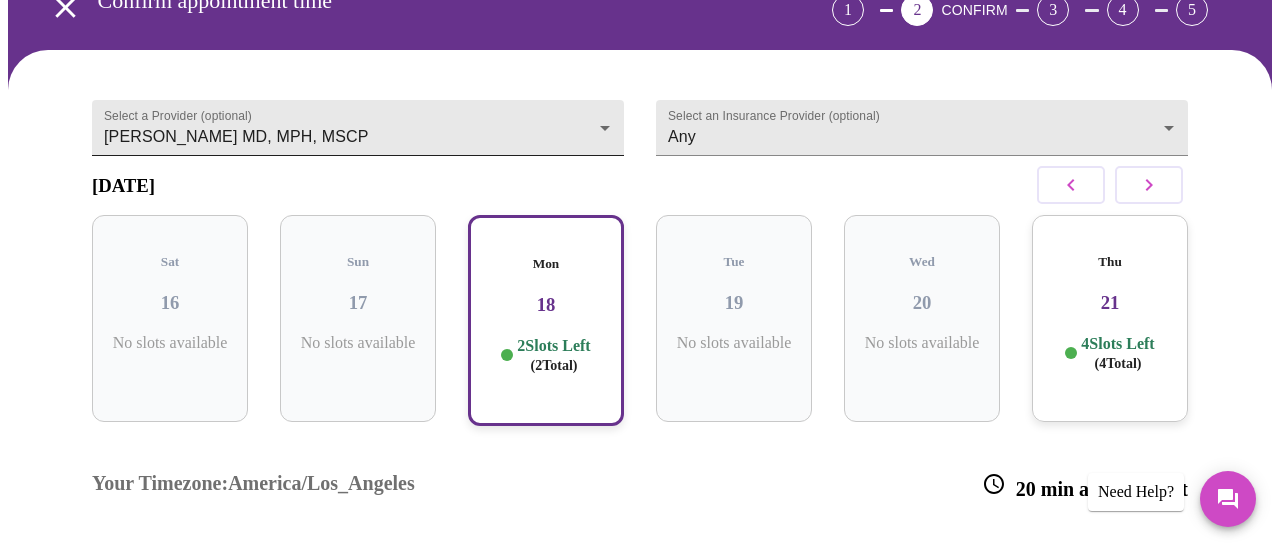 click on "MyMenopauseRx Appointments Messaging Labs 1 Uploads Medications Community Refer a Friend Hi Kelly   Confirm appointment time 1 2 CONFIRM 3 4 5 Select a Provider (optional) Vadim Gelman MD, MPH, MSCP Vadim Gelman MD, MPH, MSCP Select an Insurance Provider (optional) Any Any August 2025 Sat 16 No slots available Sun 17 No slots available Mon 18 2  Slots Left ( 2  Total) Tue 19 No slots available Wed 20 No slots available Thu 21 4  Slots Left ( 4  Total) Your Timezone:  America/Los_Angeles 20 min appointment 07:40 AM 10:20 AM Need to reschedule? No problem—just  reach out  24 hours before your visit Previous Need Help? Settings Billing Invoices Log out" at bounding box center [640, 362] 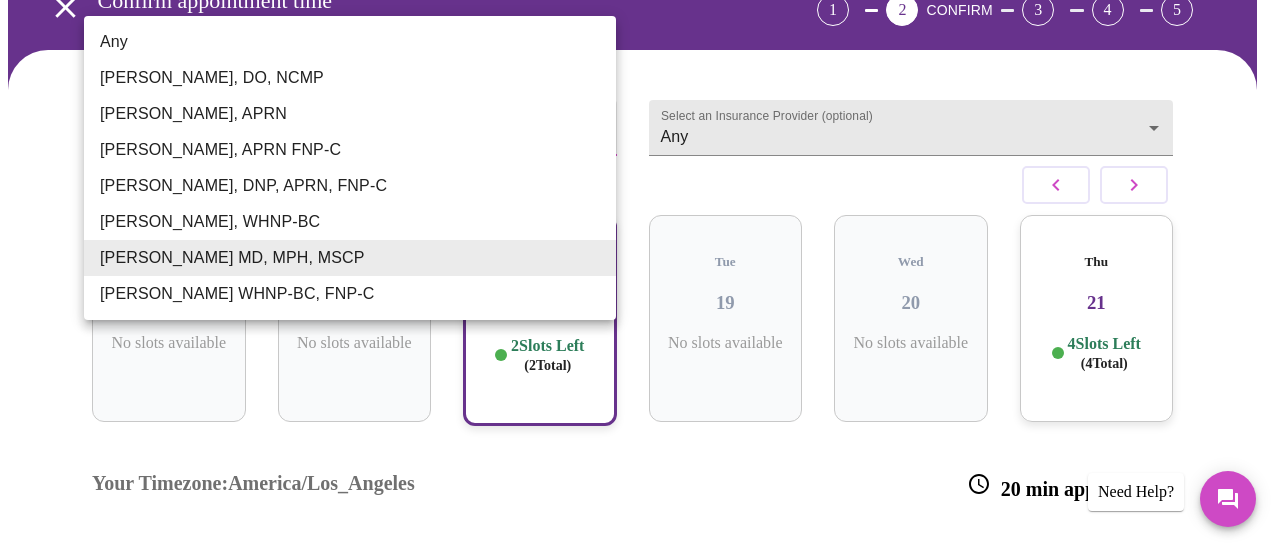 click at bounding box center (640, 275) 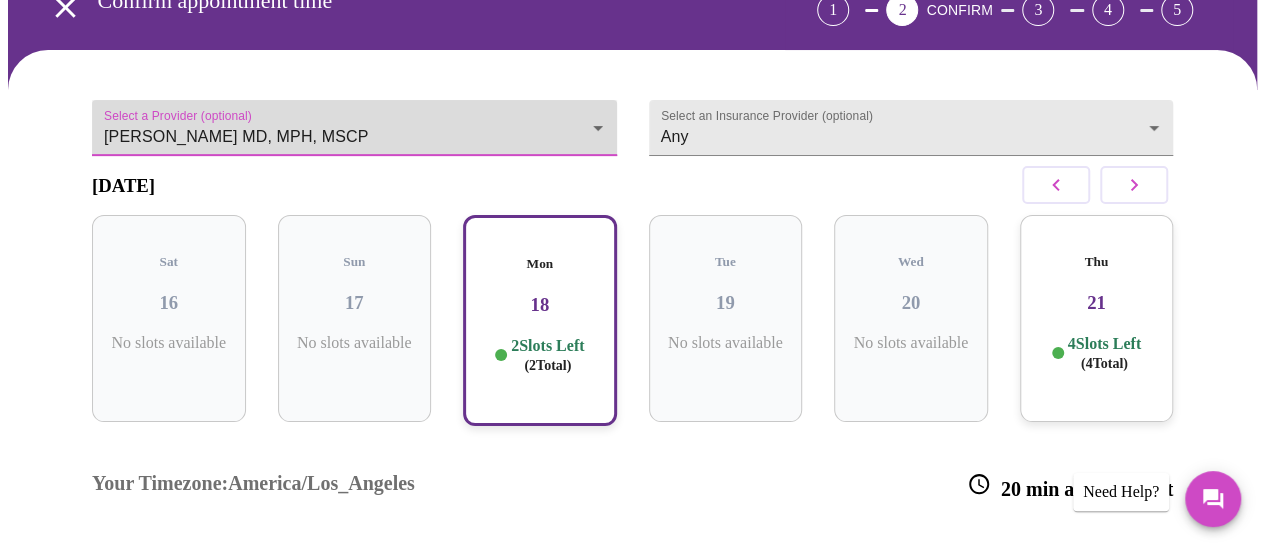 scroll, scrollTop: 0, scrollLeft: 0, axis: both 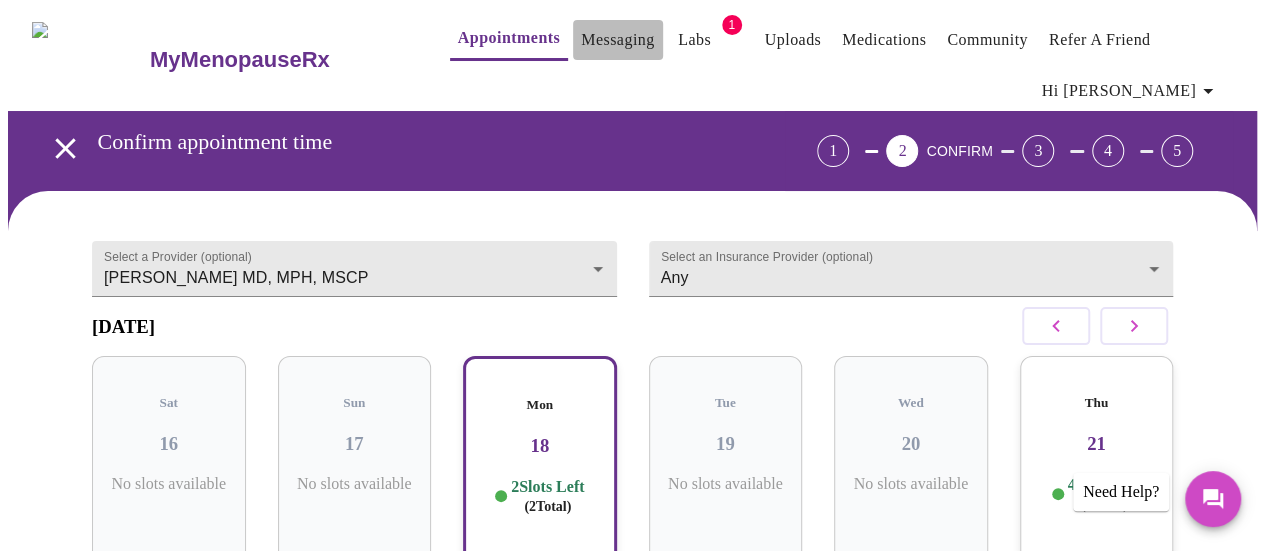 click on "Messaging" at bounding box center [617, 40] 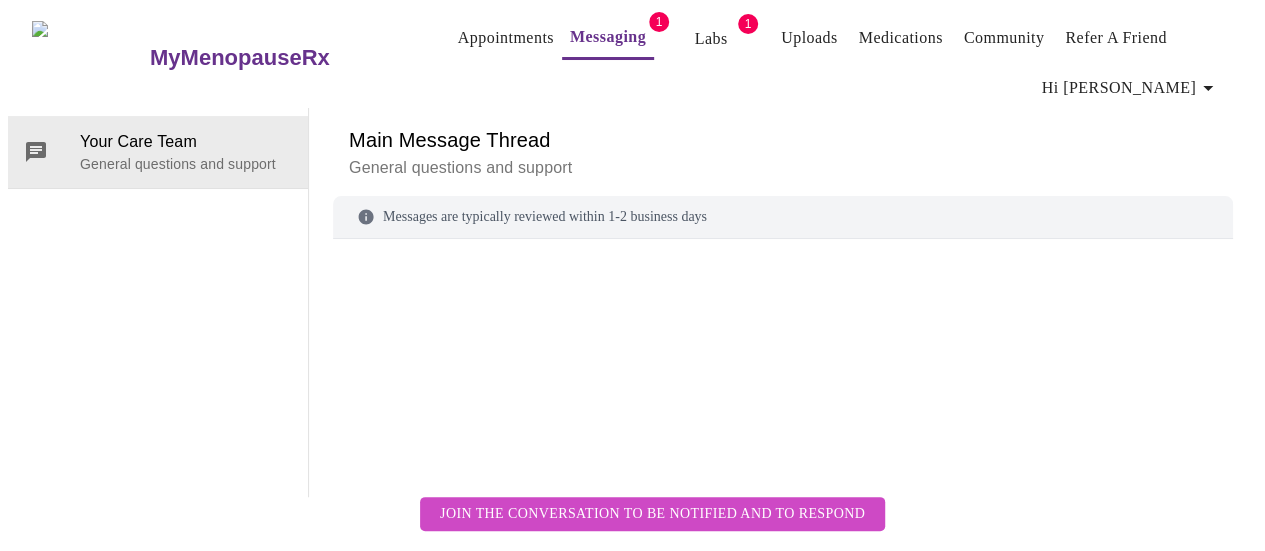 scroll, scrollTop: 100, scrollLeft: 0, axis: vertical 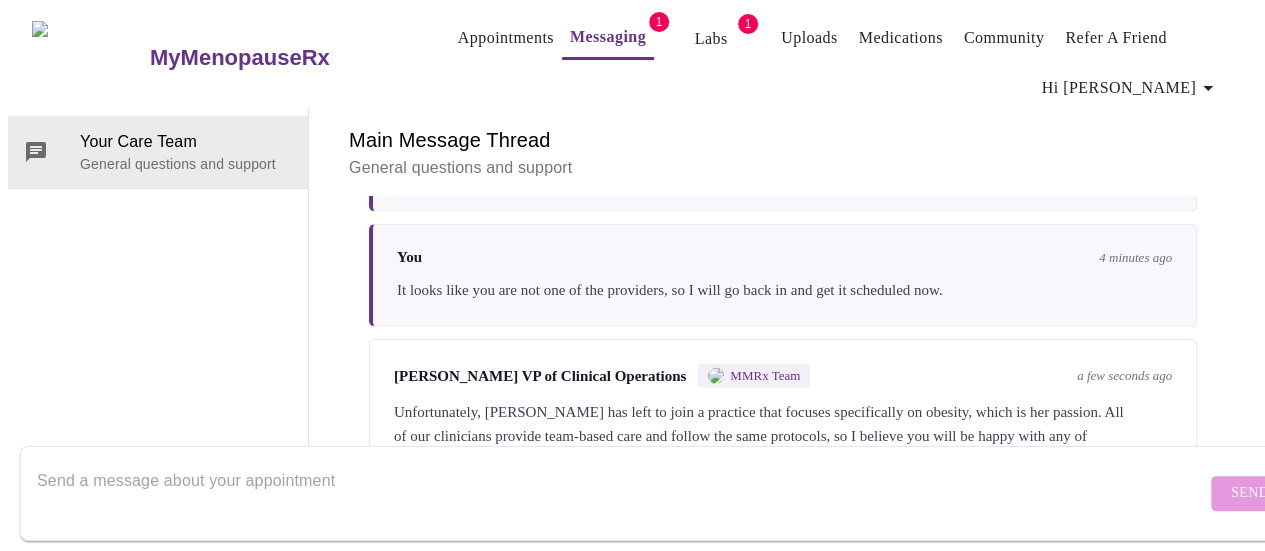 click on "Appointments" at bounding box center (506, 38) 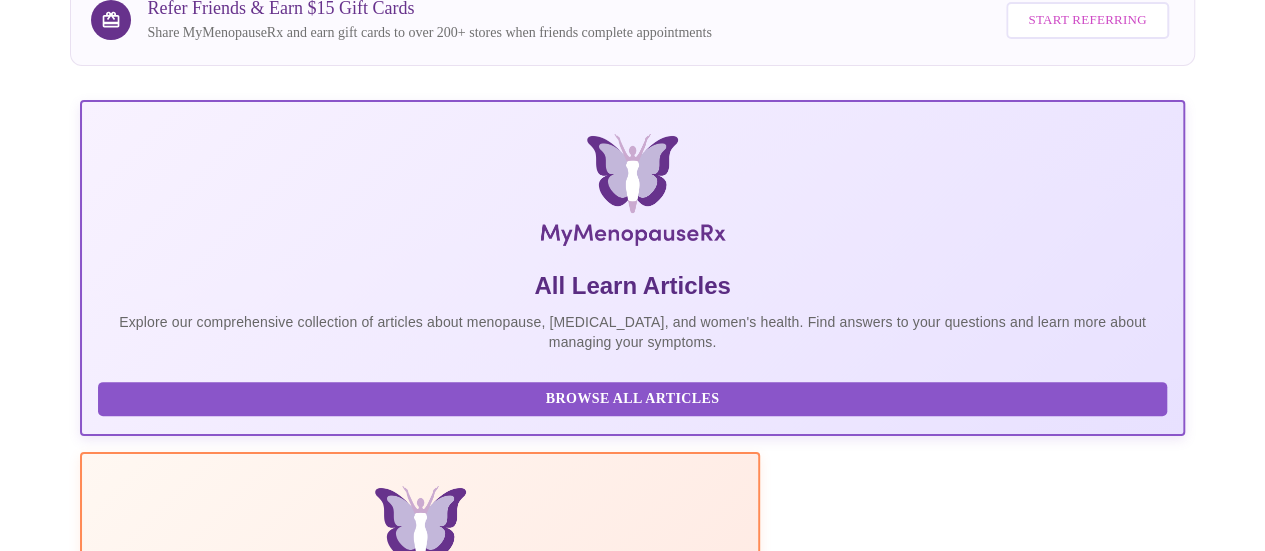 scroll, scrollTop: 219, scrollLeft: 0, axis: vertical 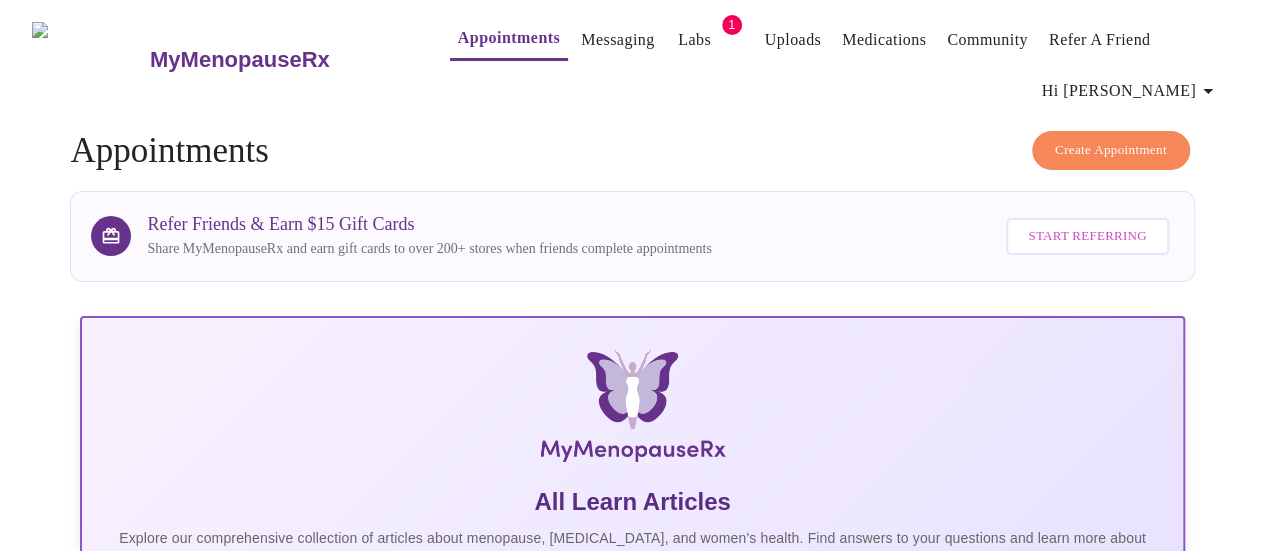 click on "Create Appointment" at bounding box center [1111, 150] 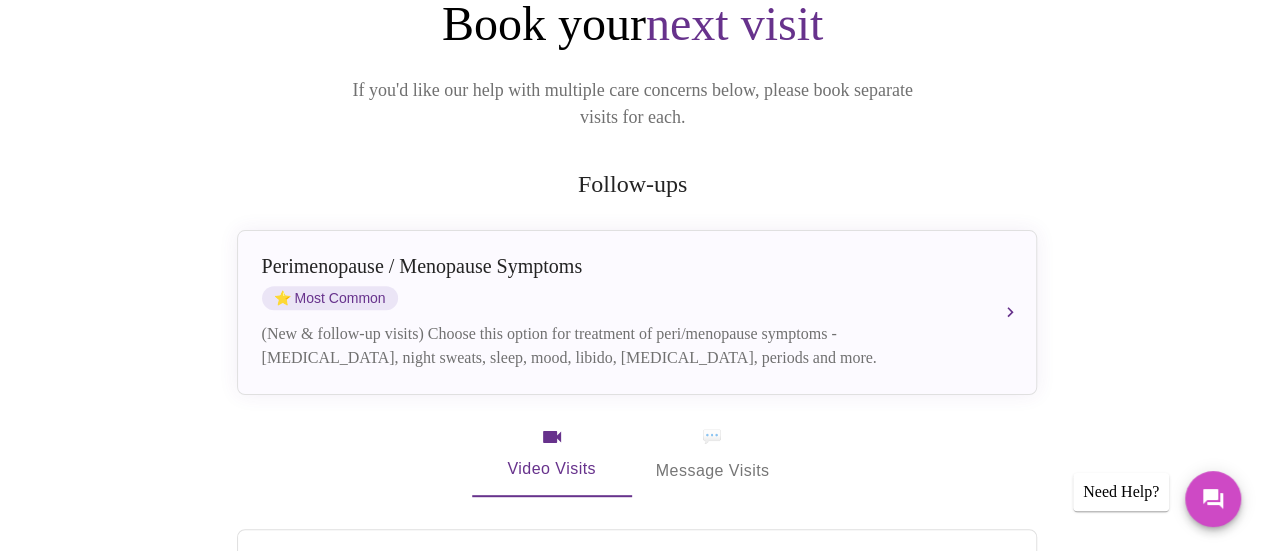 scroll, scrollTop: 269, scrollLeft: 0, axis: vertical 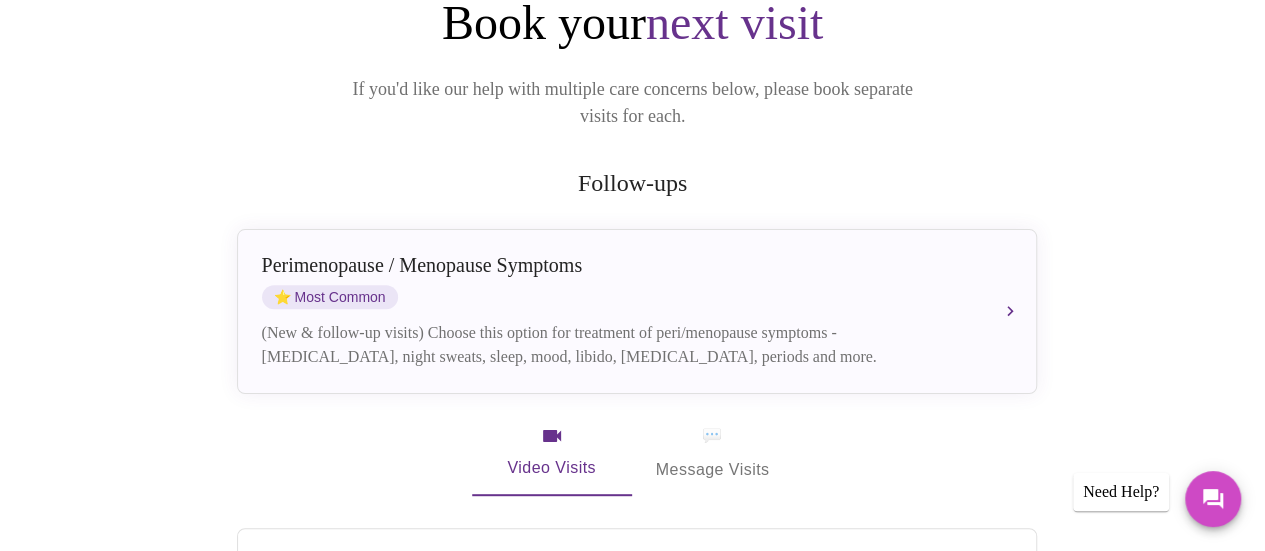click on "Perimenopause / Menopause Symptoms" at bounding box center [617, 265] 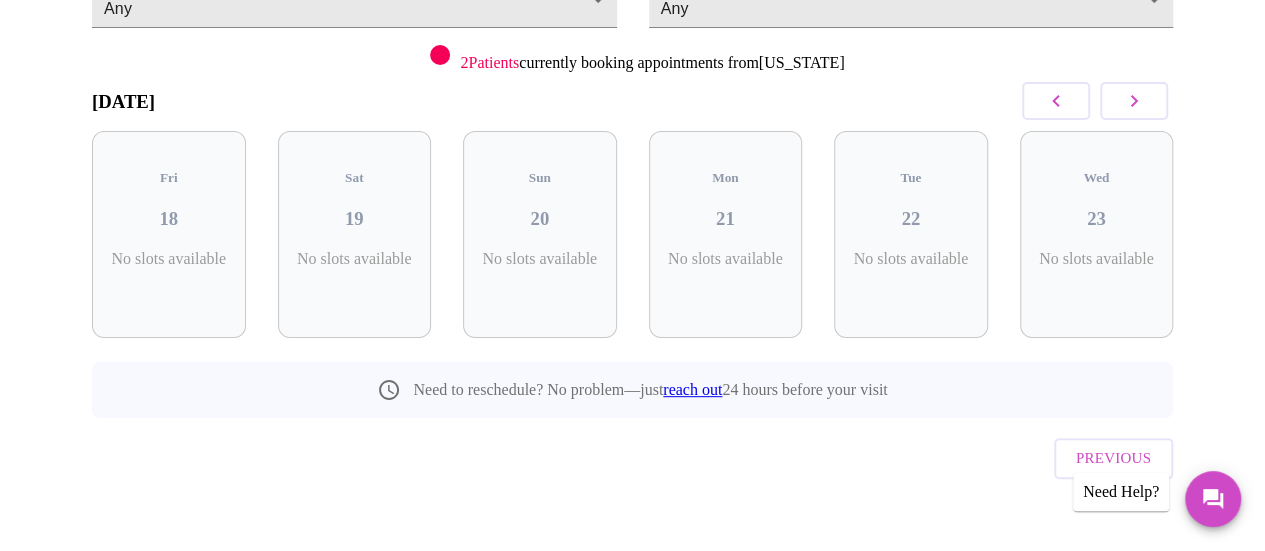 scroll, scrollTop: 262, scrollLeft: 0, axis: vertical 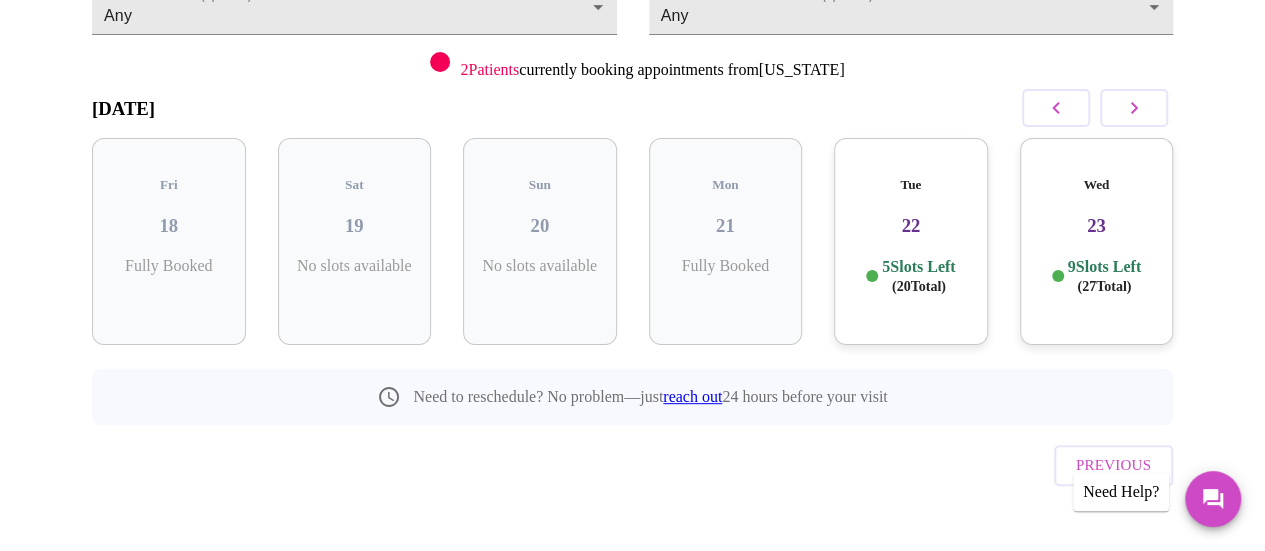 click on "Tue 22 5  Slots Left ( 20  Total)" at bounding box center (911, 241) 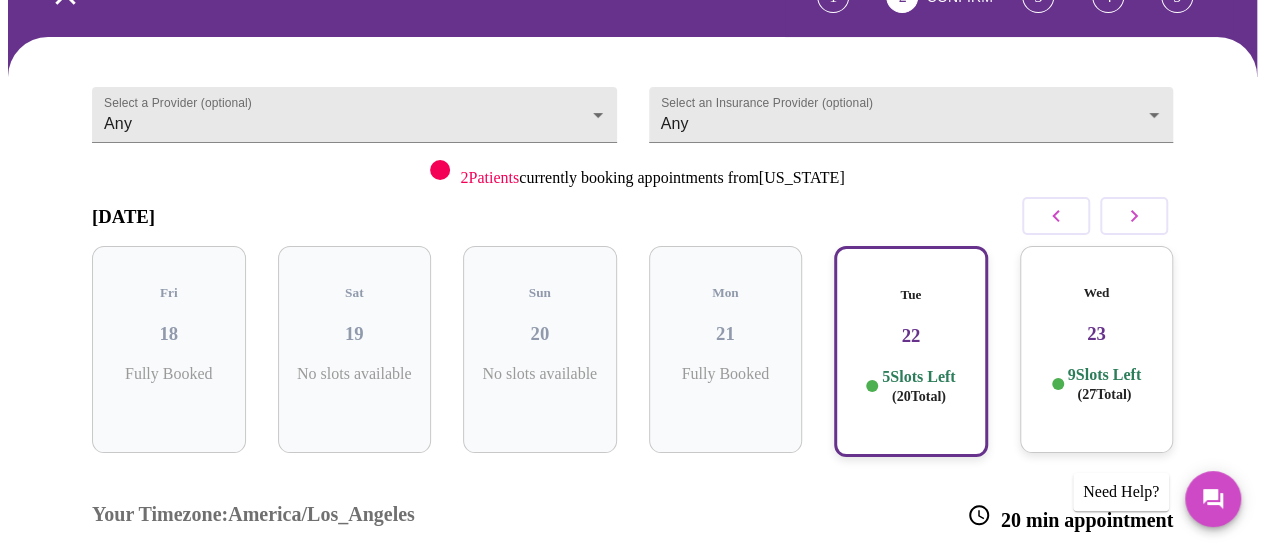 scroll, scrollTop: 149, scrollLeft: 0, axis: vertical 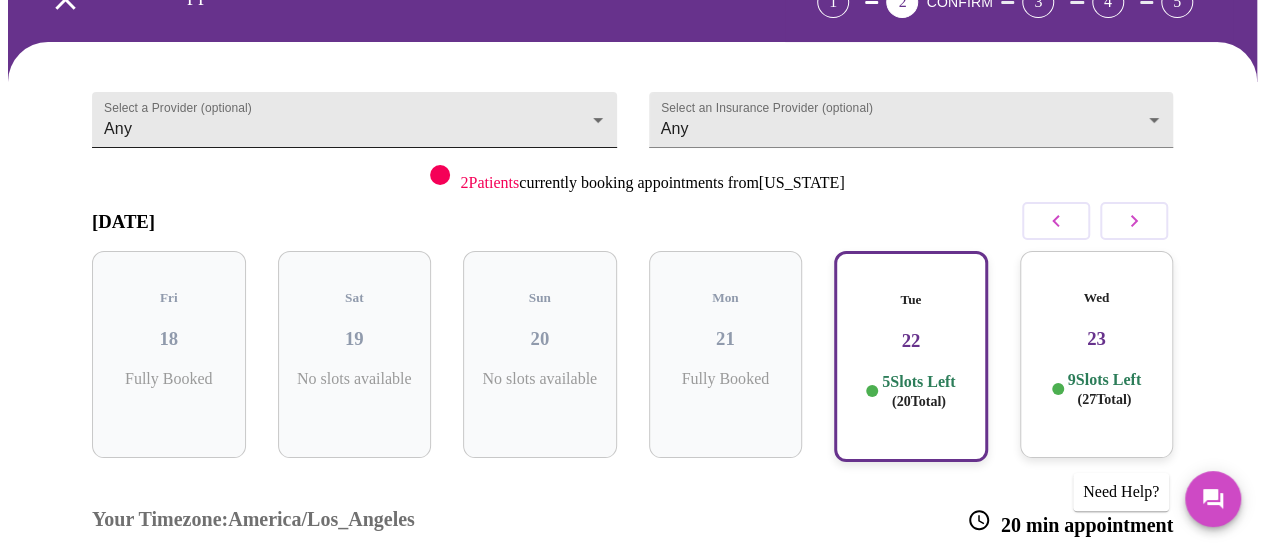 click on "MyMenopauseRx Appointments Messaging Labs 1 Uploads Medications Community Refer a Friend Hi Kelly   Confirm appointment time 1 2 CONFIRM 3 4 5 Select a Provider (optional) Any Any Select an Insurance Provider (optional) Any Any 2  Patients  currently booking appointments from  Washington July 2025 Fri 18 Fully Booked Sat 19 No slots available Sun 20 No slots available Mon 21 Fully Booked Tue 22 5  Slots Left ( 20  Total) Wed 23 9  Slots Left ( 27  Total) Your Timezone:  America/Los_Angeles 20 min appointment 05:20 AM 06:20 AM 08:40 AM 11:20 AM 02:00 PM Need to reschedule? No problem—just  reach out  24 hours before your visit Previous Need Help? Settings Billing Invoices Log out" at bounding box center (632, 423) 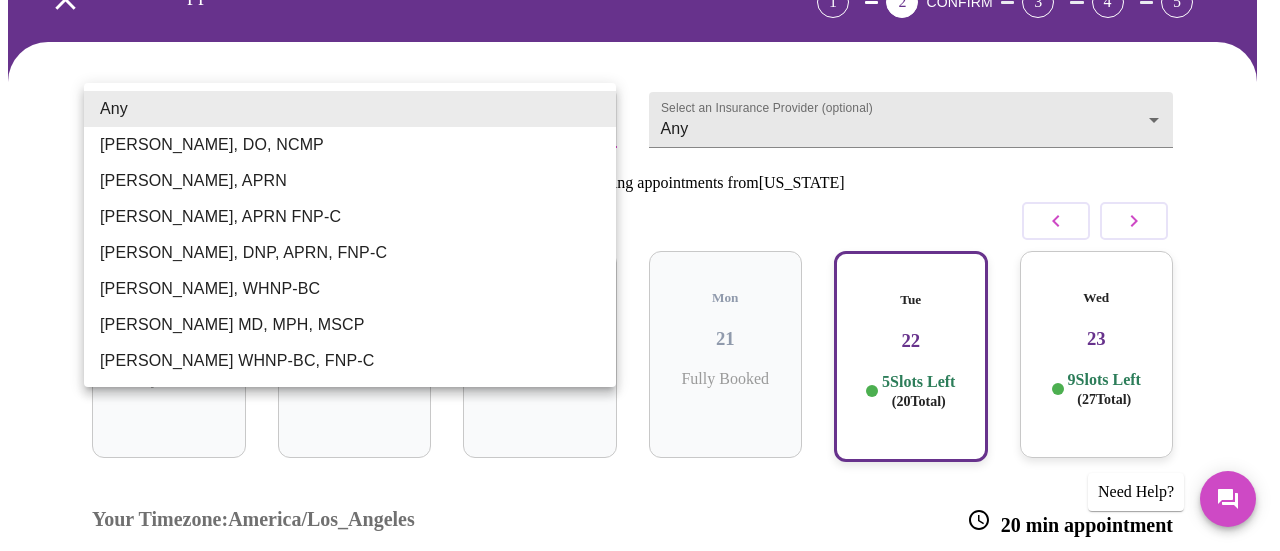 click on "Jenny Kowalczyk WHNP-BC, FNP-C" at bounding box center [350, 361] 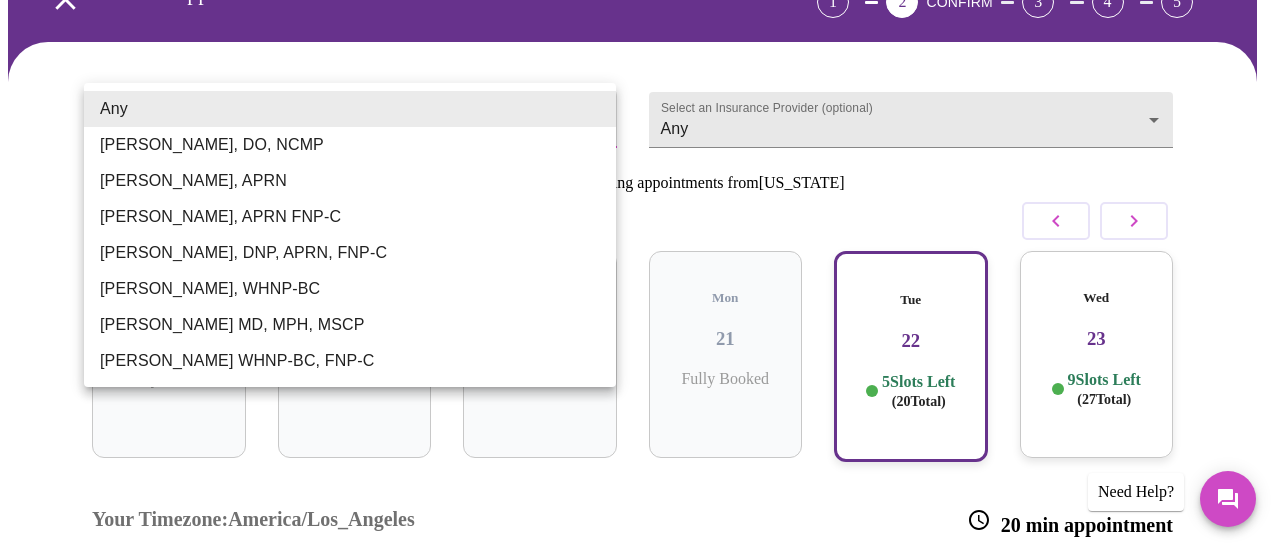 type on "Jenny Kowalczyk WHNP-BC, FNP-C" 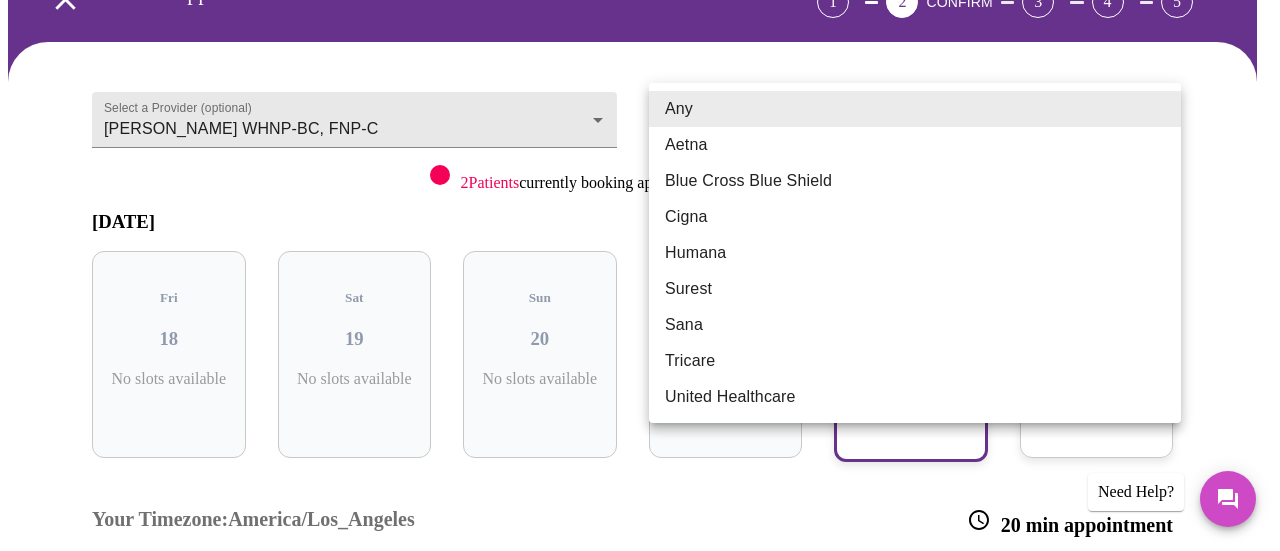 click on "MyMenopauseRx Appointments Messaging Labs 1 Uploads Medications Community Refer a Friend Hi Kelly   Confirm appointment time 1 2 CONFIRM 3 4 5 Select a Provider (optional) Jenny Kowalczyk WHNP-BC, FNP-C Jenny Kowalczyk WHNP-BC, FNP-C Select an Insurance Provider (optional) Any Any 2  Patients  currently booking appointments from  Washington July 2025 Fri 18 No slots available Sat 19 No slots available Sun 20 No slots available Mon 21 No slots available Tue 22 5  Slots Left ( 19  Total) Wed 23 9  Slots Left ( 27  Total) Your Timezone:  America/Los_Angeles 20 min appointment 05:20 AM 06:20 AM 08:40 AM 11:20 AM 02:00 PM Need to reschedule? No problem—just  reach out  24 hours before your visit Previous Need Help? Settings Billing Invoices Log out Any Aetna Blue Cross Blue Shield Cigna Humana Surest Sana Tricare United Healthcare" at bounding box center (640, 423) 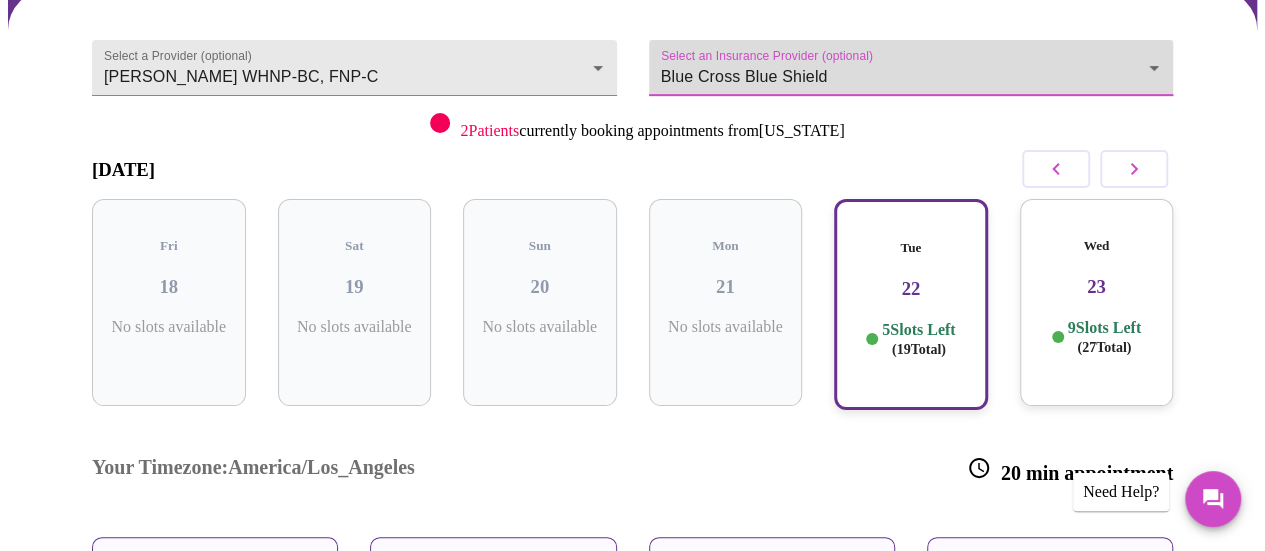 scroll, scrollTop: 204, scrollLeft: 0, axis: vertical 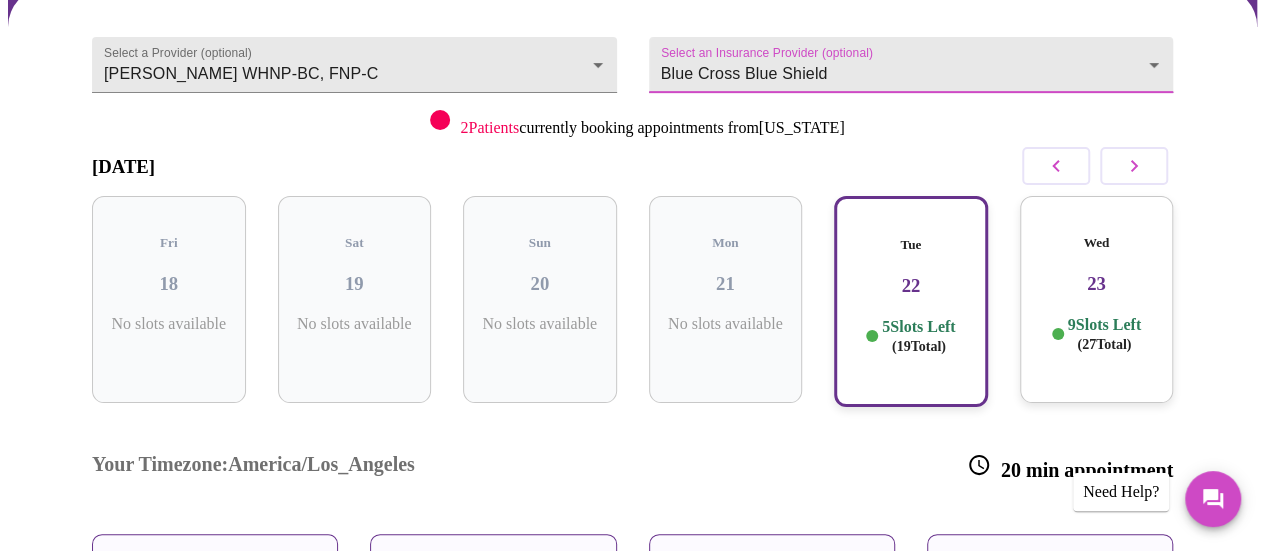 click on "July 2025" at bounding box center [632, 166] 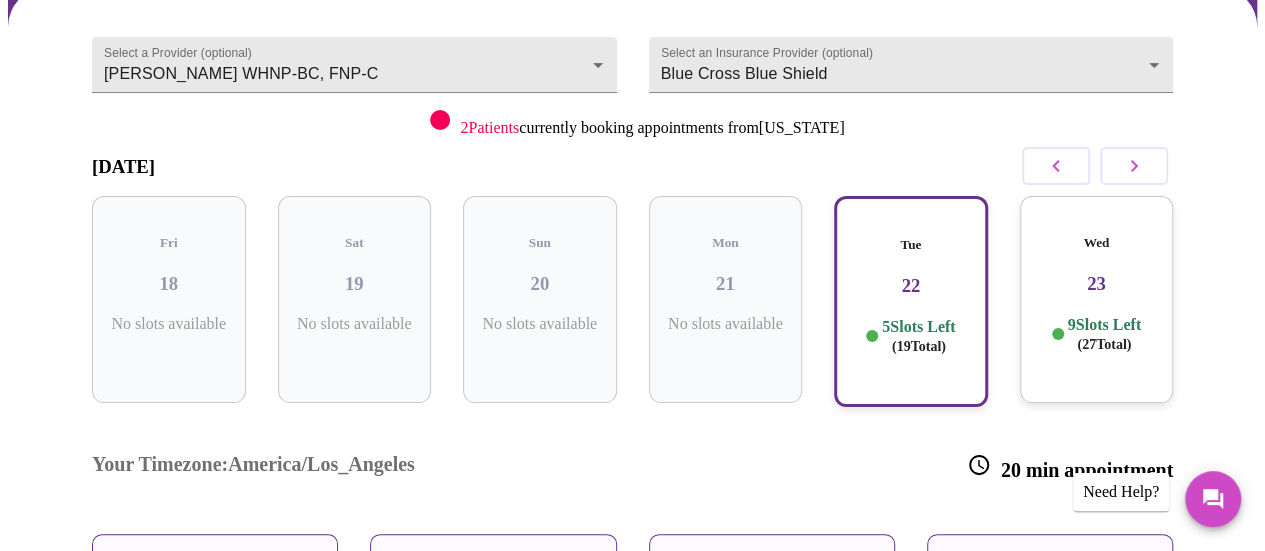 click on "22" at bounding box center (911, 286) 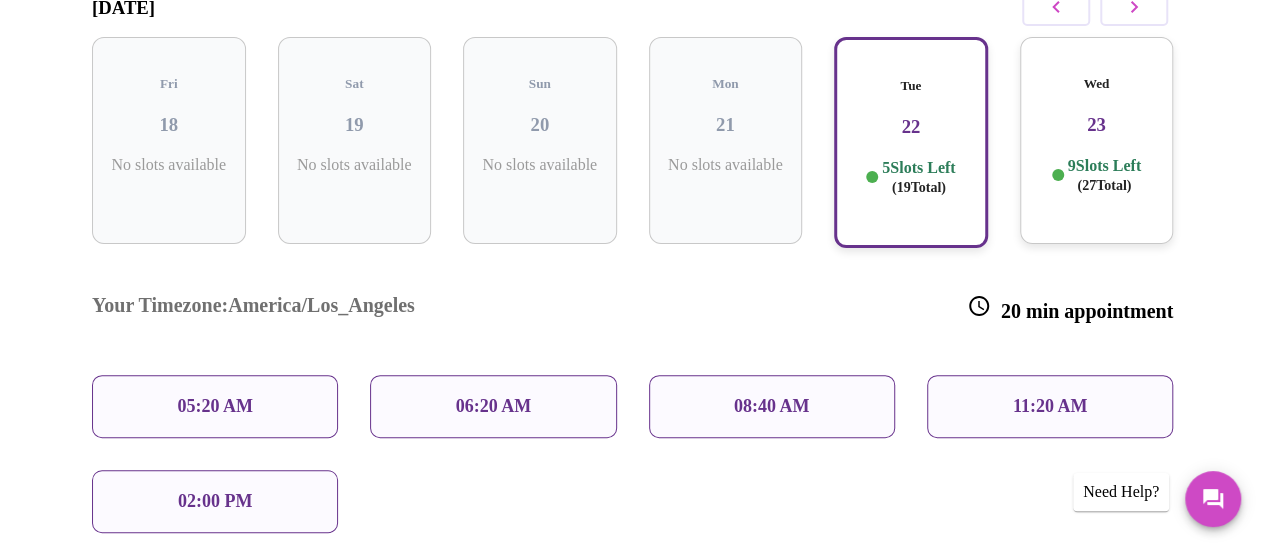 scroll, scrollTop: 399, scrollLeft: 0, axis: vertical 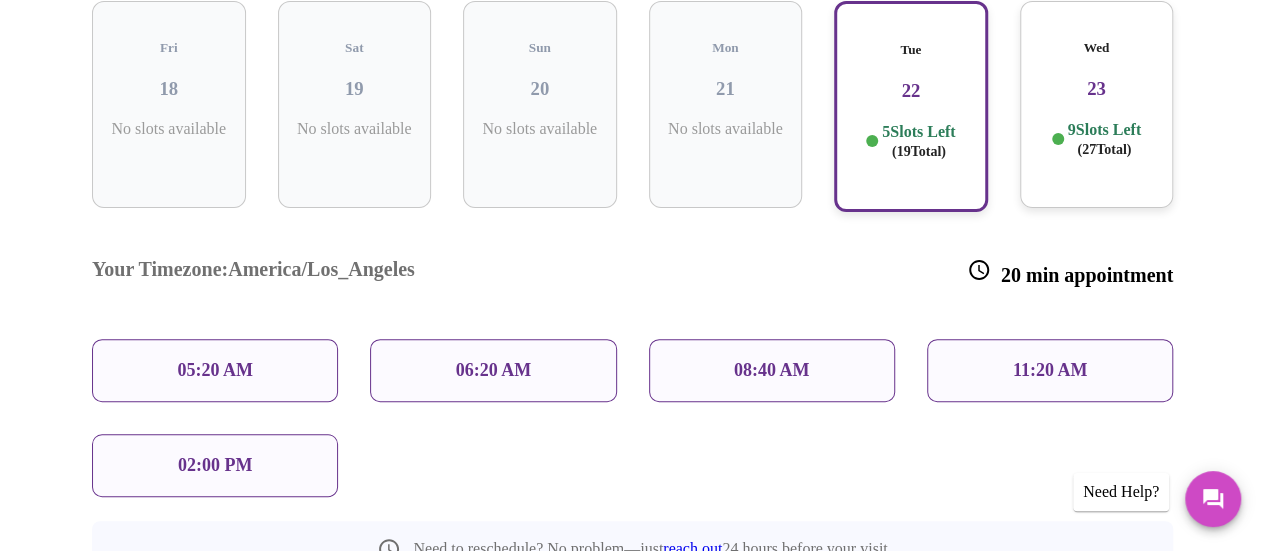 click on "08:40 AM" at bounding box center (772, 370) 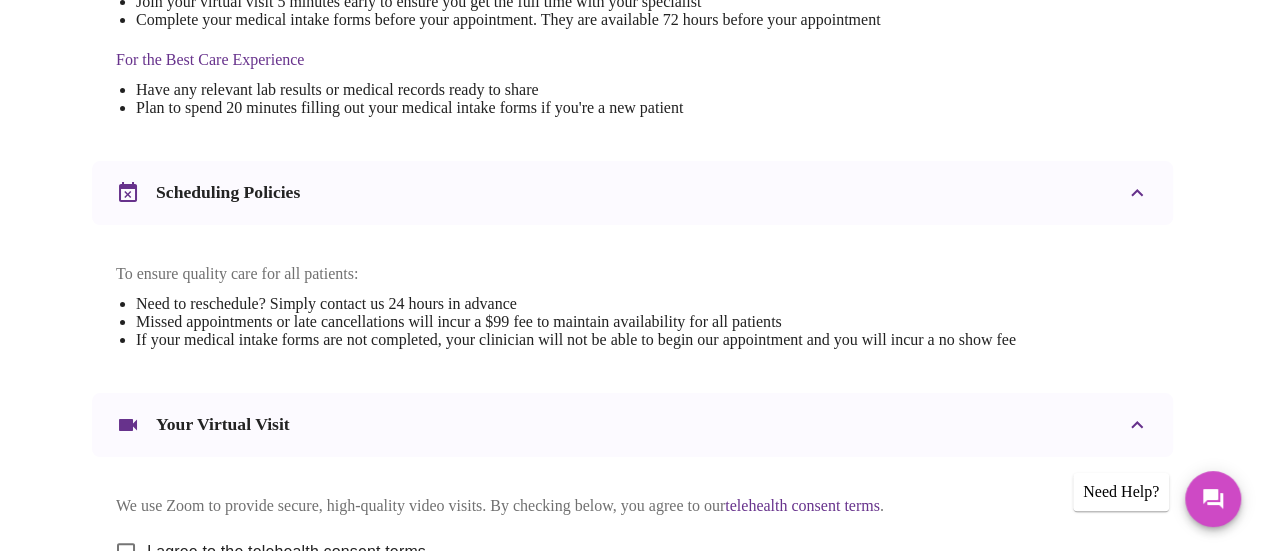scroll, scrollTop: 908, scrollLeft: 0, axis: vertical 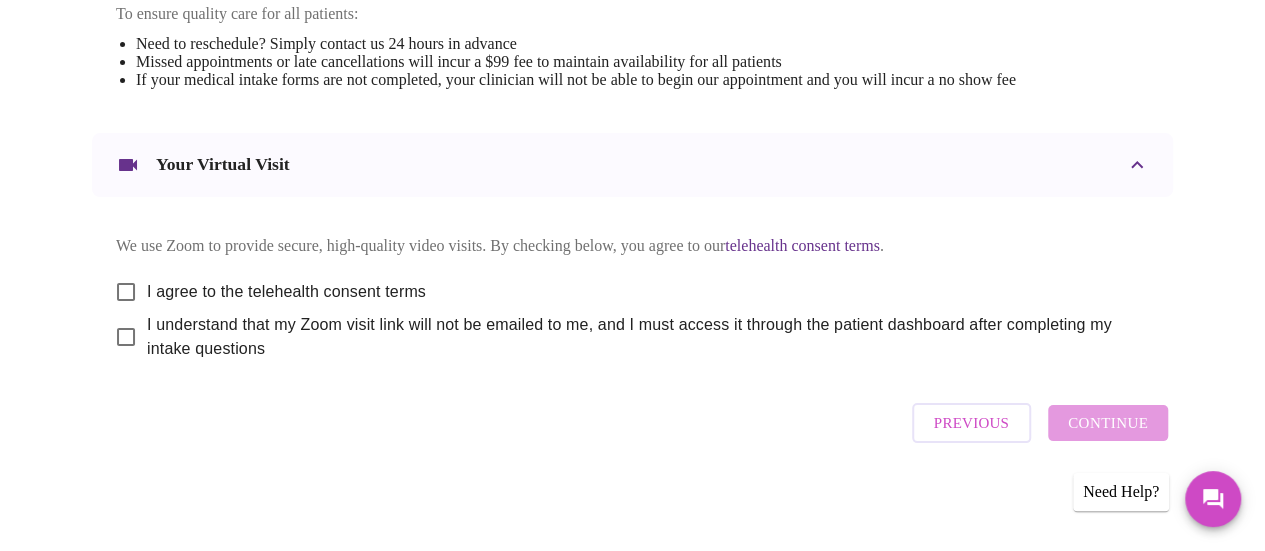 click on "I agree to the telehealth consent terms" at bounding box center [126, 292] 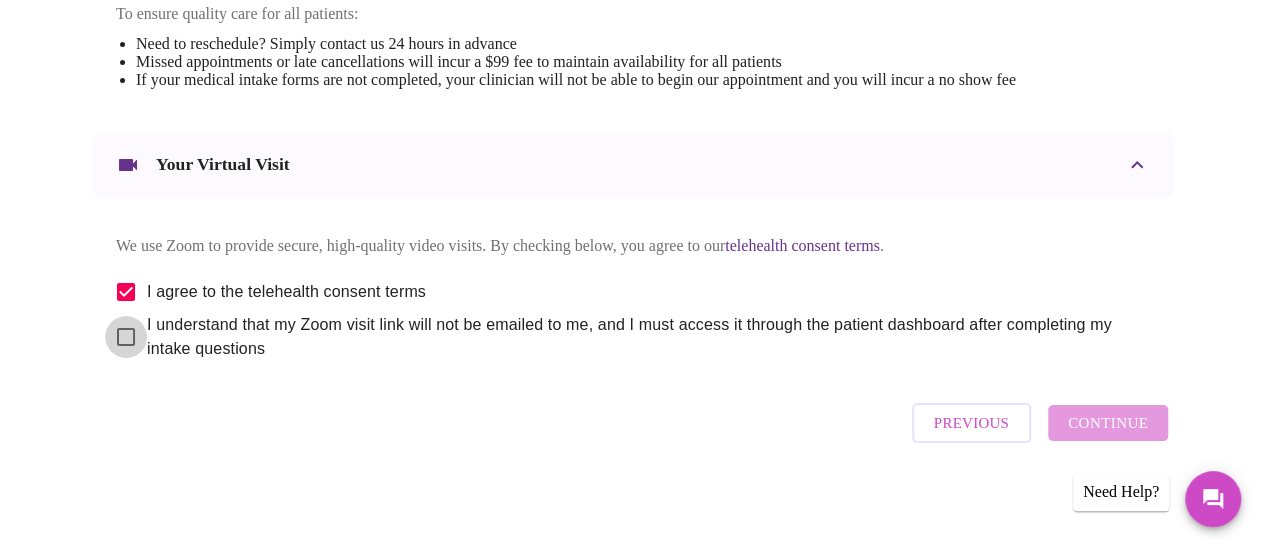click on "I understand that my Zoom visit link will not be emailed to me, and I must access it through the patient dashboard after completing my intake questions" at bounding box center (126, 337) 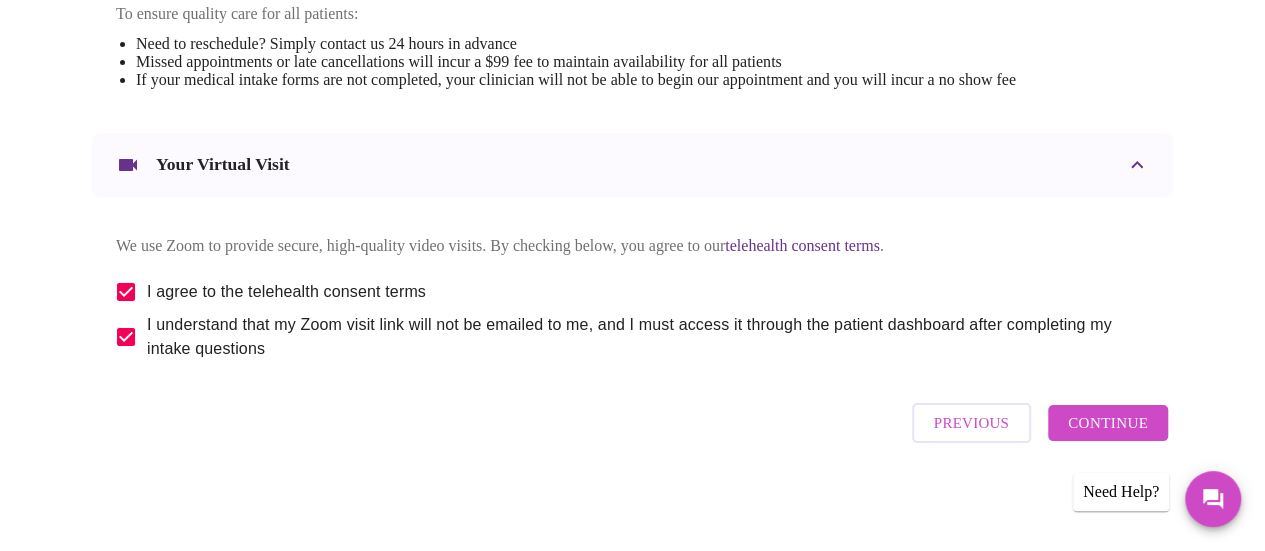 click on "Continue" at bounding box center [1108, 423] 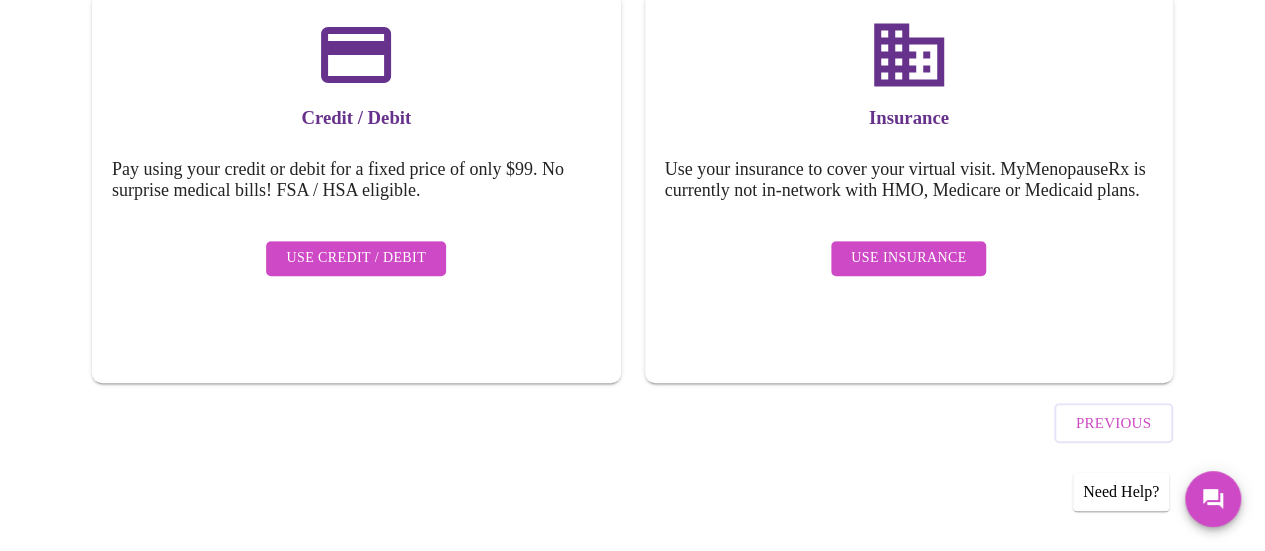scroll, scrollTop: 327, scrollLeft: 0, axis: vertical 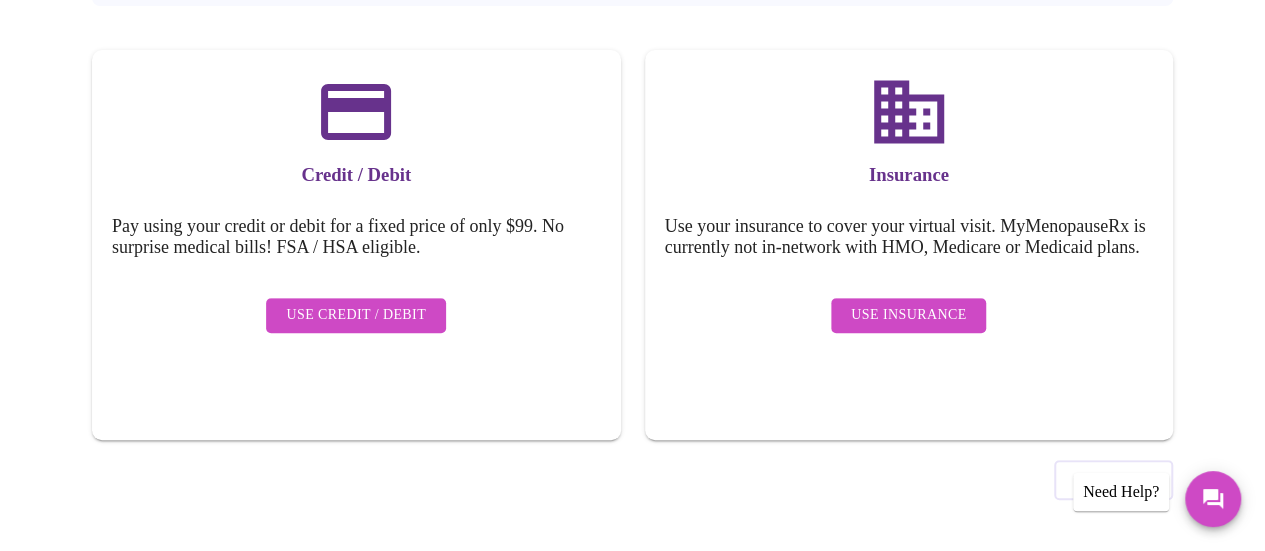 click on "Use Insurance" at bounding box center (908, 315) 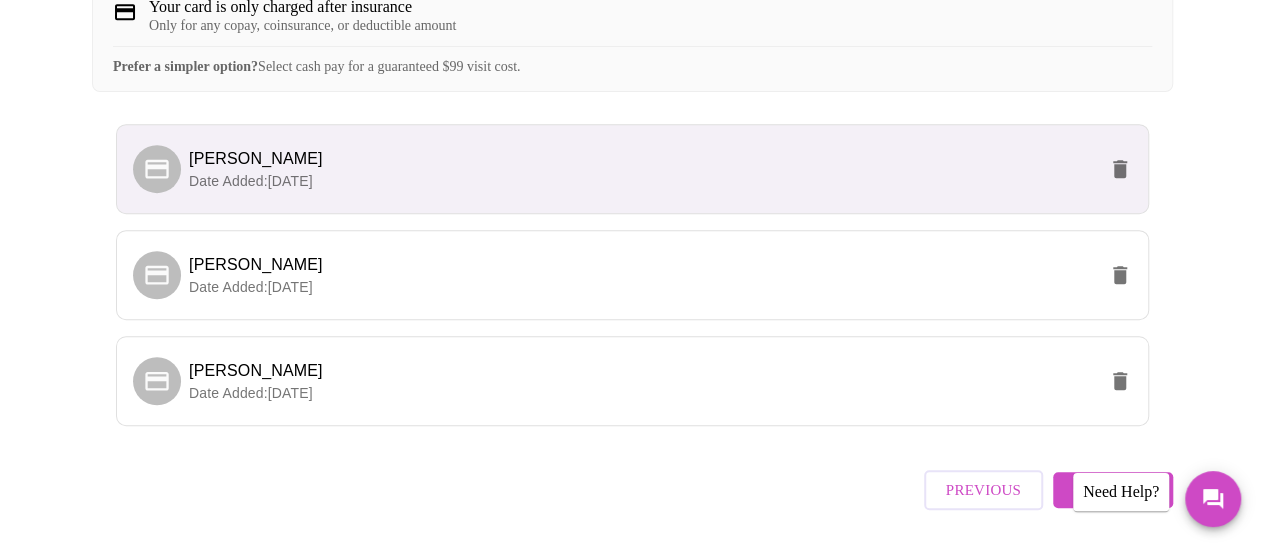 scroll, scrollTop: 554, scrollLeft: 0, axis: vertical 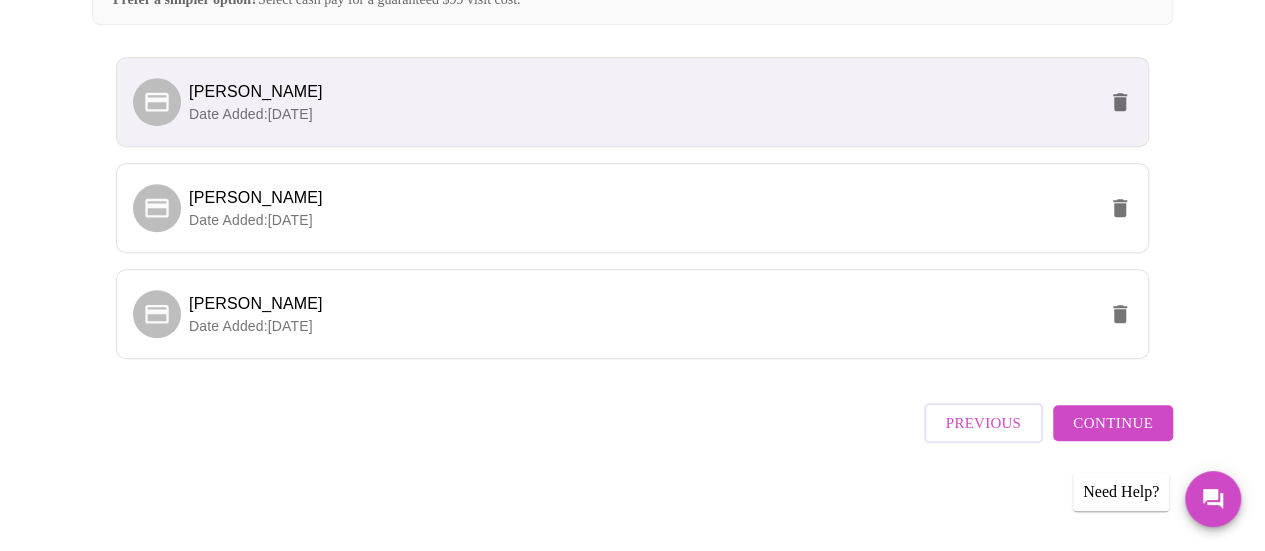 click on "Continue" at bounding box center [1113, 423] 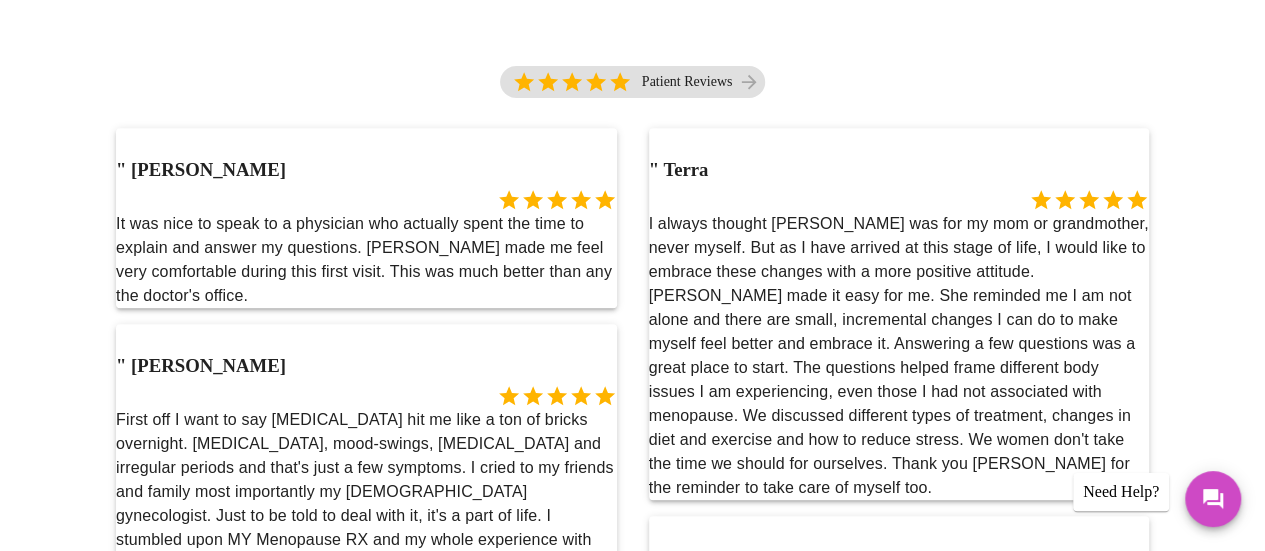 scroll, scrollTop: 554, scrollLeft: 0, axis: vertical 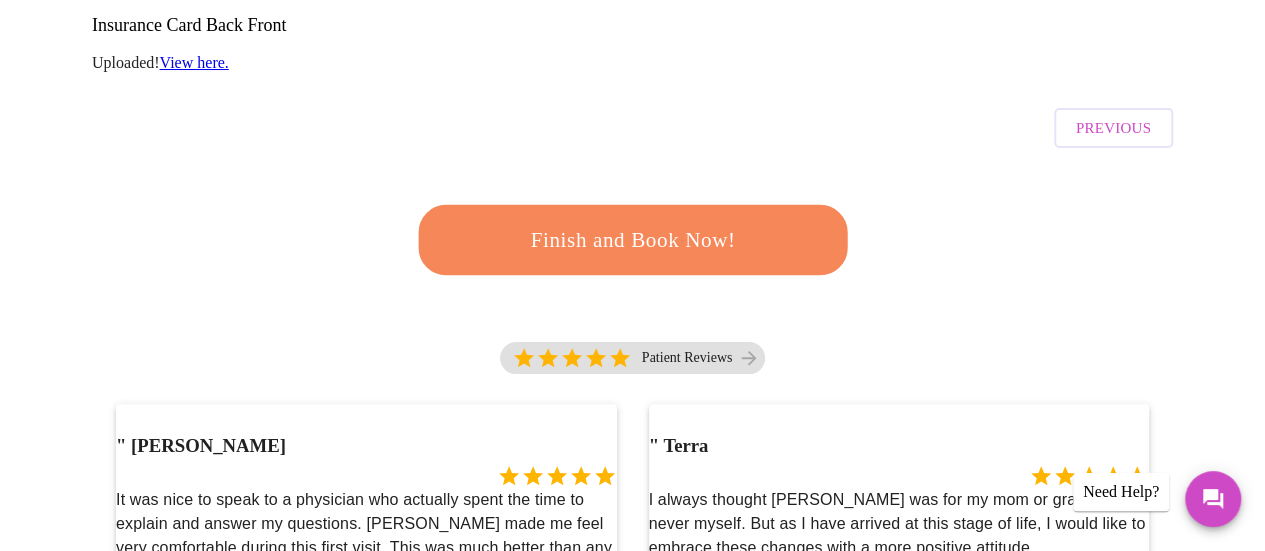 click on "Finish and Book Now!" at bounding box center [632, 239] 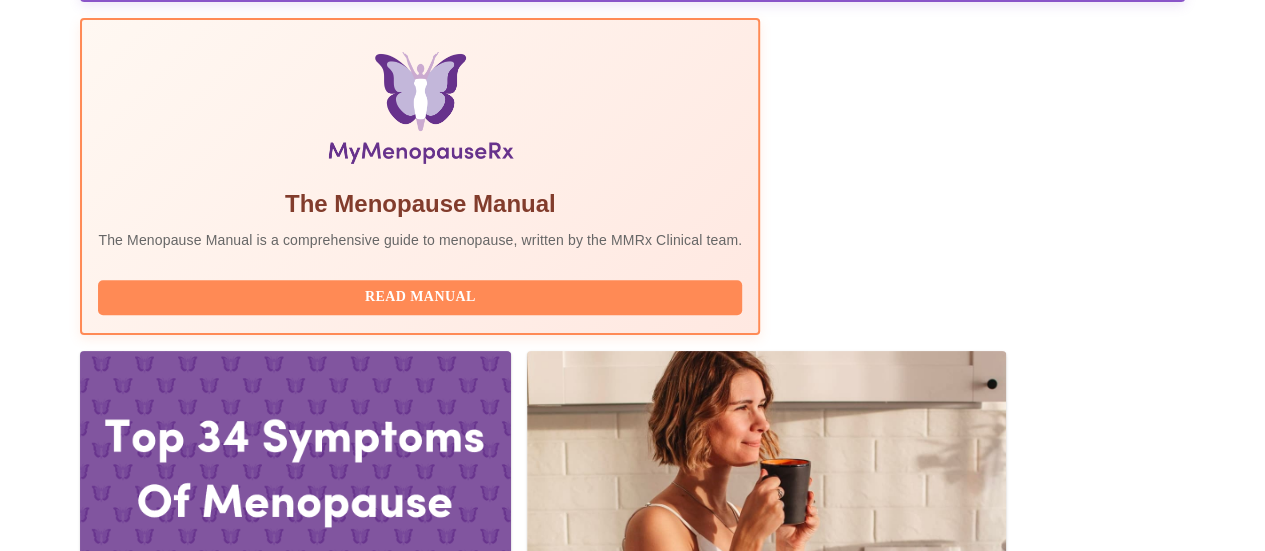 scroll, scrollTop: 662, scrollLeft: 0, axis: vertical 